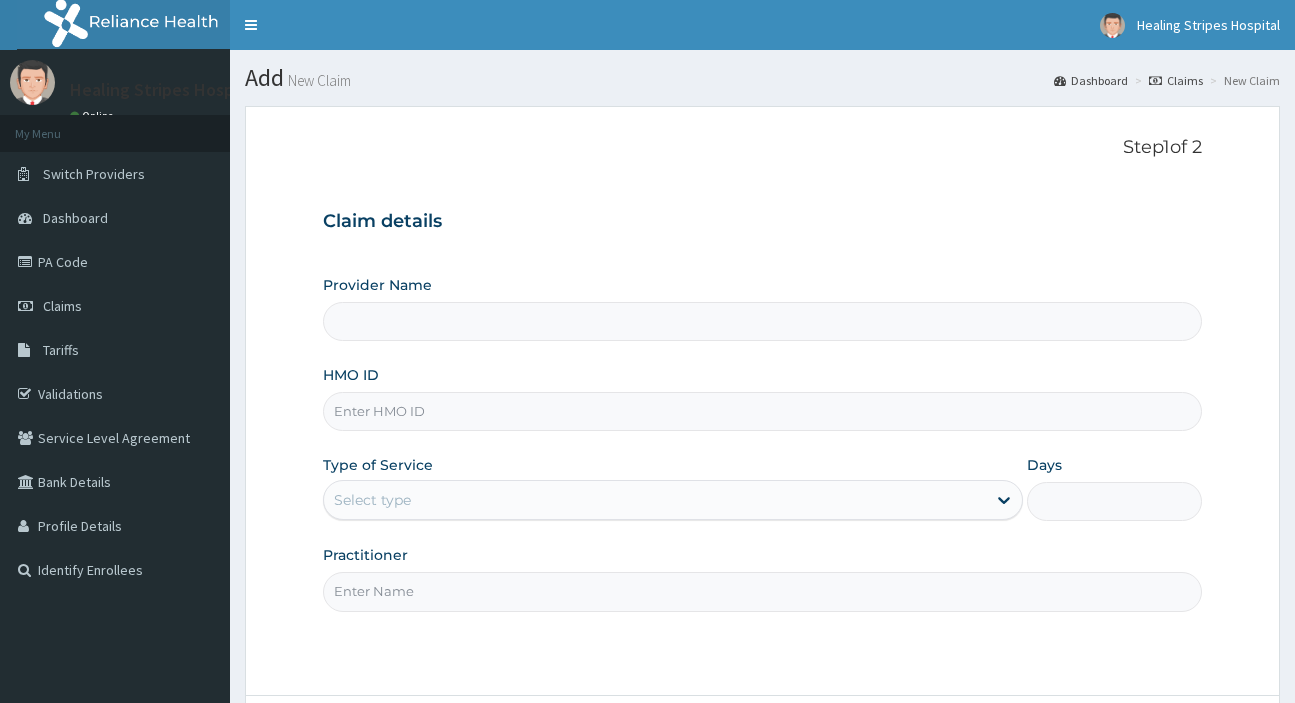 scroll, scrollTop: 0, scrollLeft: 0, axis: both 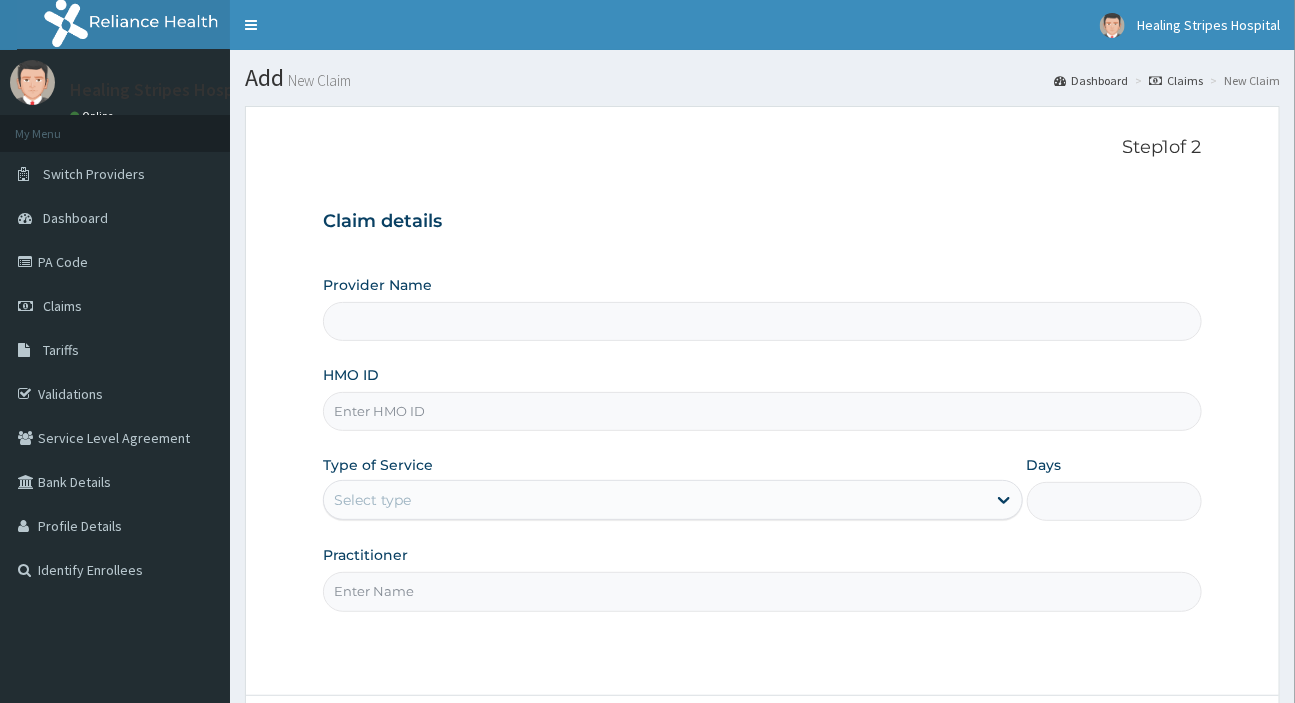 click on "HMO ID" at bounding box center (762, 411) 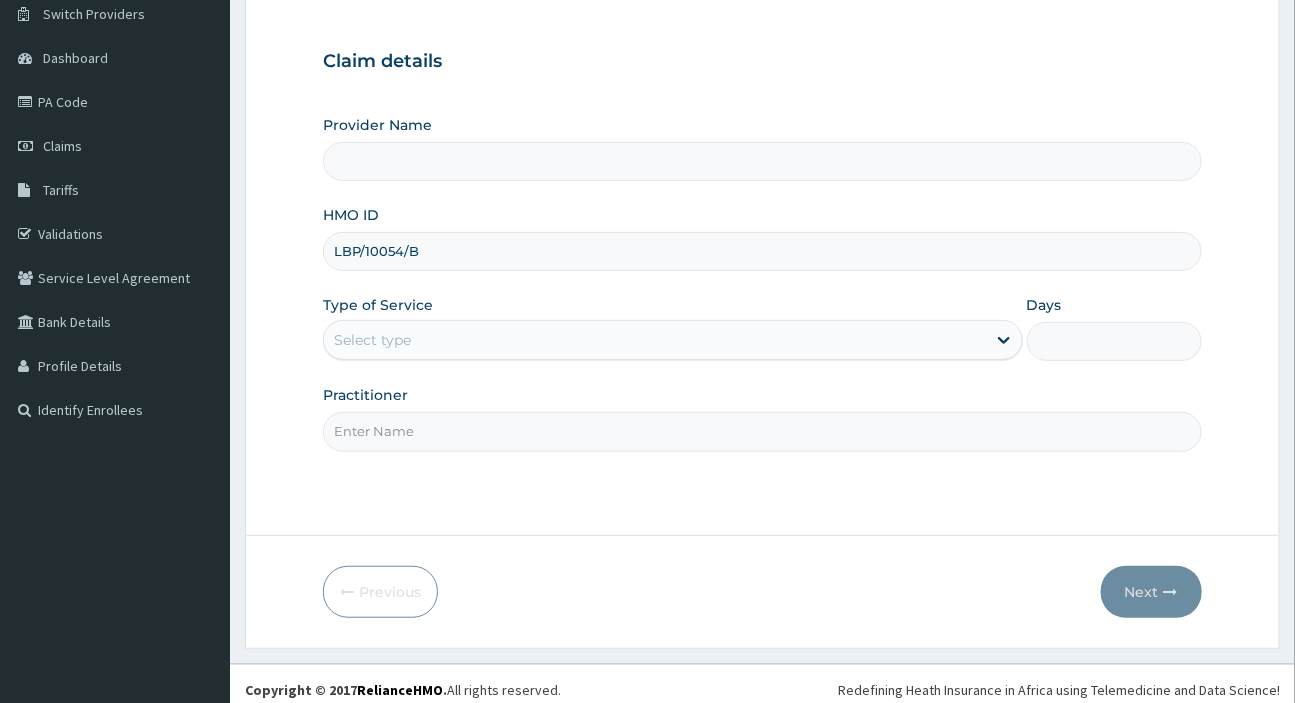 scroll, scrollTop: 171, scrollLeft: 0, axis: vertical 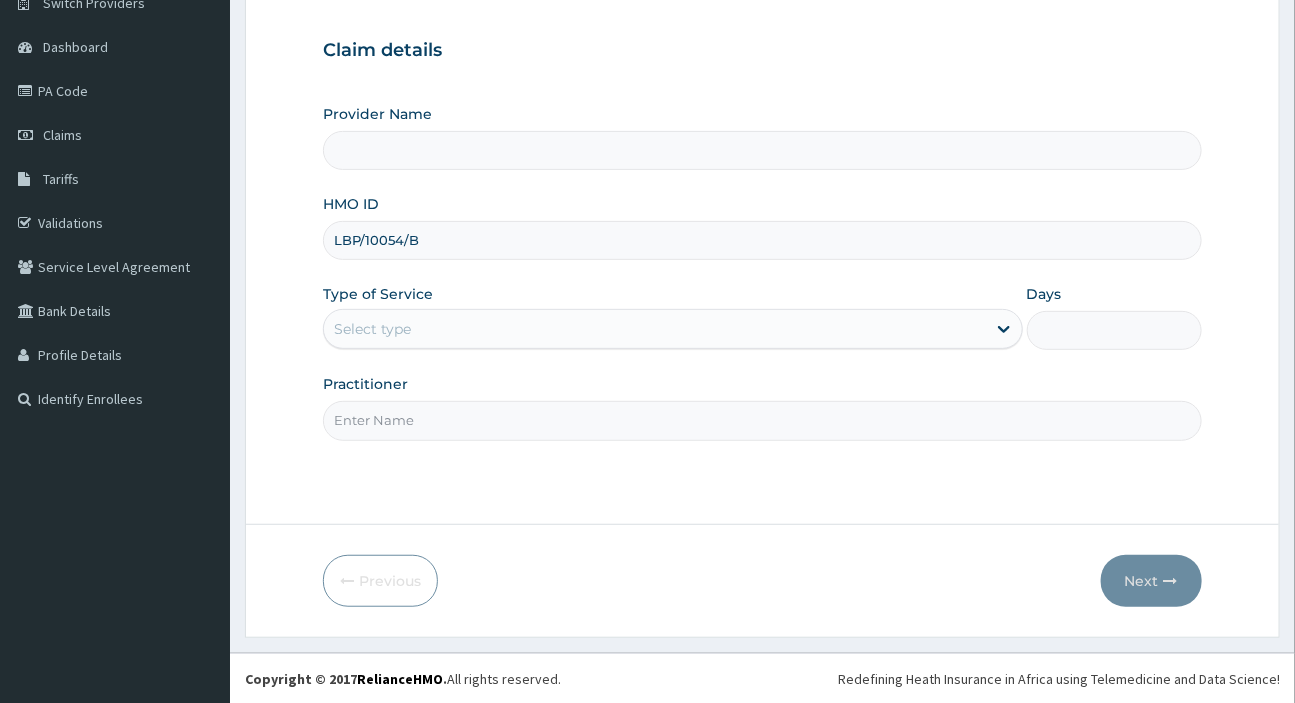 type on "LBP/10054/B" 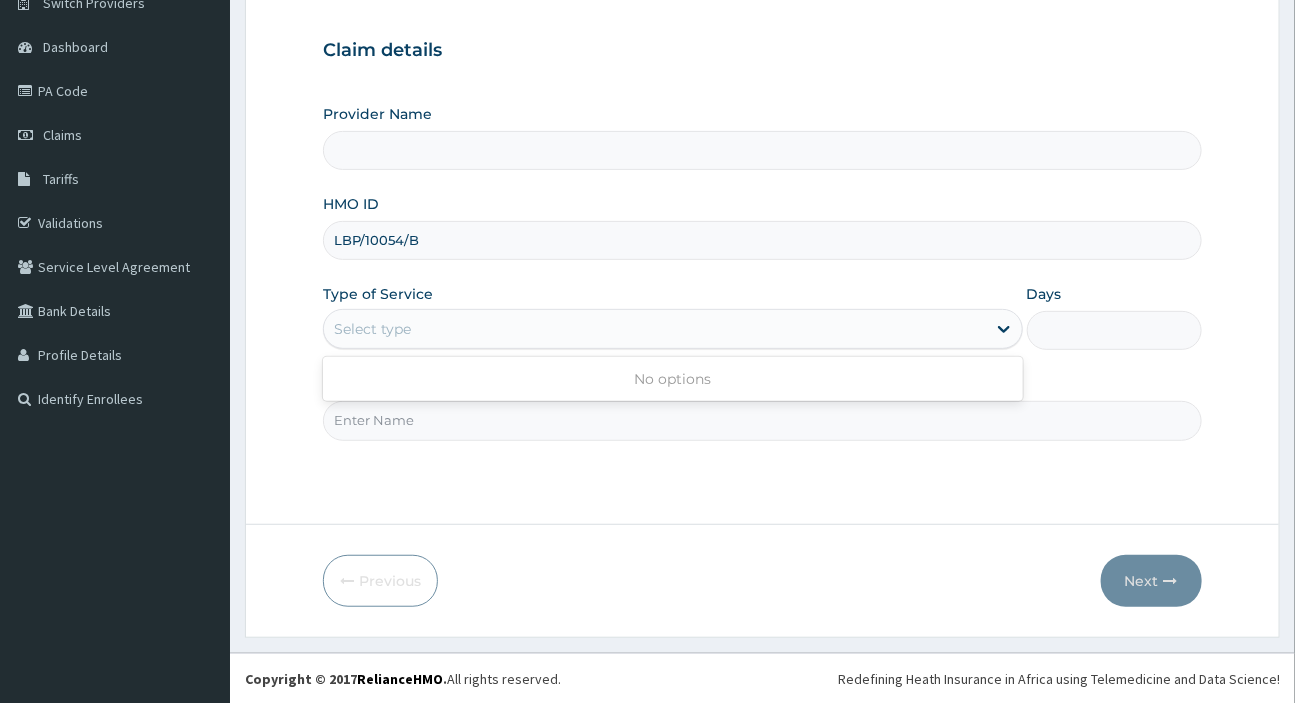 click on "Select type" at bounding box center (654, 329) 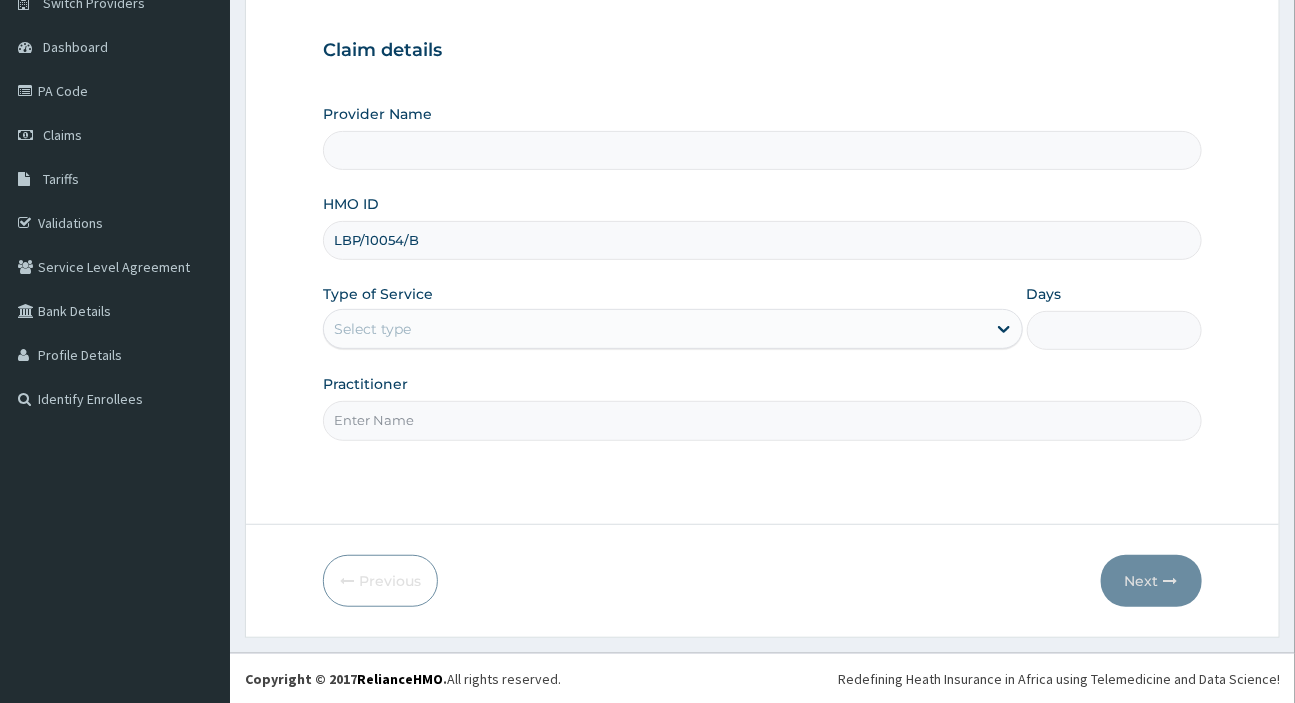 click on "Practitioner" at bounding box center (762, 420) 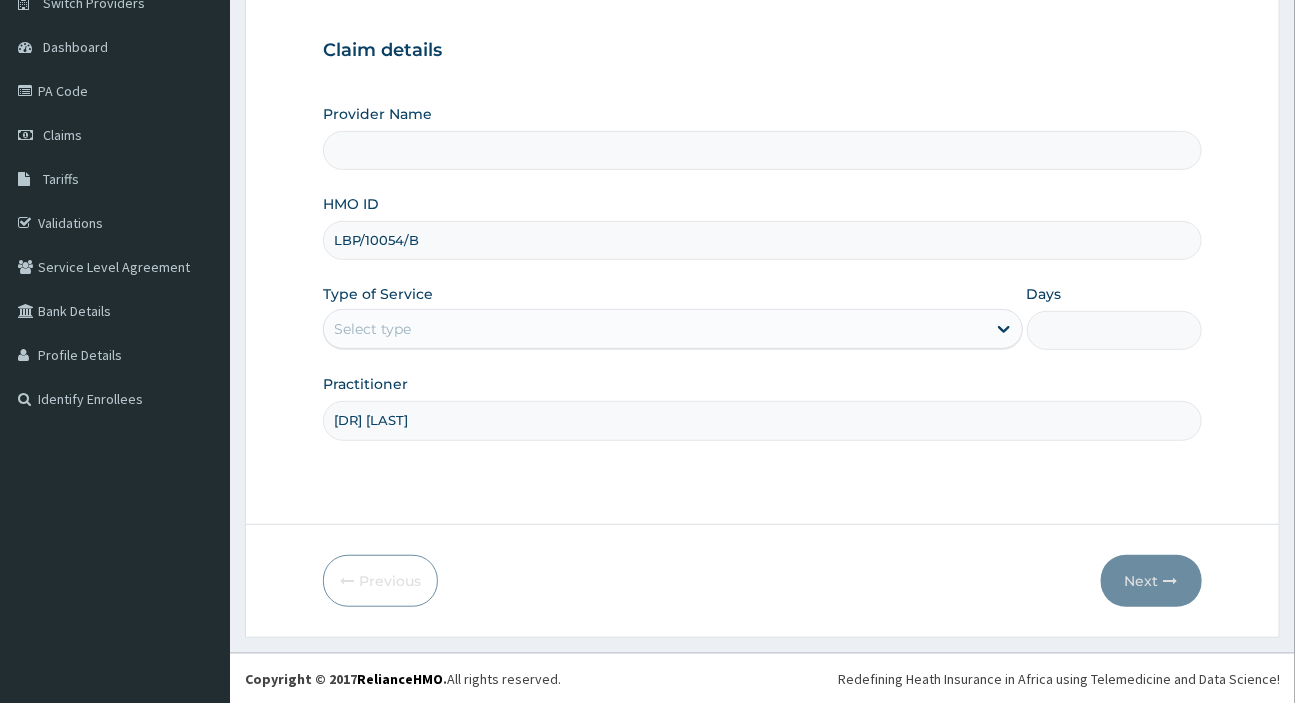 type on "DR [LAST]" 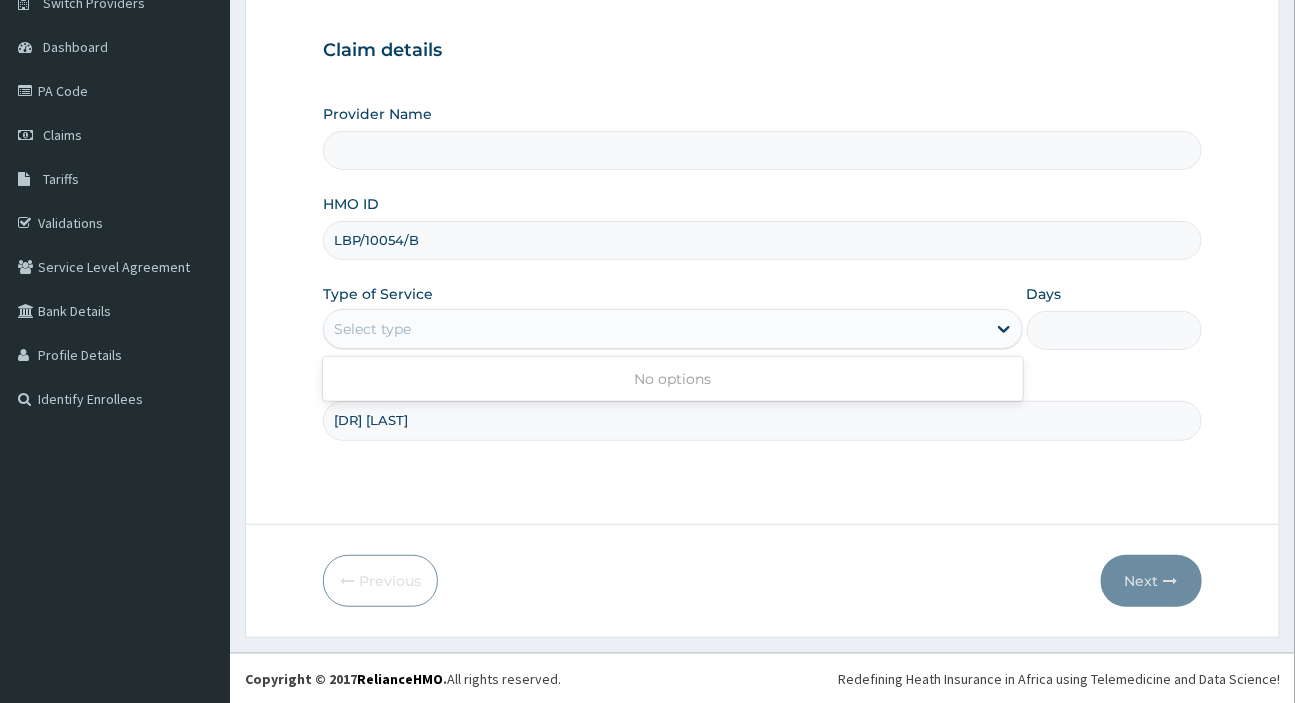 drag, startPoint x: 422, startPoint y: 314, endPoint x: 372, endPoint y: 330, distance: 52.49762 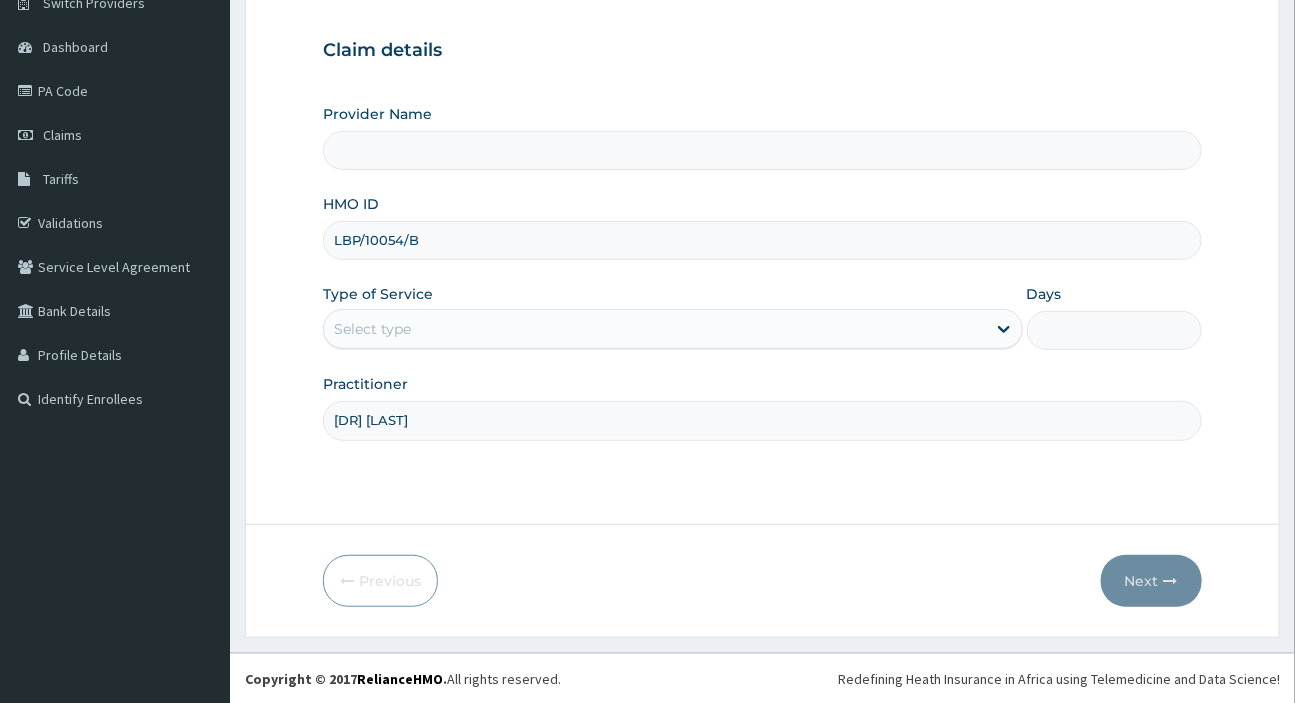 click on "Select type" at bounding box center [654, 329] 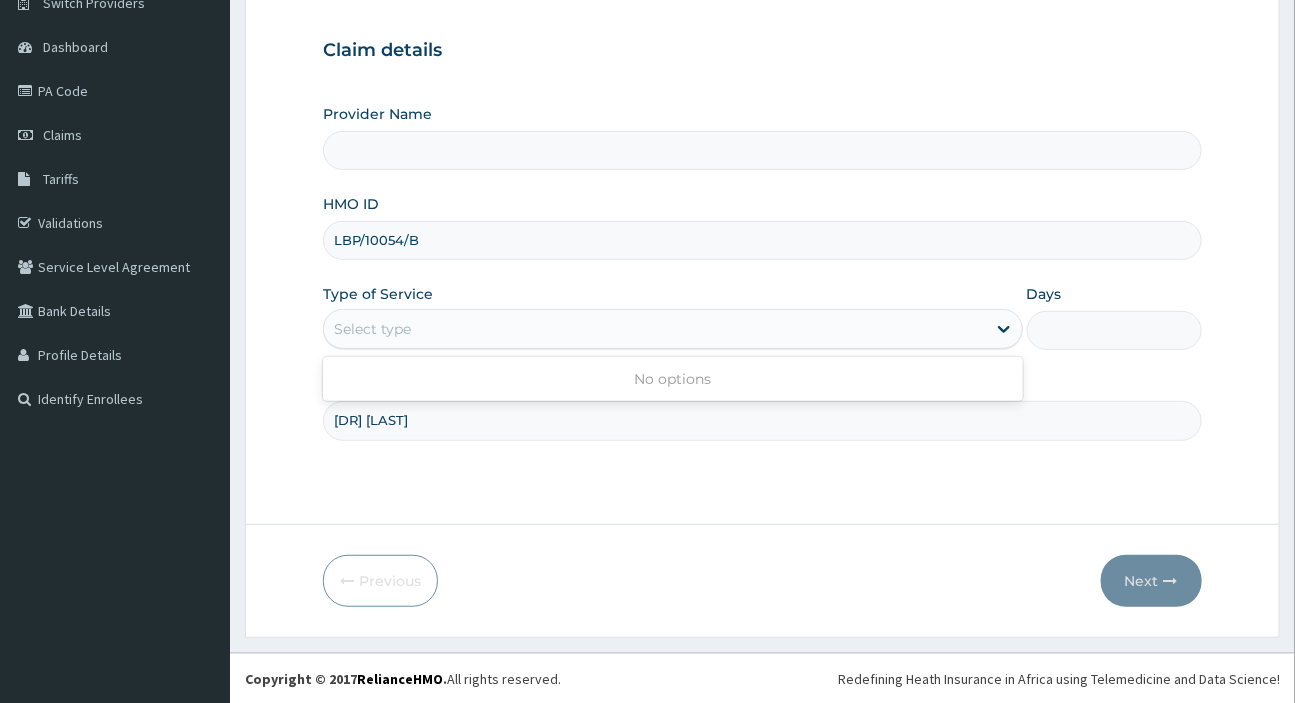 click on "Select type" at bounding box center (654, 329) 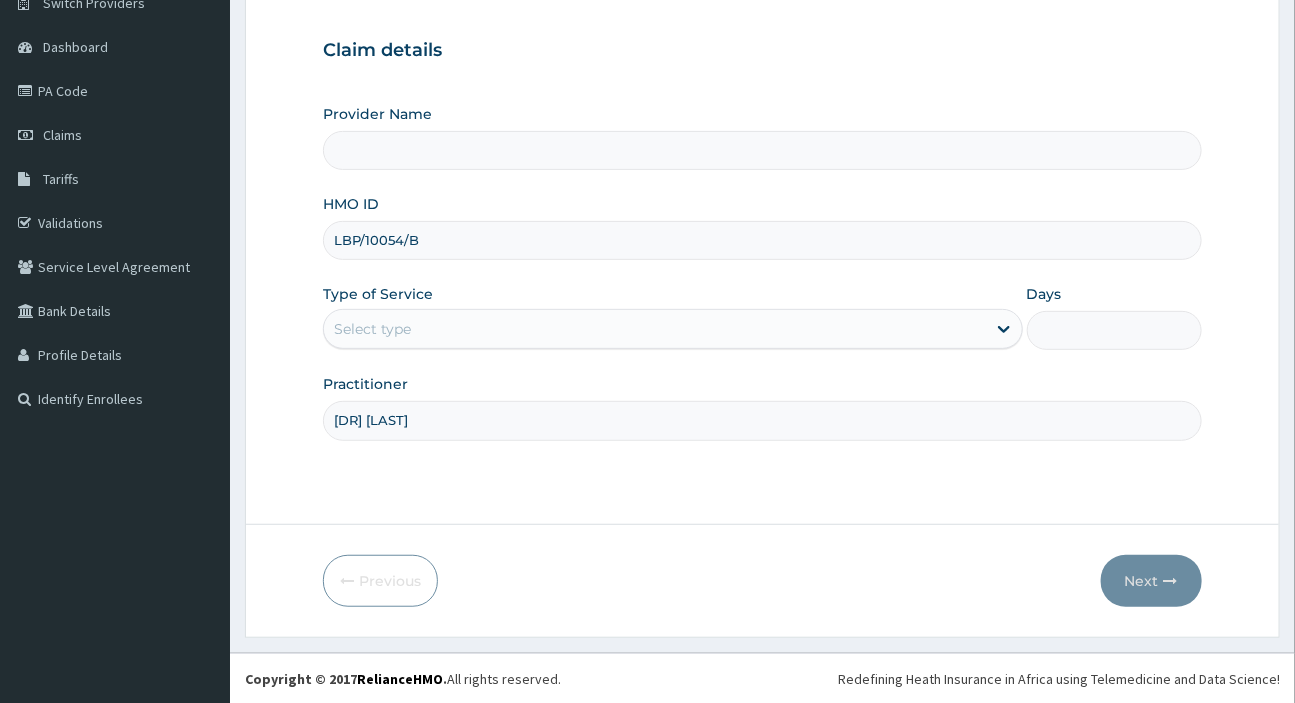 click on "Select type" at bounding box center [654, 329] 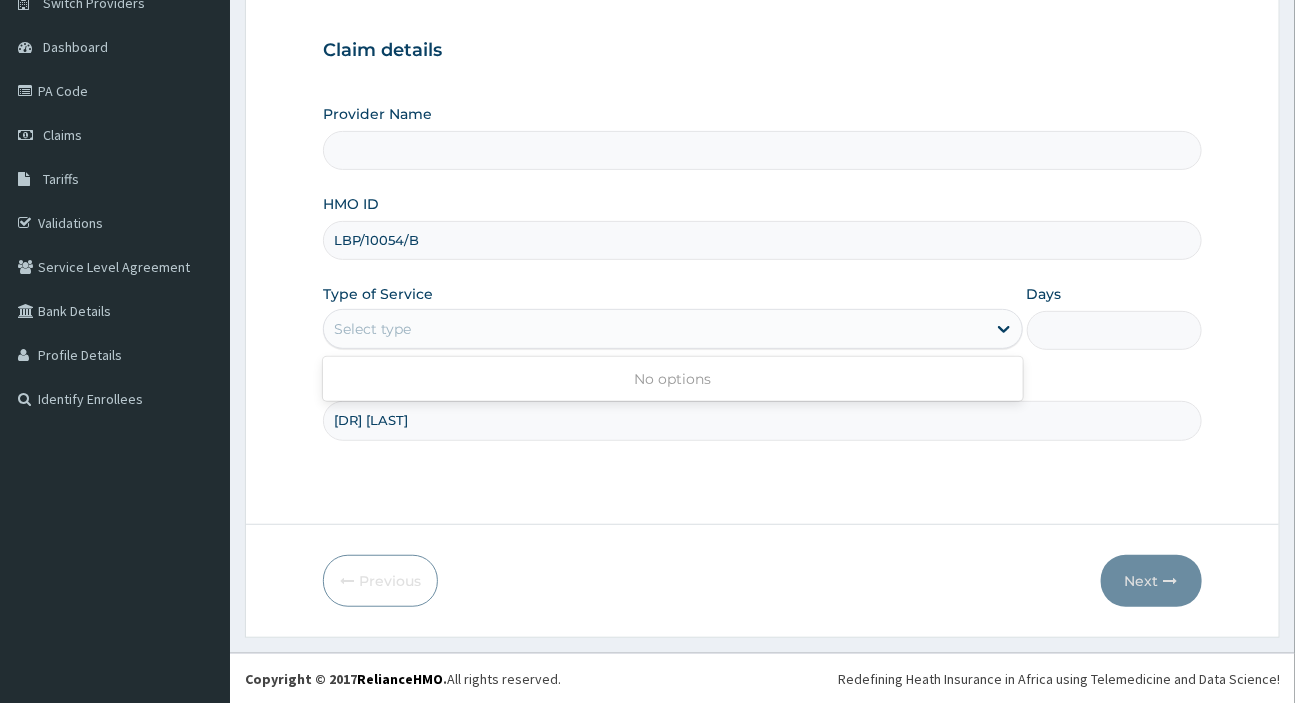 click on "Select type" at bounding box center (654, 329) 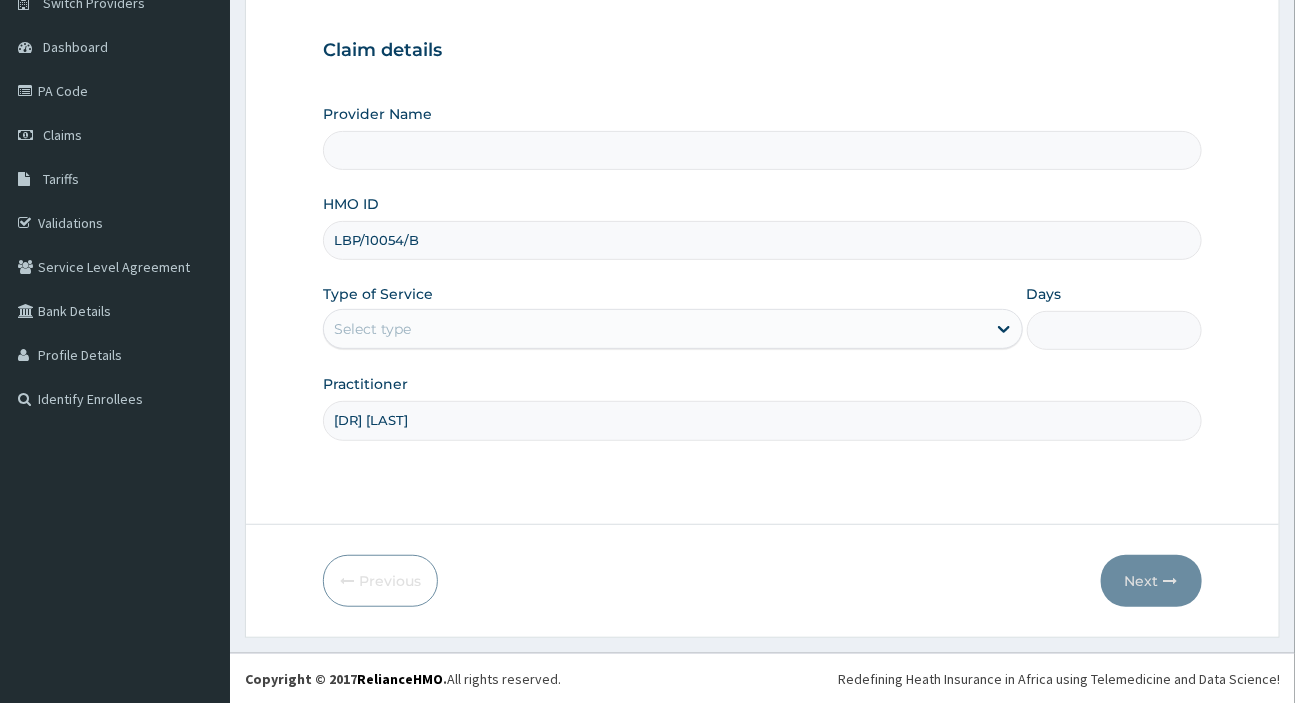 click on "Select type" at bounding box center (372, 329) 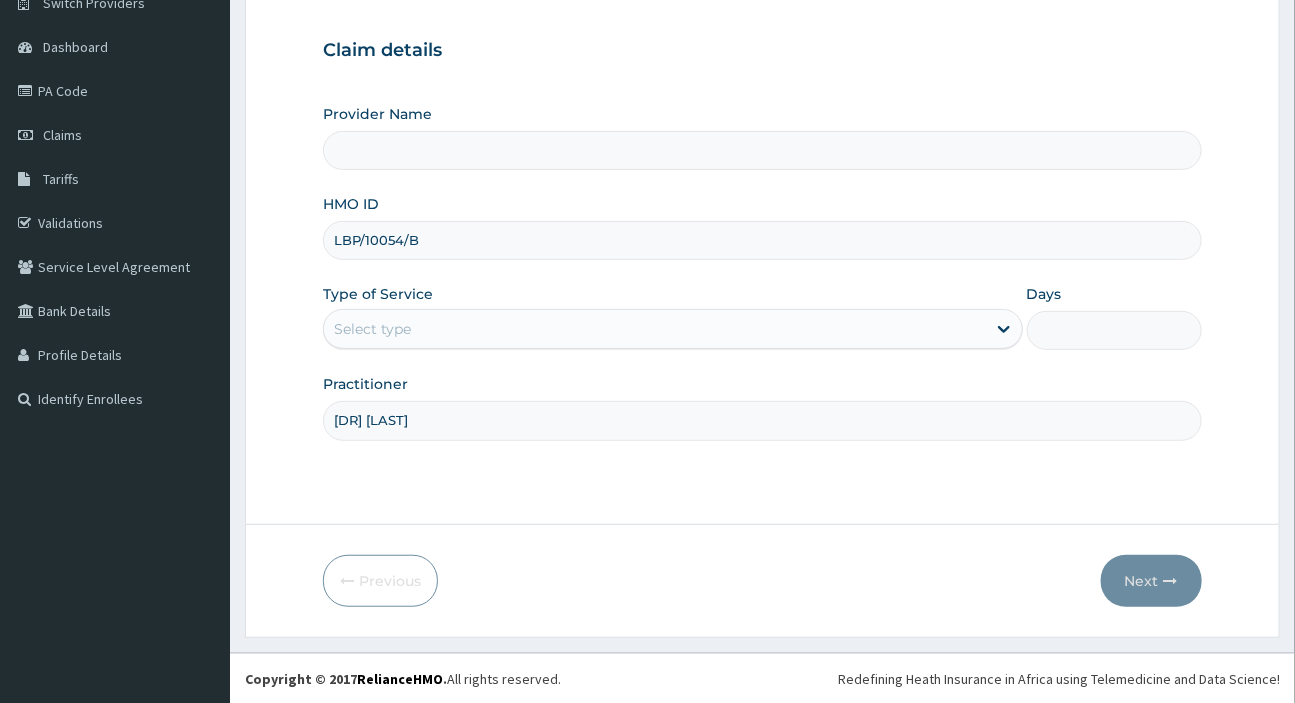 click on "Select type" at bounding box center (372, 329) 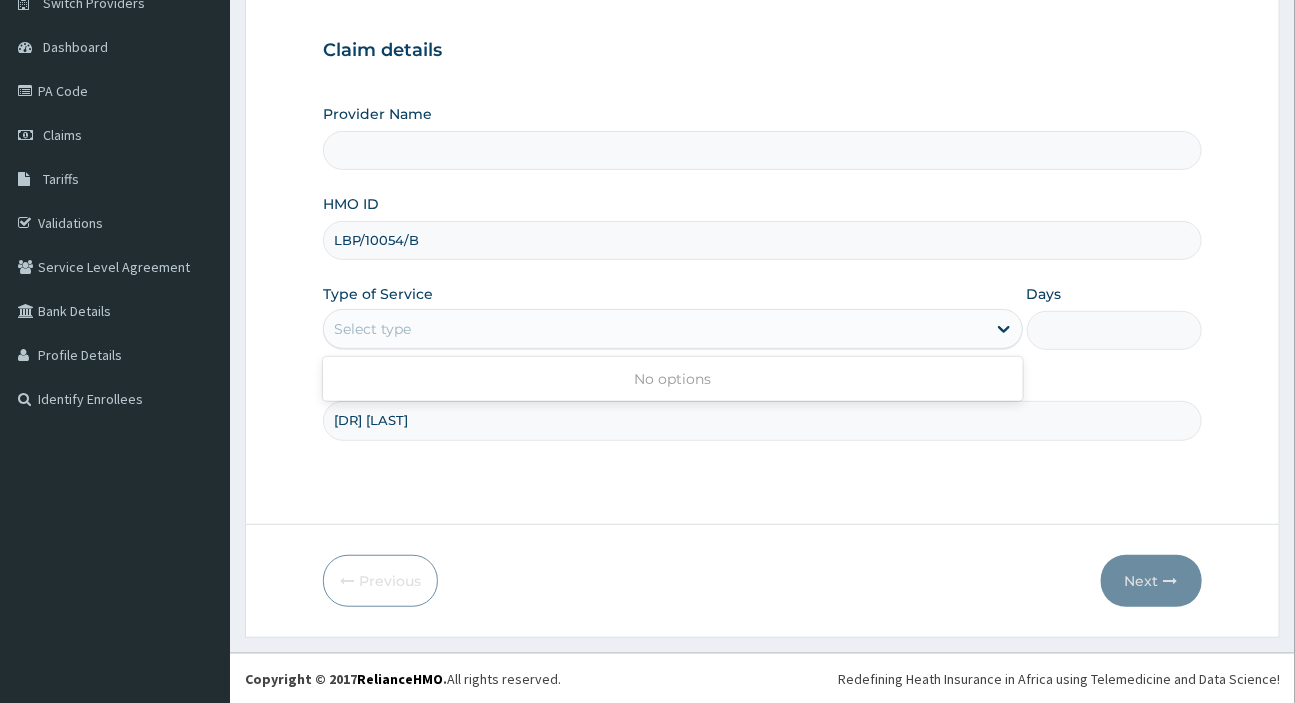 click on "Select type" at bounding box center [654, 329] 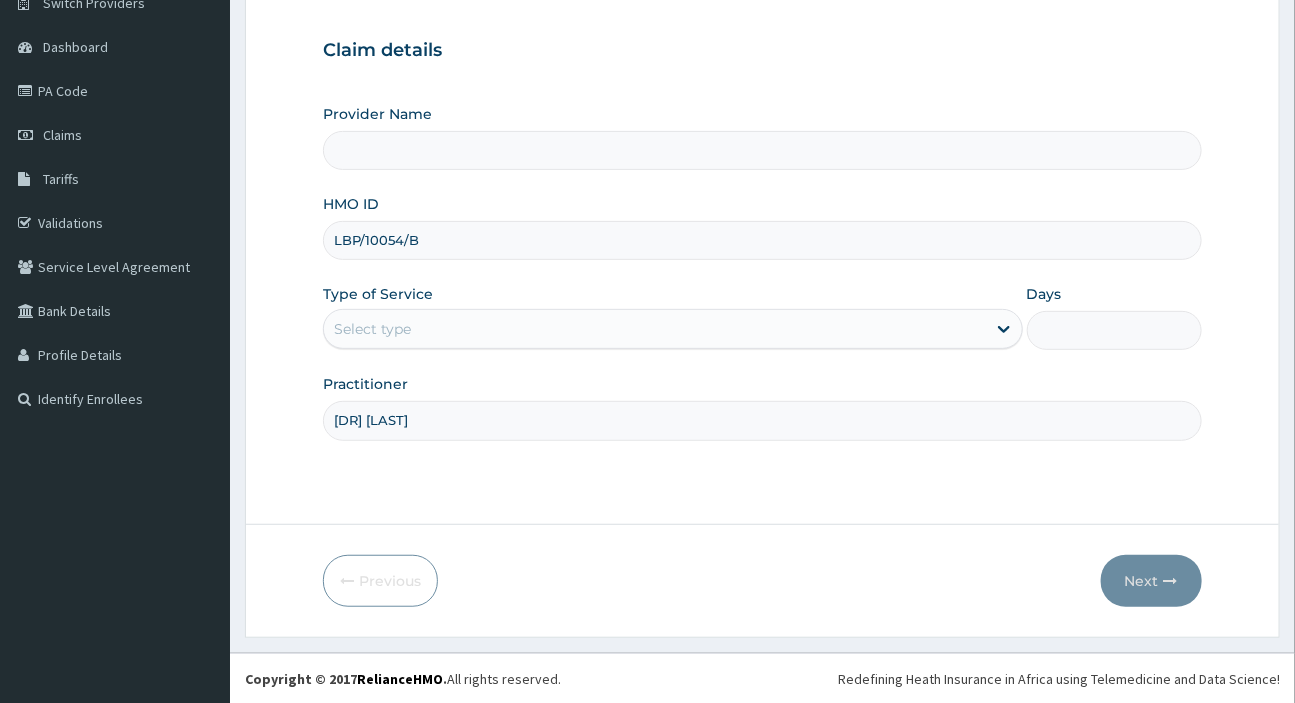 click on "Select type" at bounding box center (654, 329) 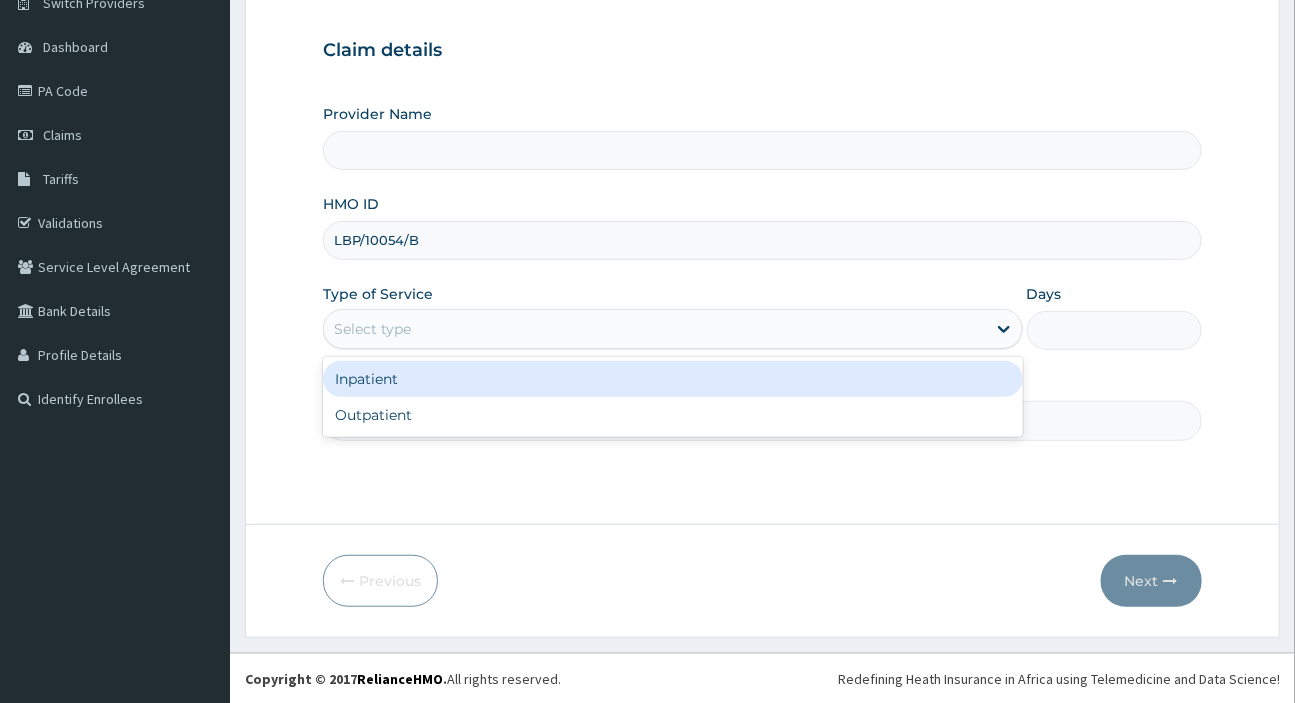 click on "Select type" at bounding box center (654, 329) 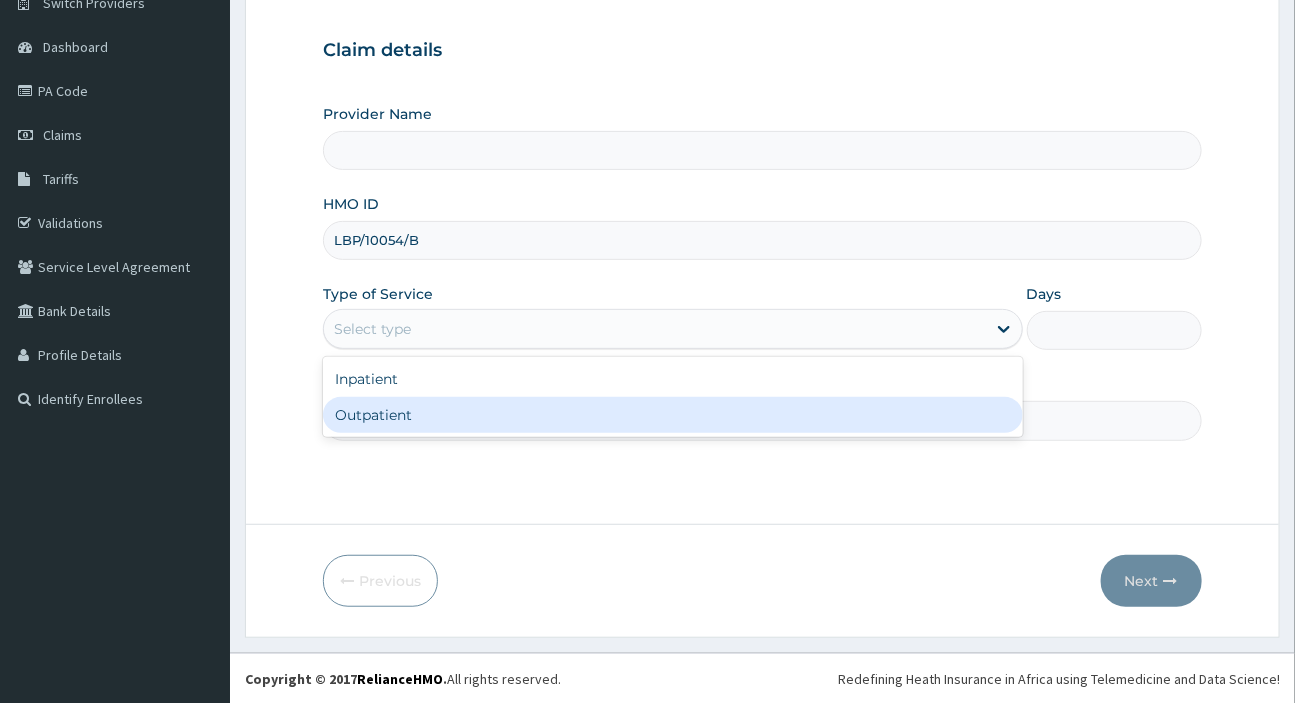 click on "Outpatient" at bounding box center (672, 415) 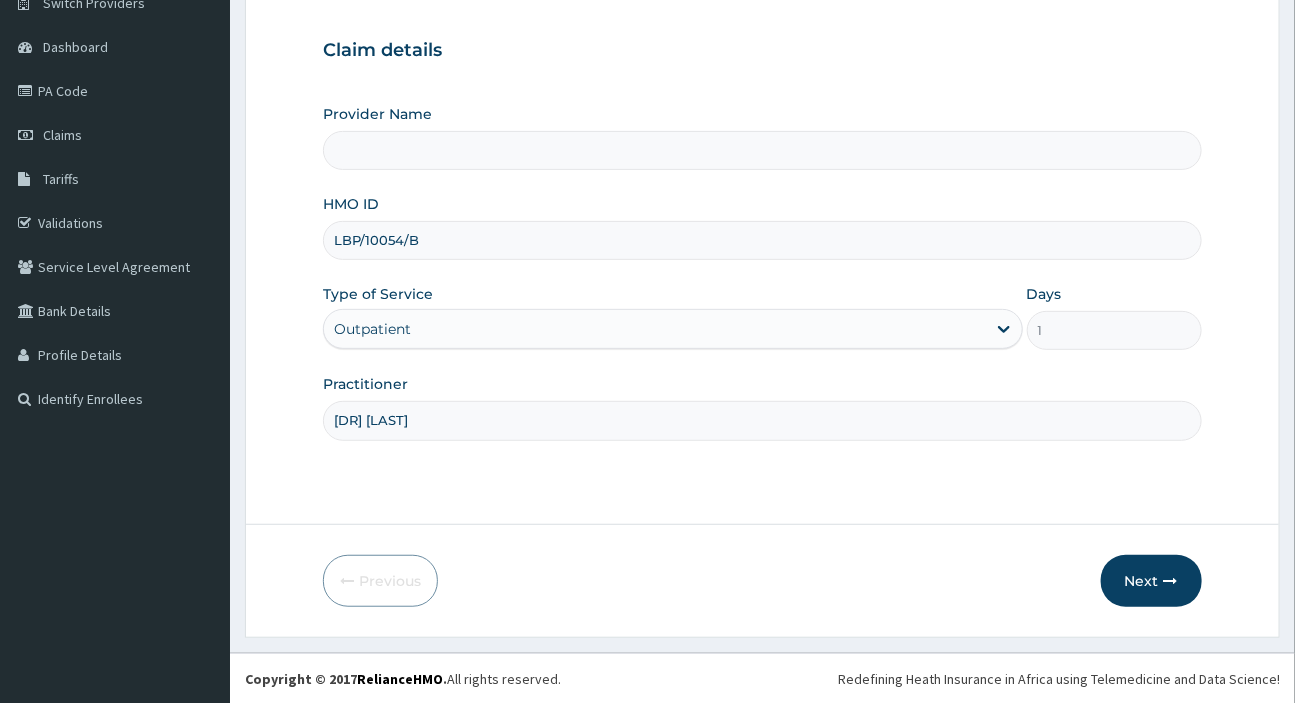 type on "Healing Stripes Hospital" 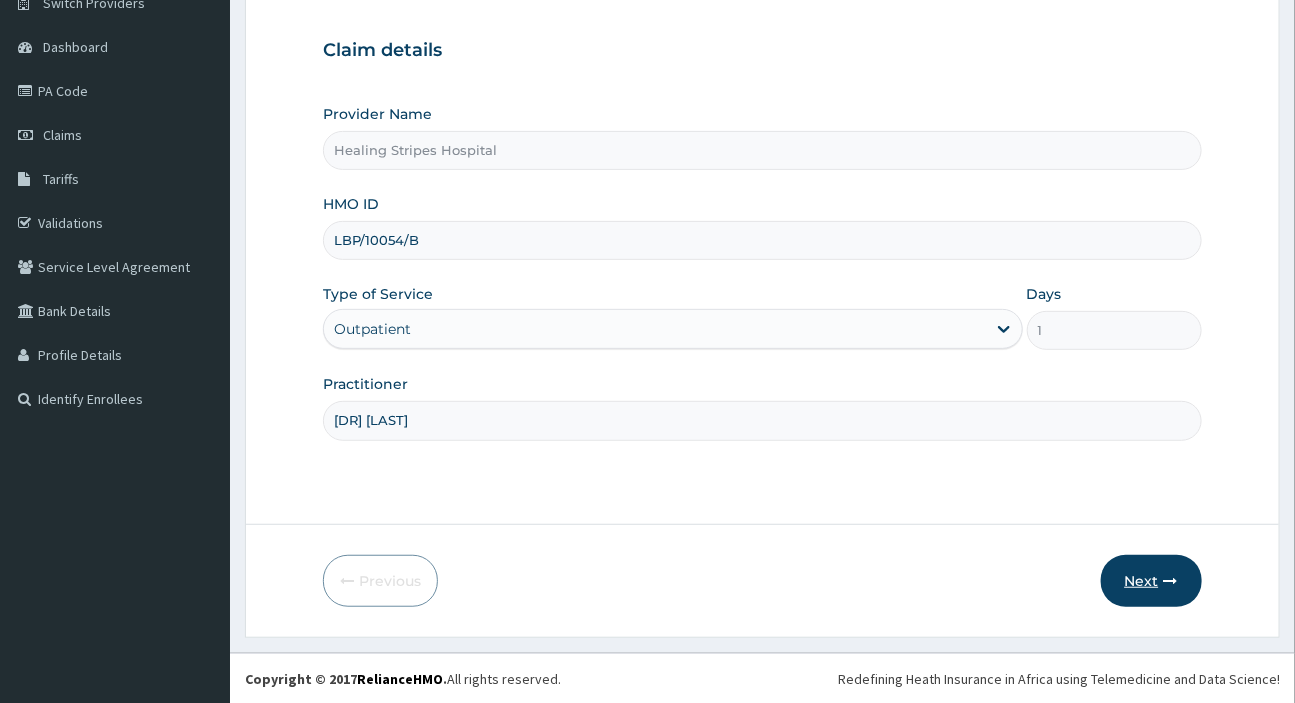 click on "Next" at bounding box center [1151, 581] 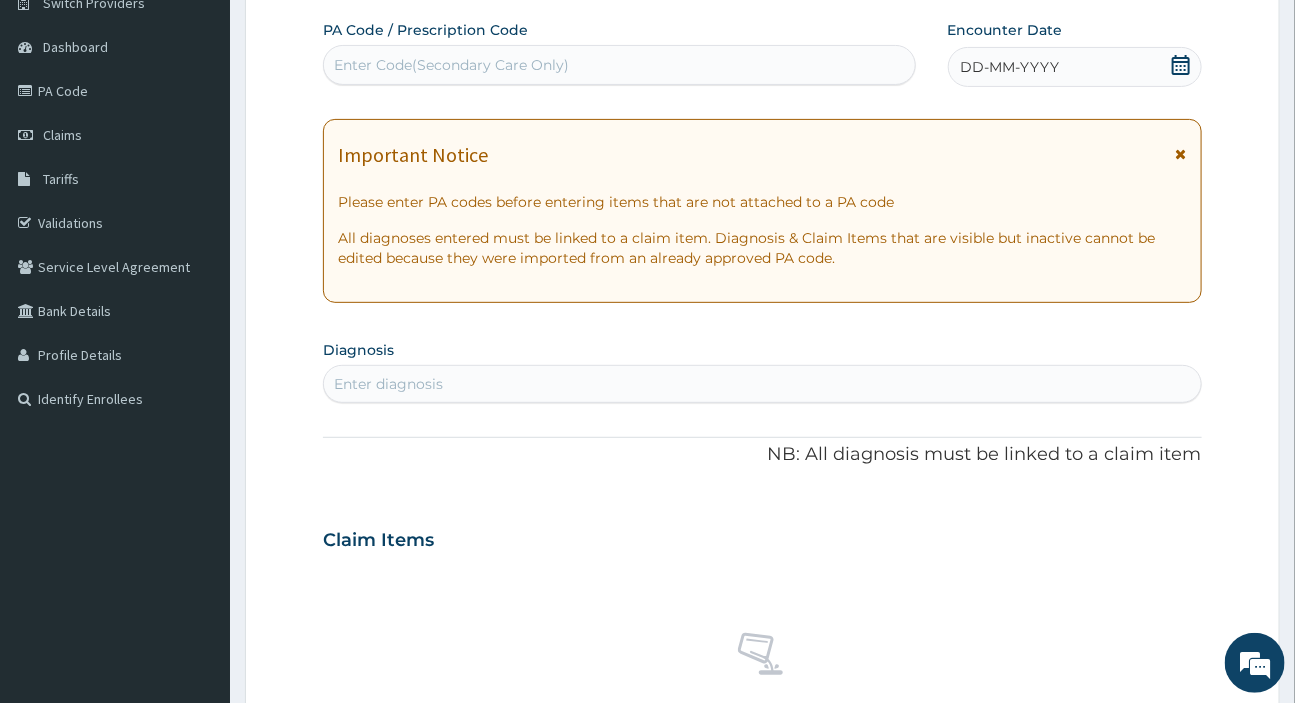 click on "Enter Code(Secondary Care Only)" at bounding box center [451, 65] 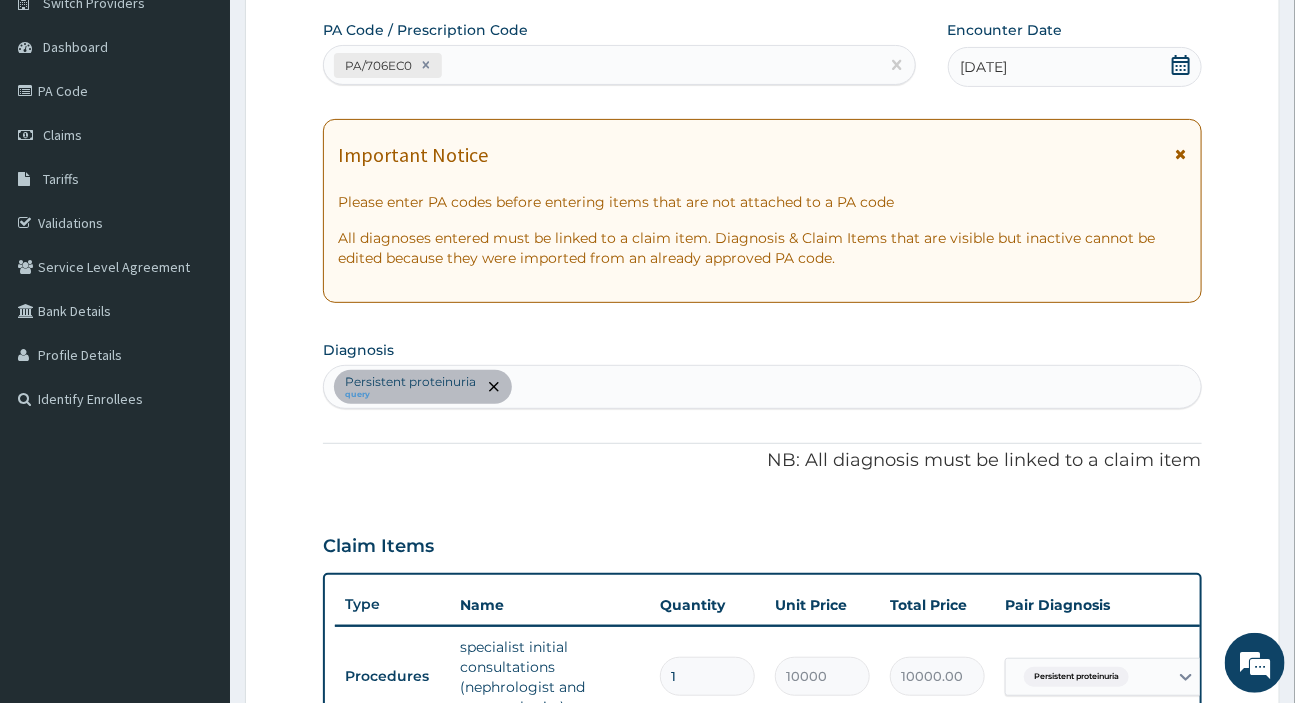 scroll, scrollTop: 0, scrollLeft: 0, axis: both 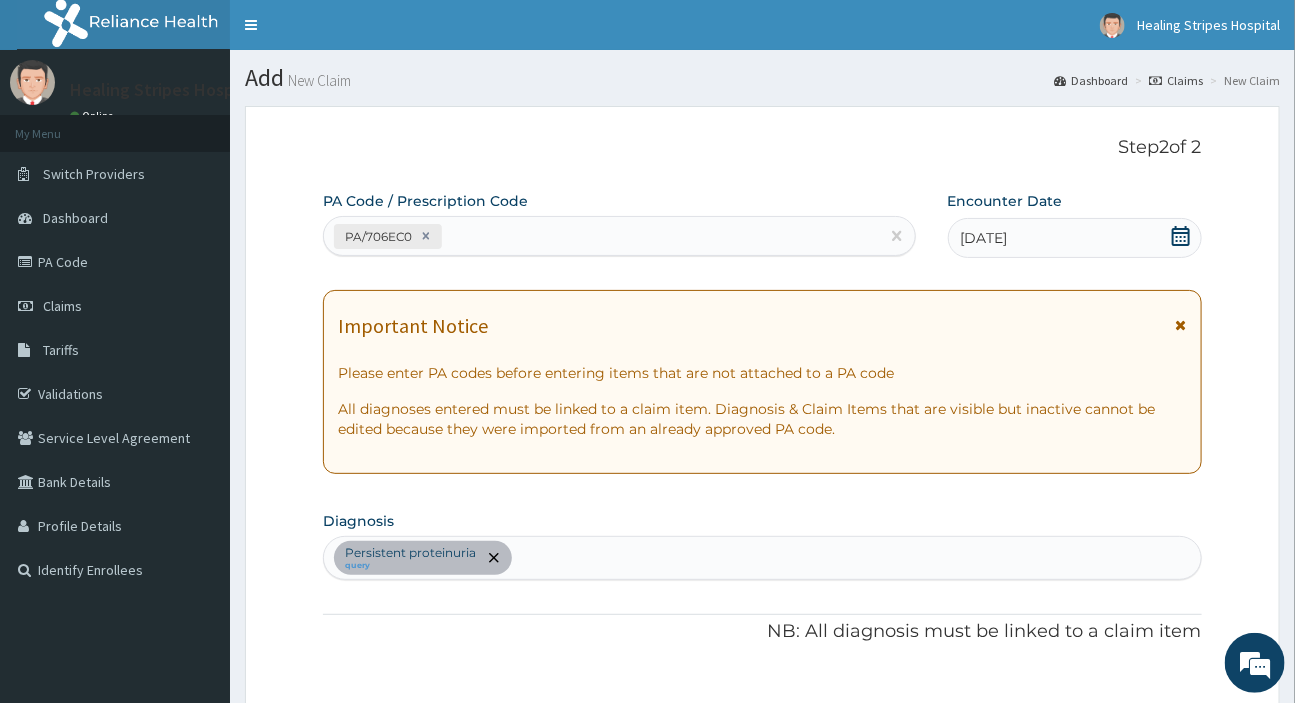 click on "PA/706EC0" at bounding box center (601, 236) 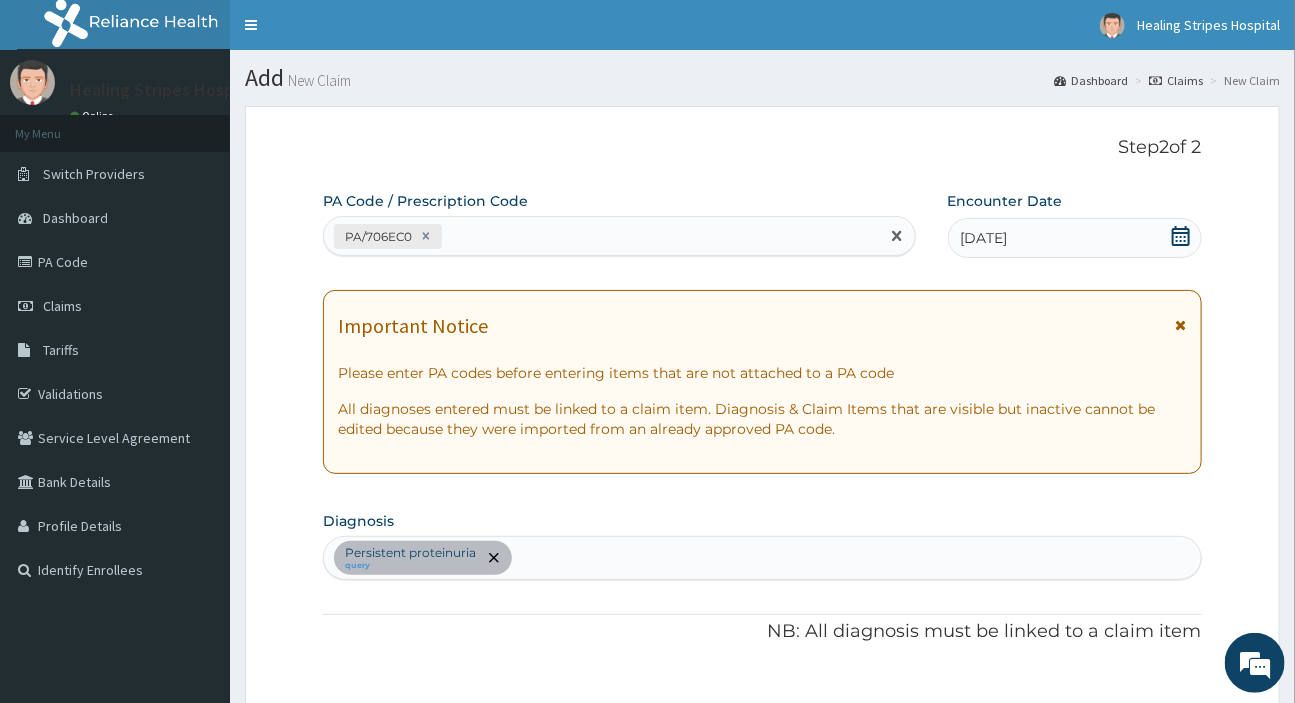 paste on "PA/75FA3E" 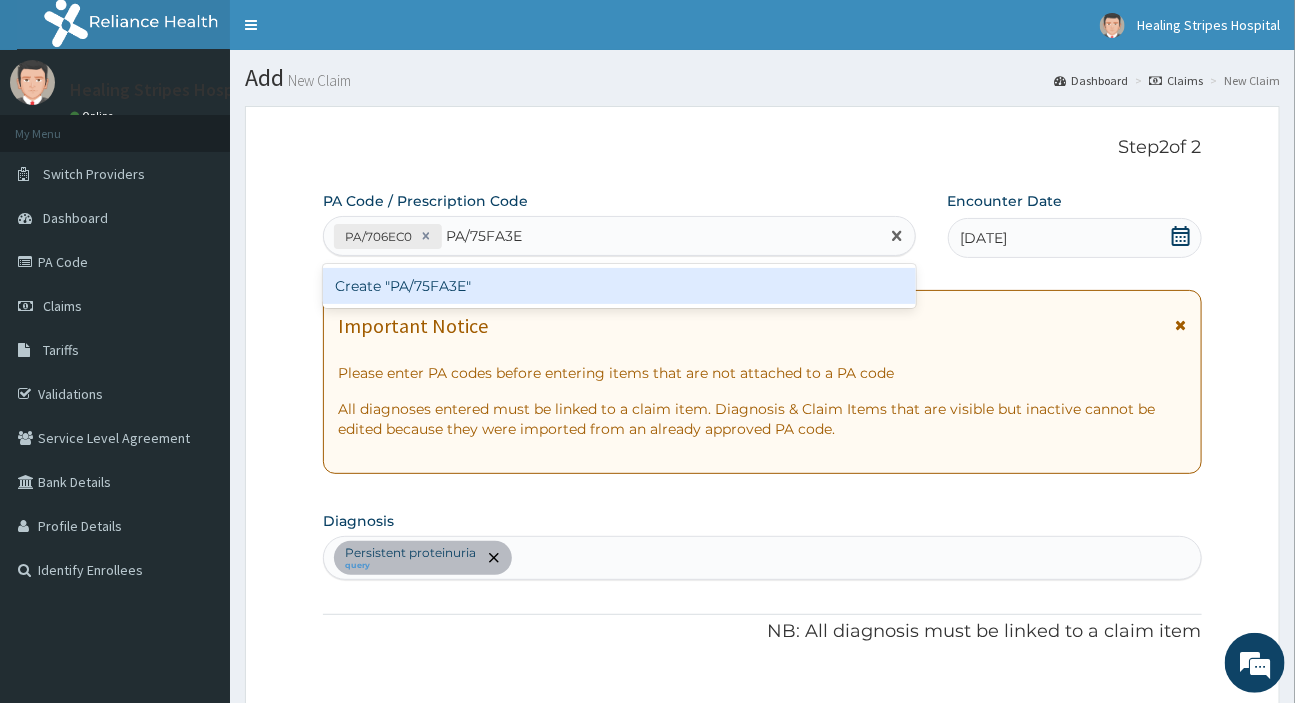click on "Create "PA/75FA3E"" at bounding box center [619, 286] 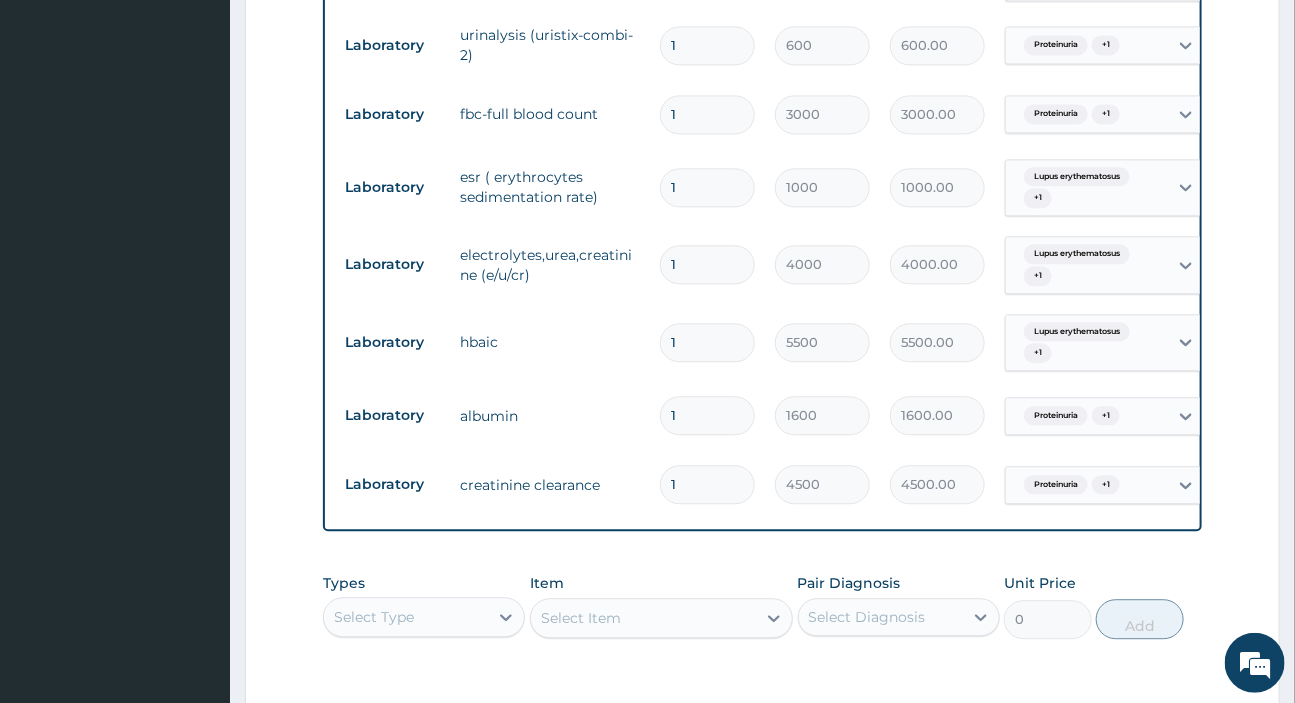 scroll, scrollTop: 1770, scrollLeft: 0, axis: vertical 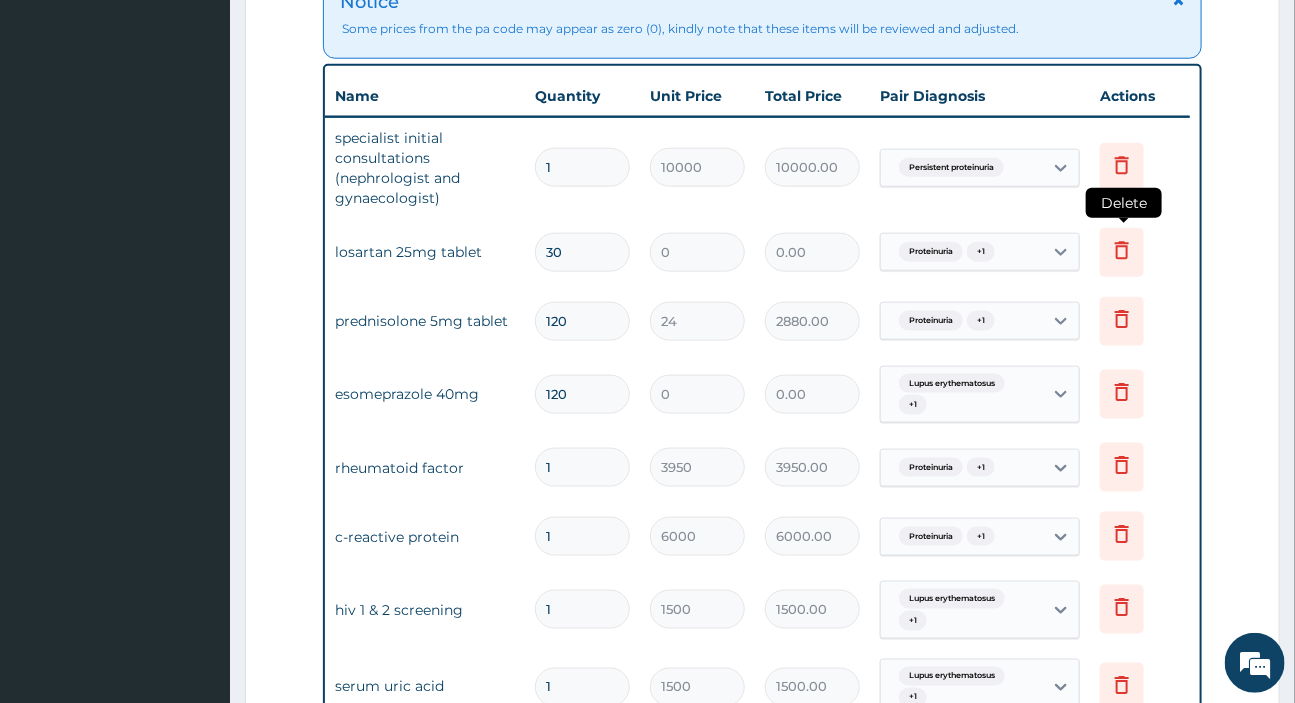 click 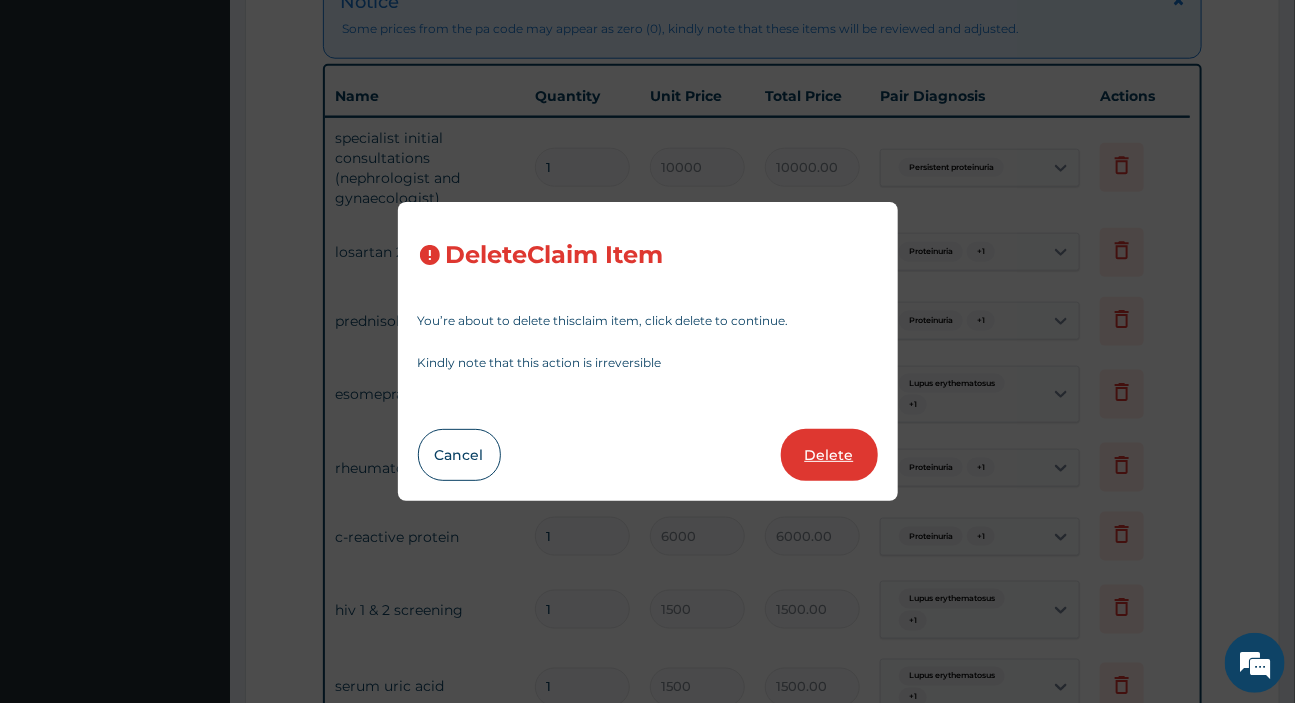 click on "Delete" at bounding box center (829, 455) 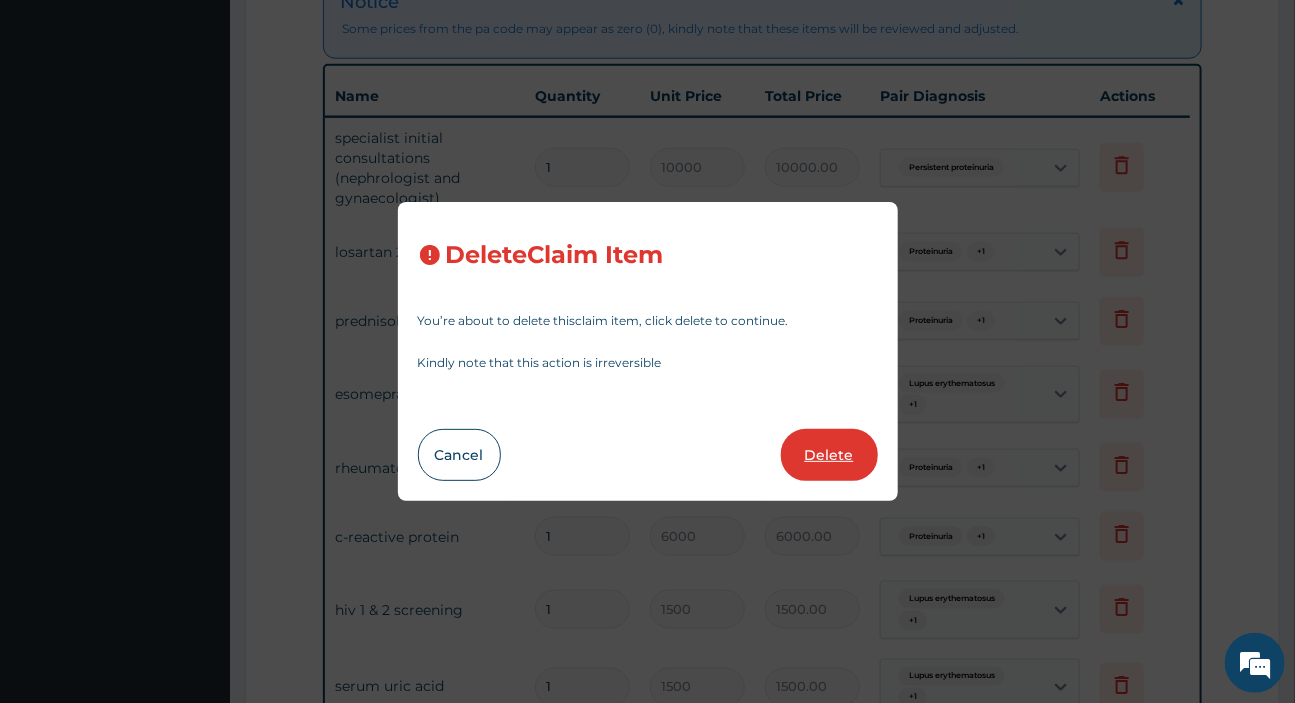 type on "120" 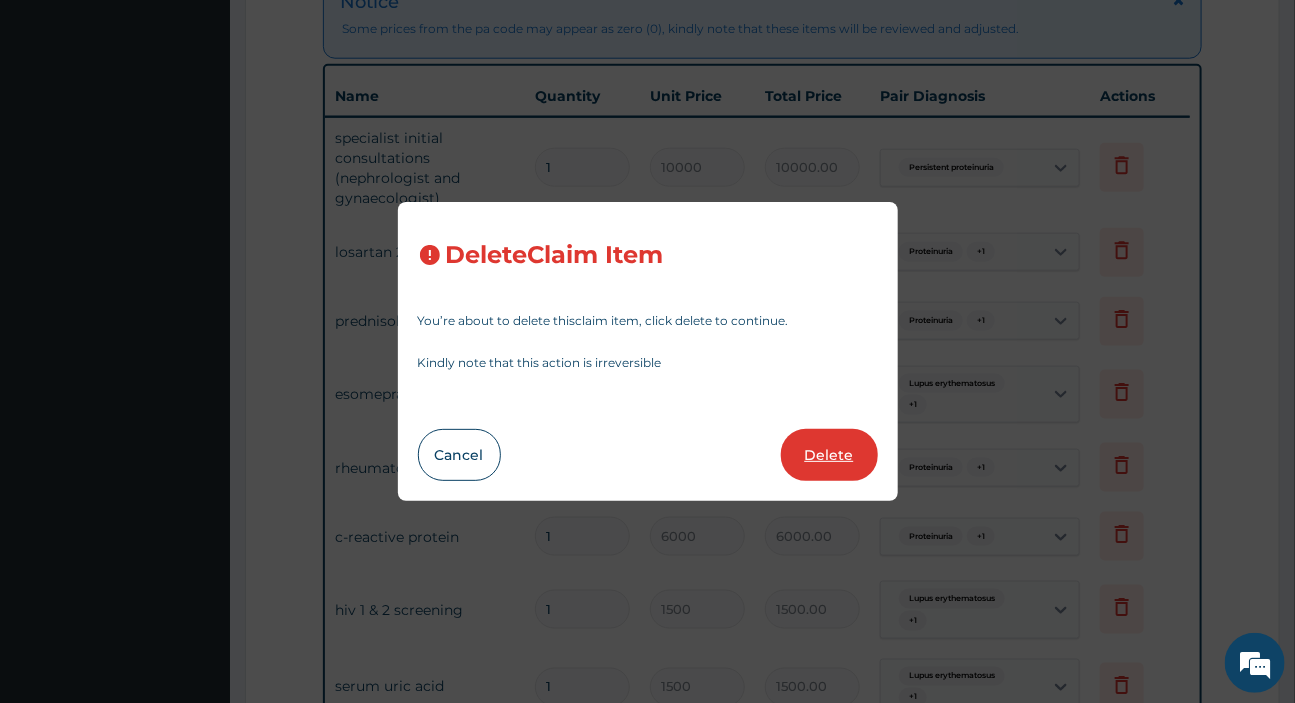 type on "2880.00" 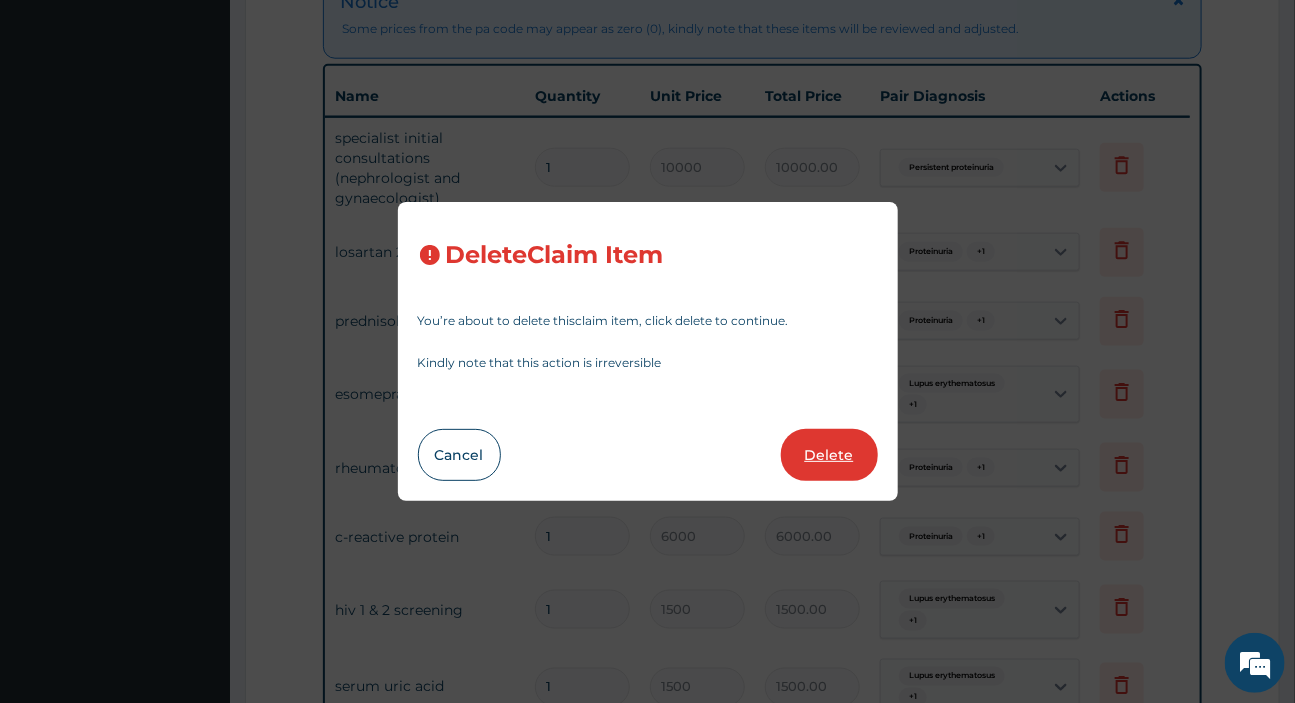type on "0" 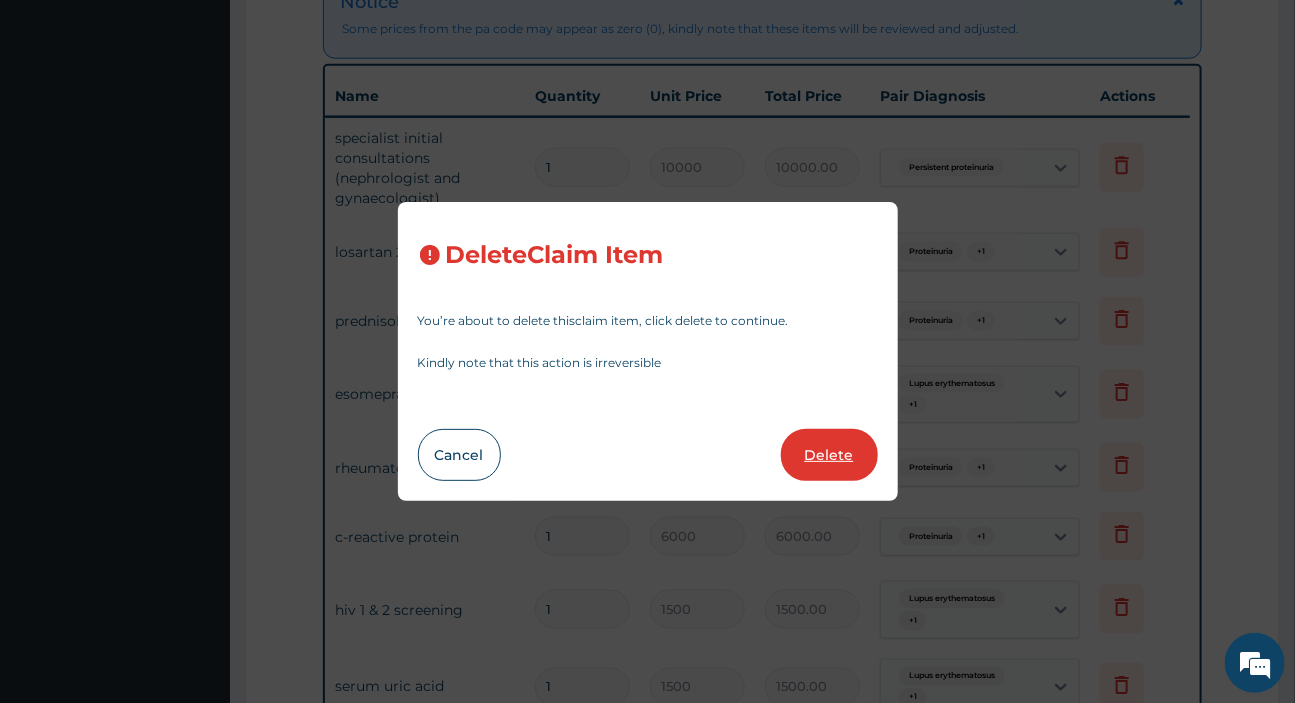 type on "0.00" 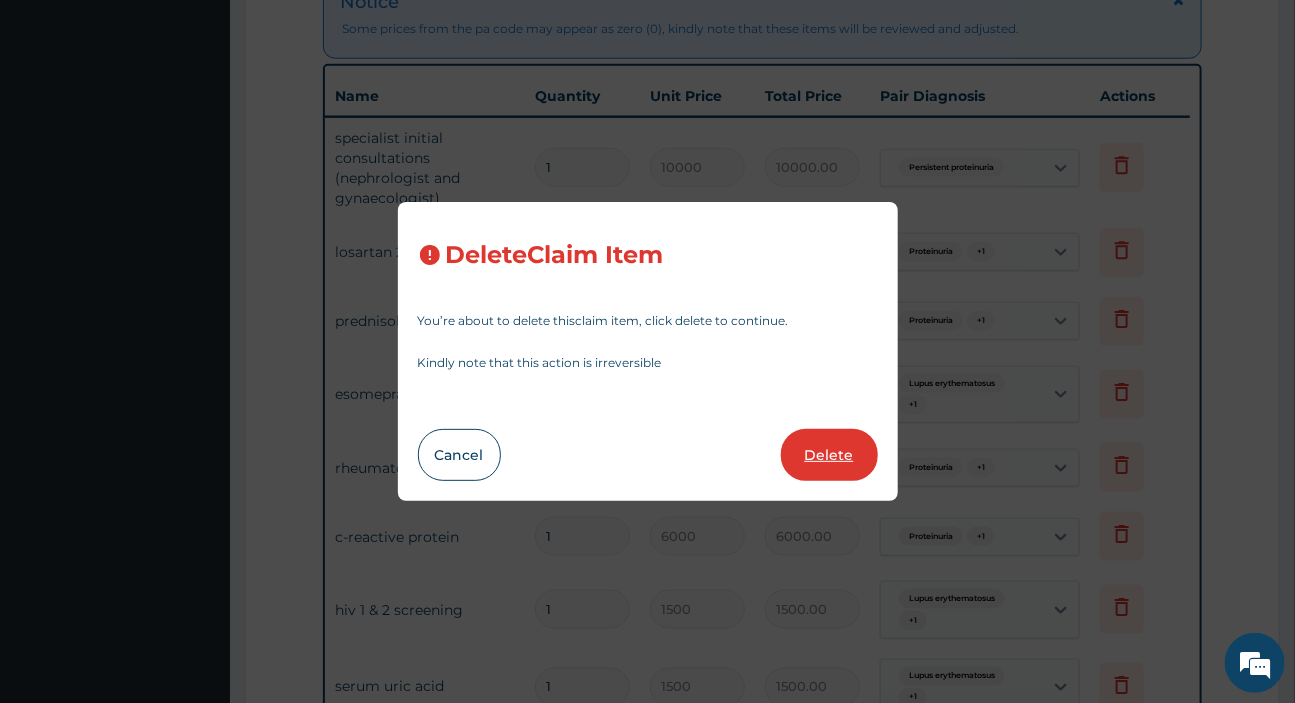 type on "1500.00" 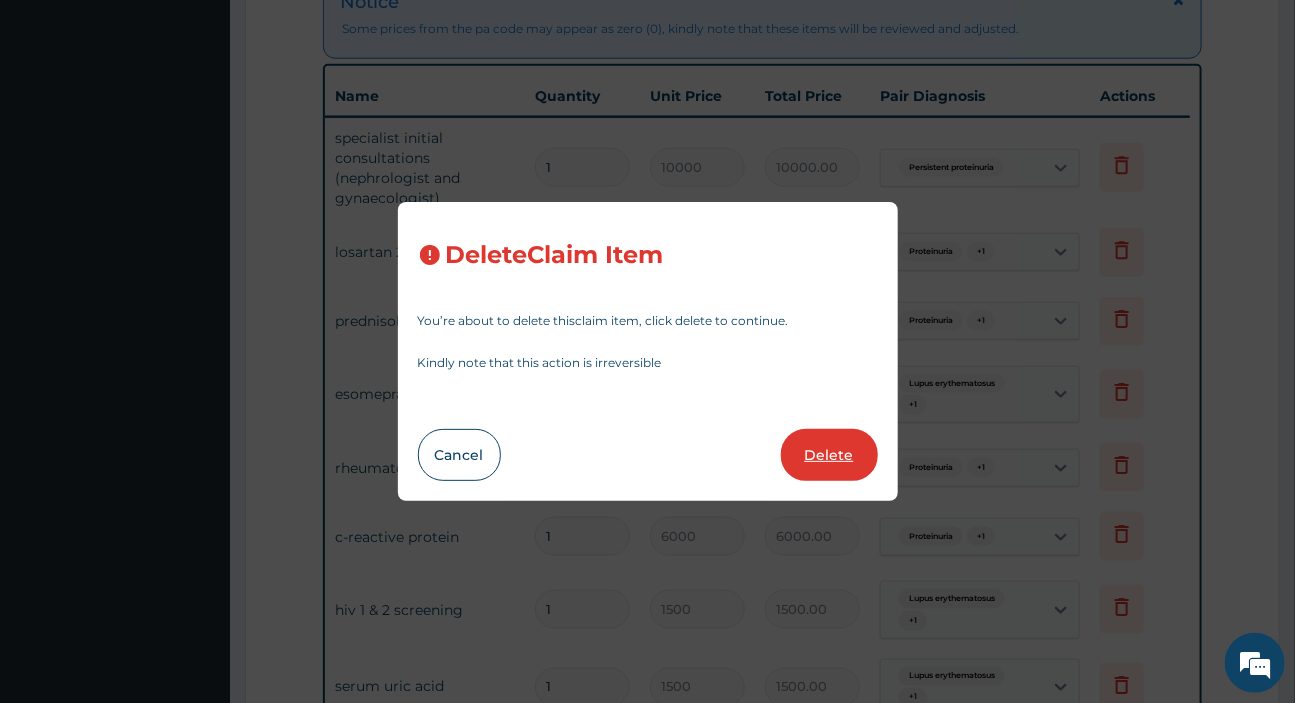 type on "2500" 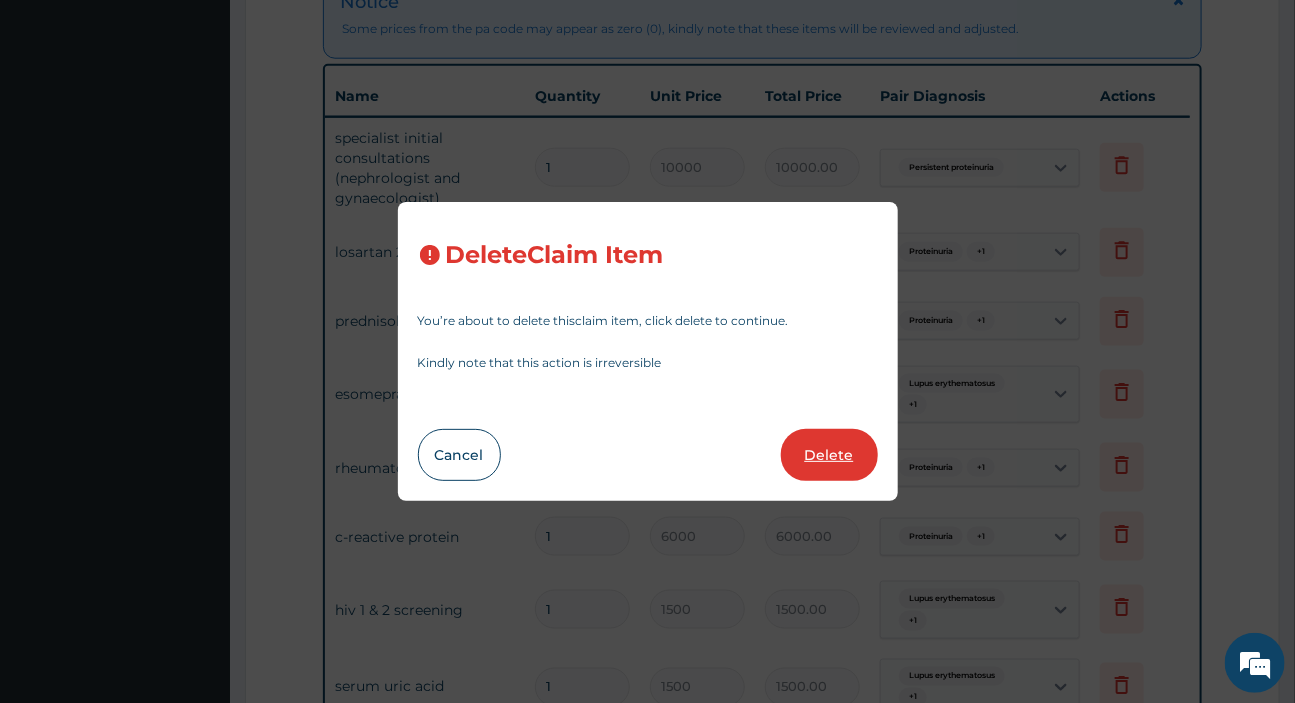 type on "2500.00" 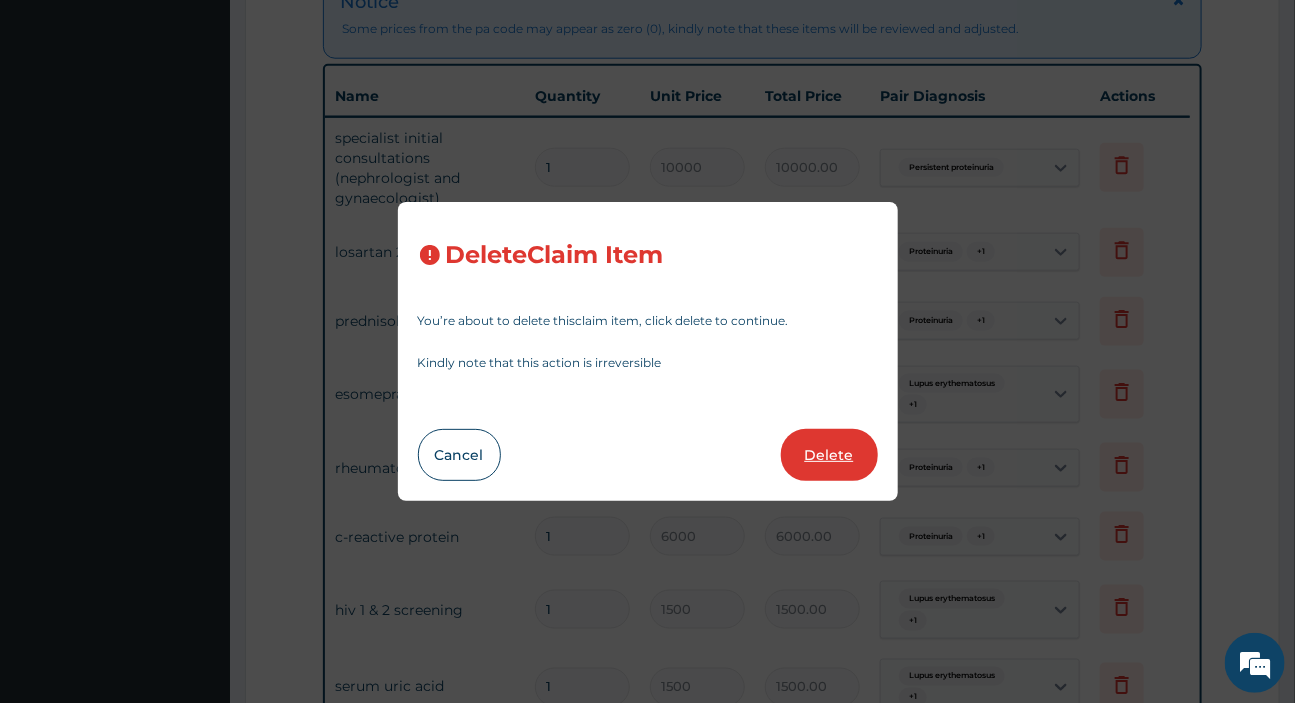 type on "600.00" 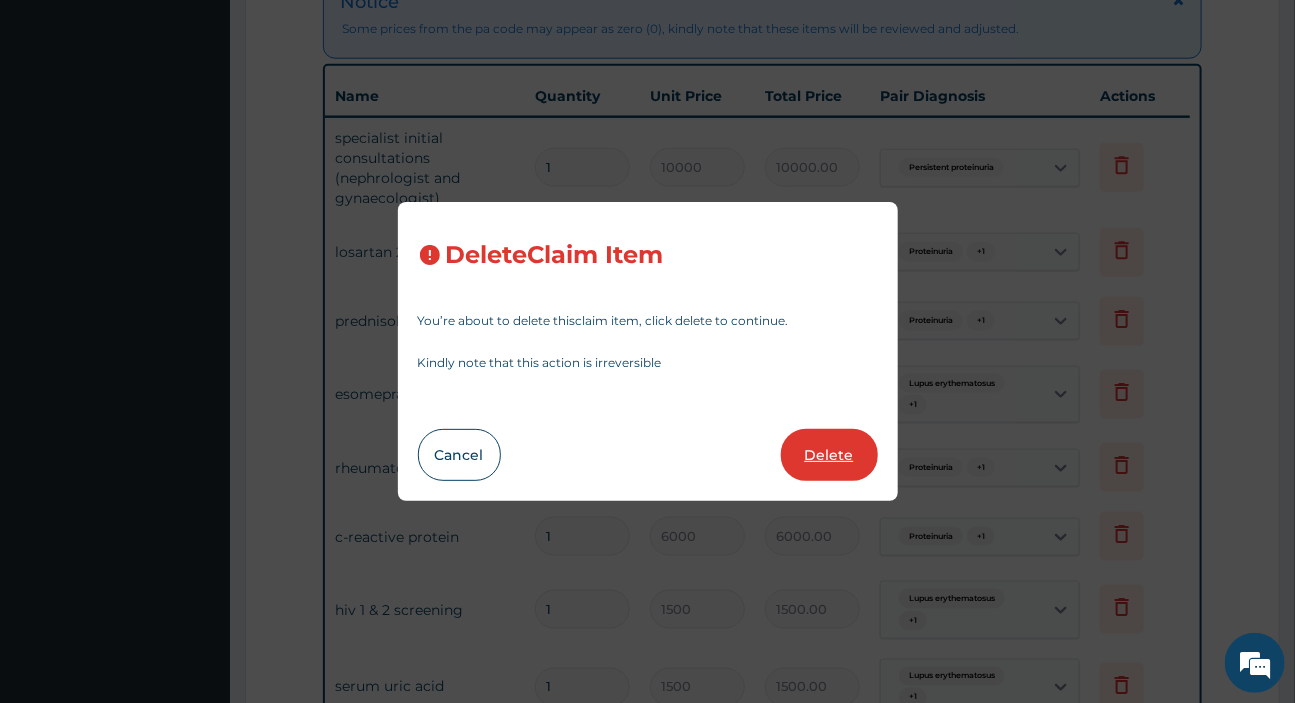 type on "3000.00" 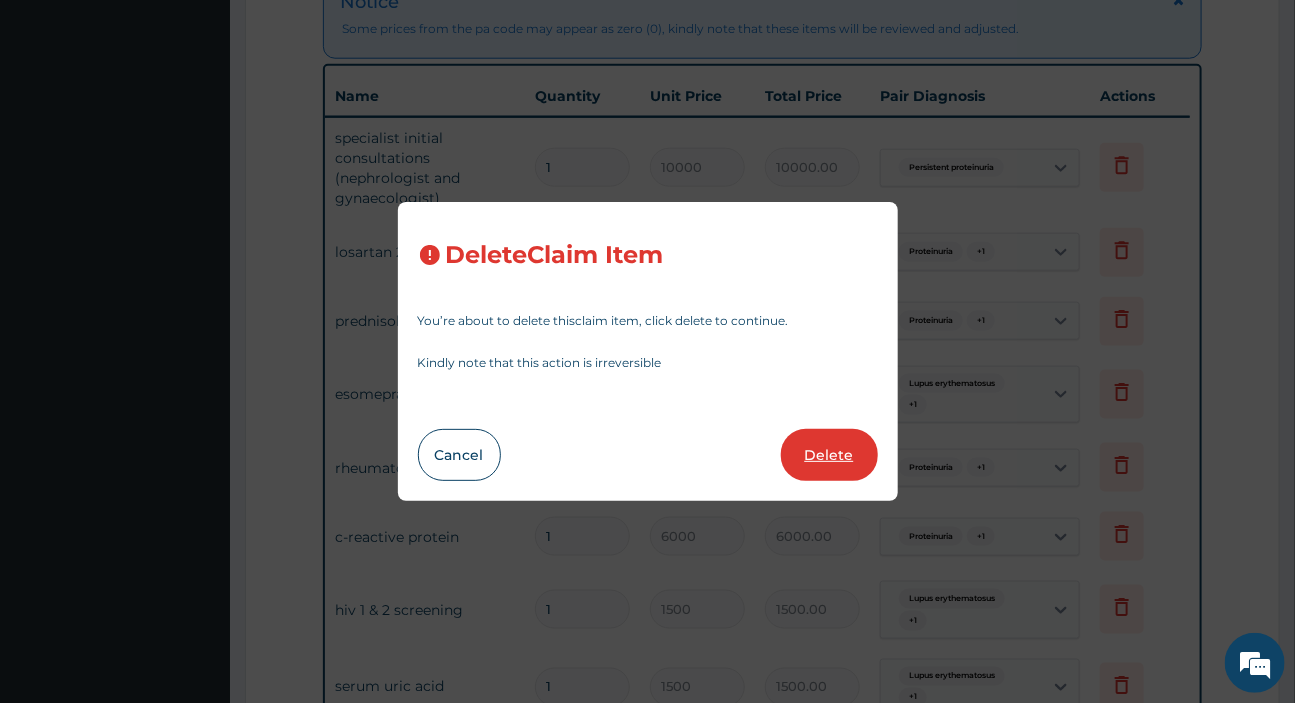 type on "1000" 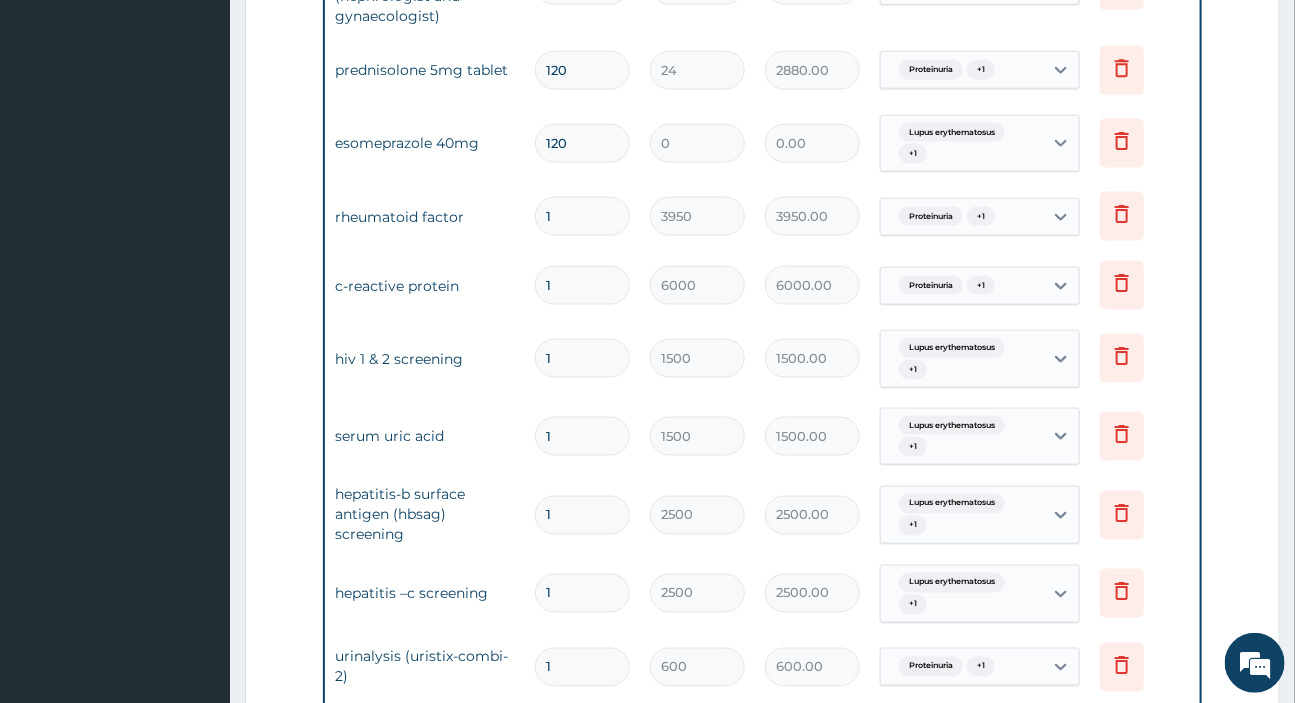 scroll, scrollTop: 861, scrollLeft: 0, axis: vertical 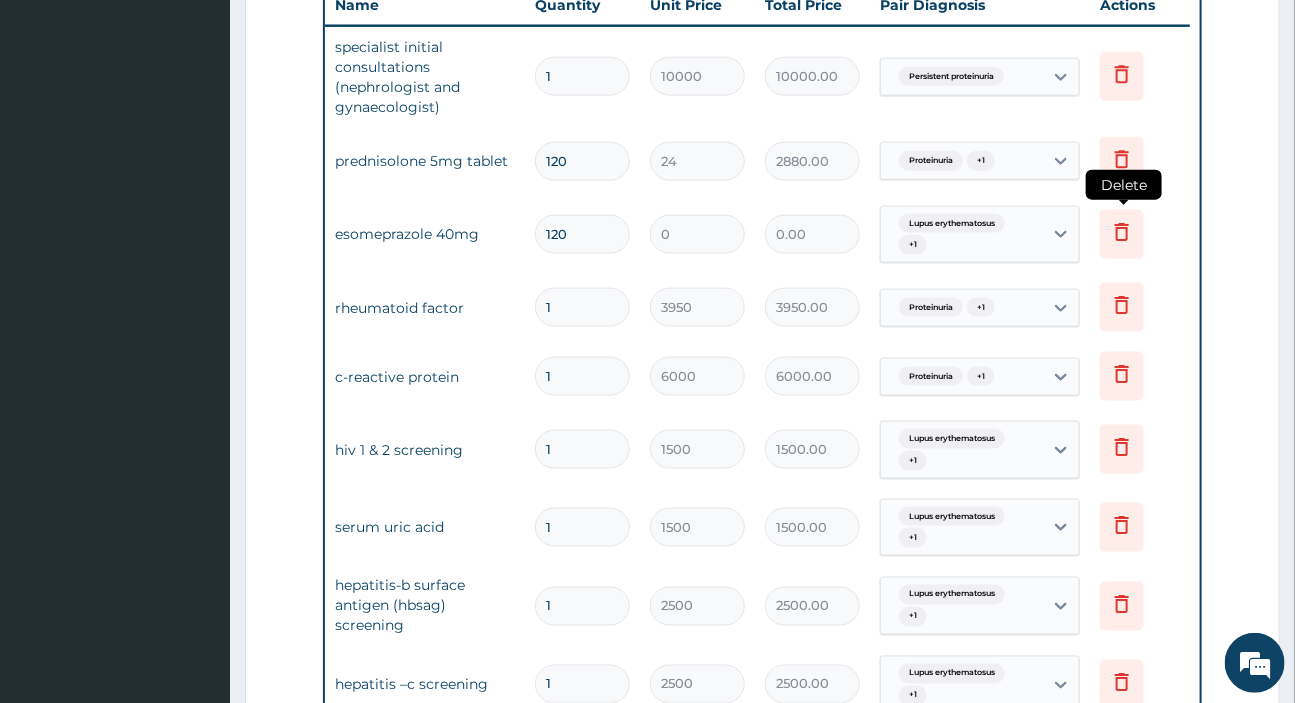click at bounding box center [1122, 234] 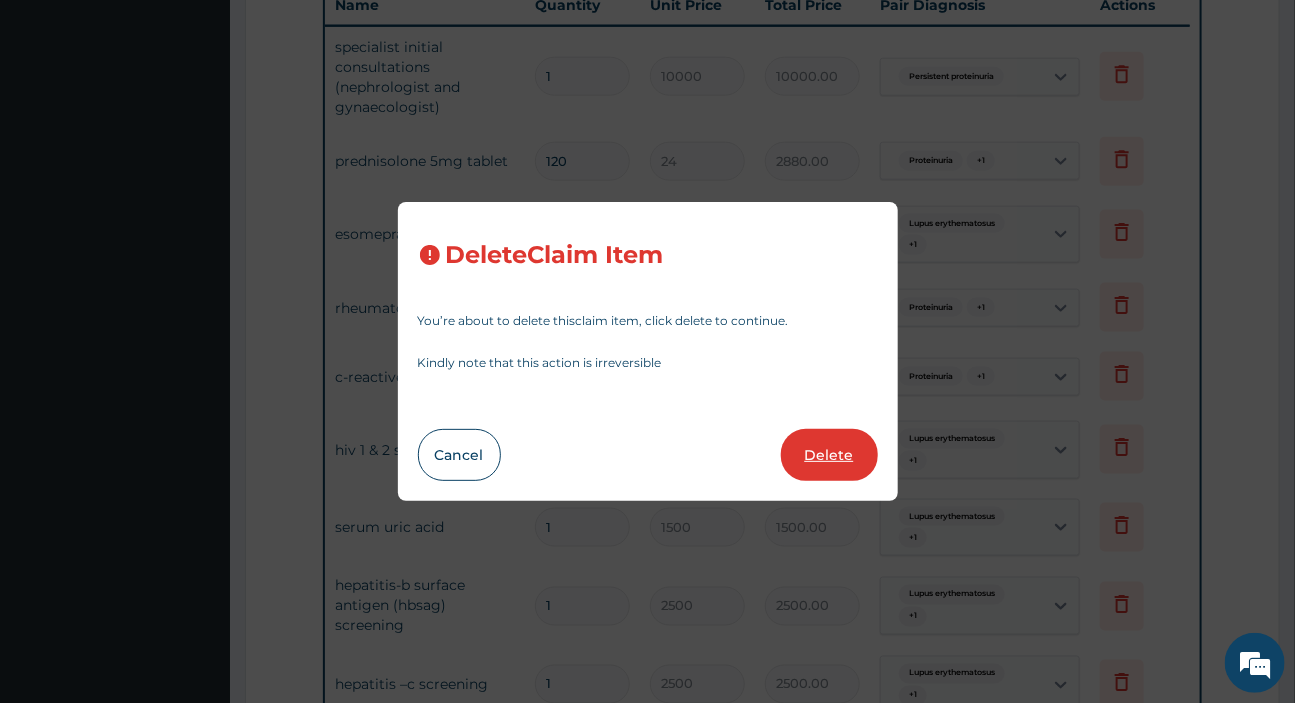 click on "Delete" at bounding box center (829, 455) 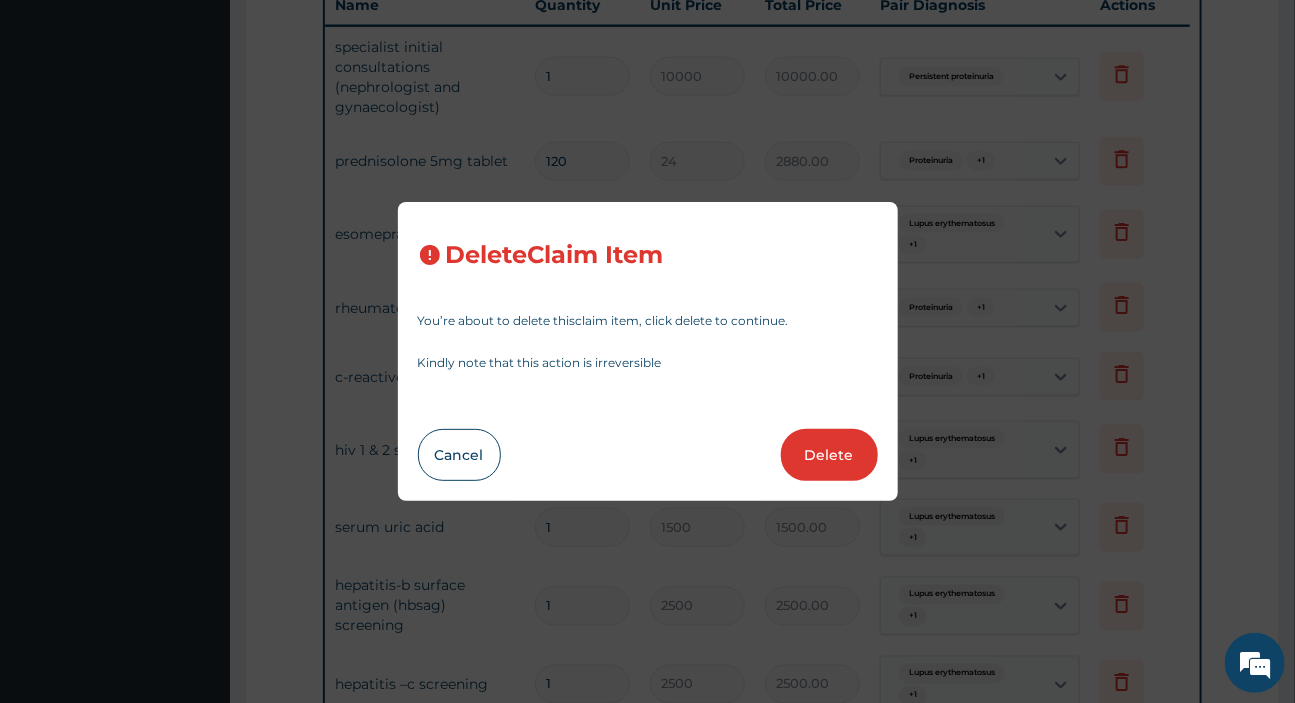 type on "1" 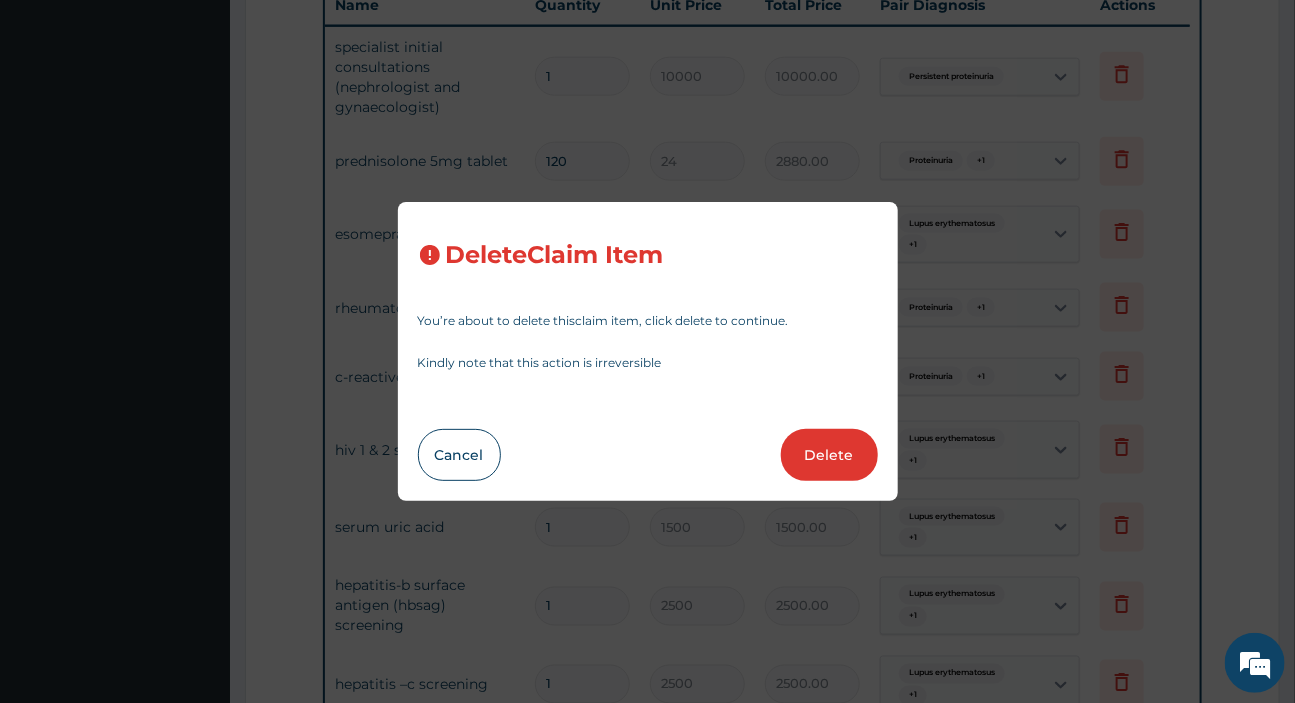 type on "3950" 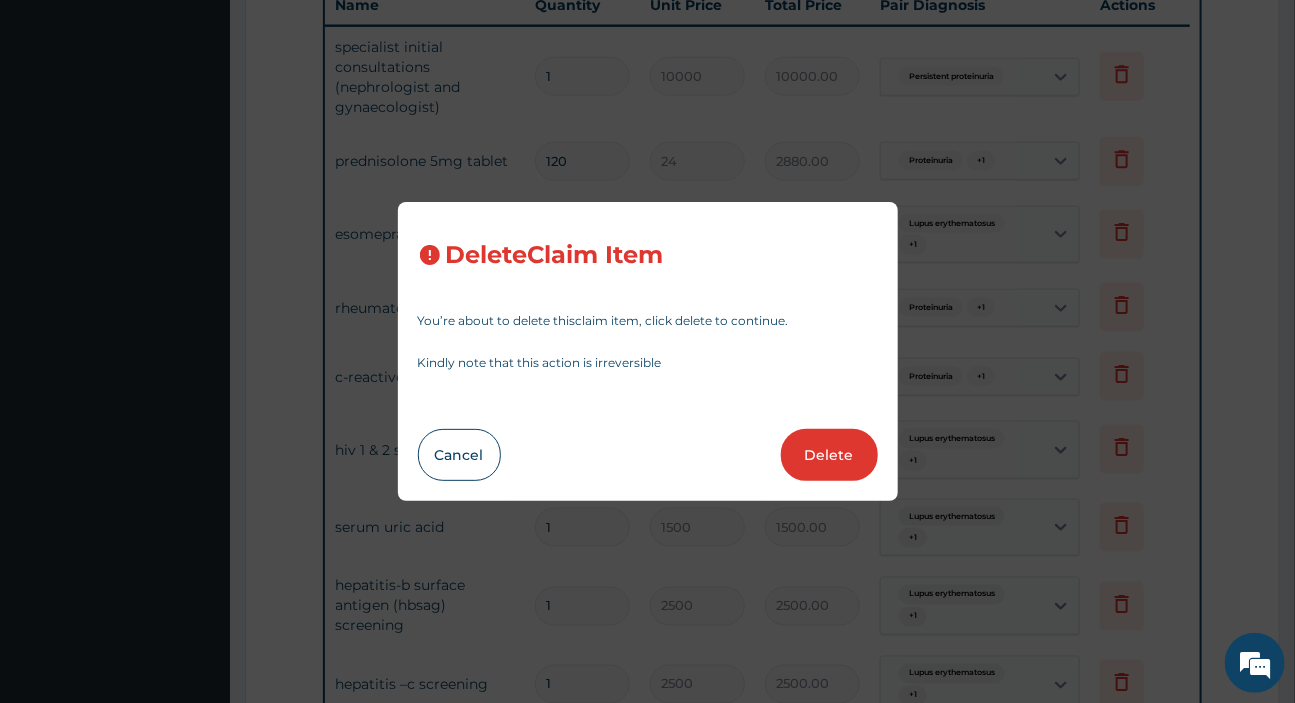 type on "1500" 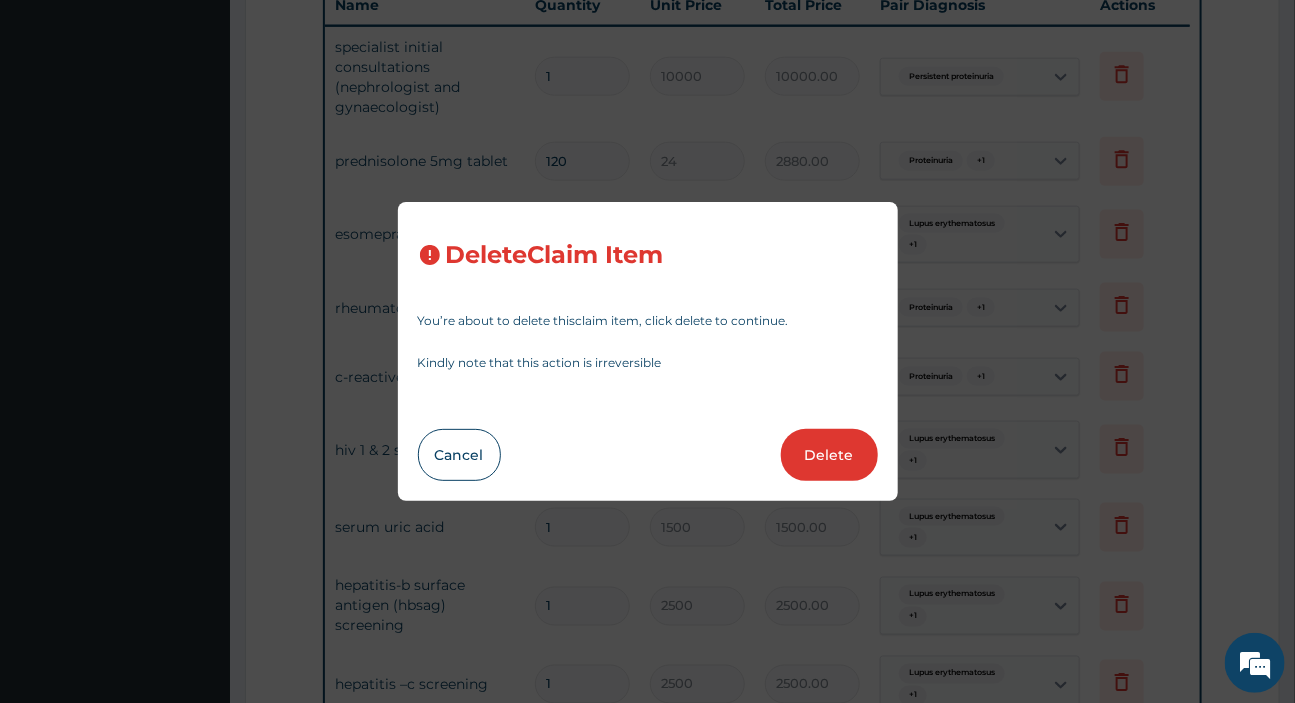 type on "1500.00" 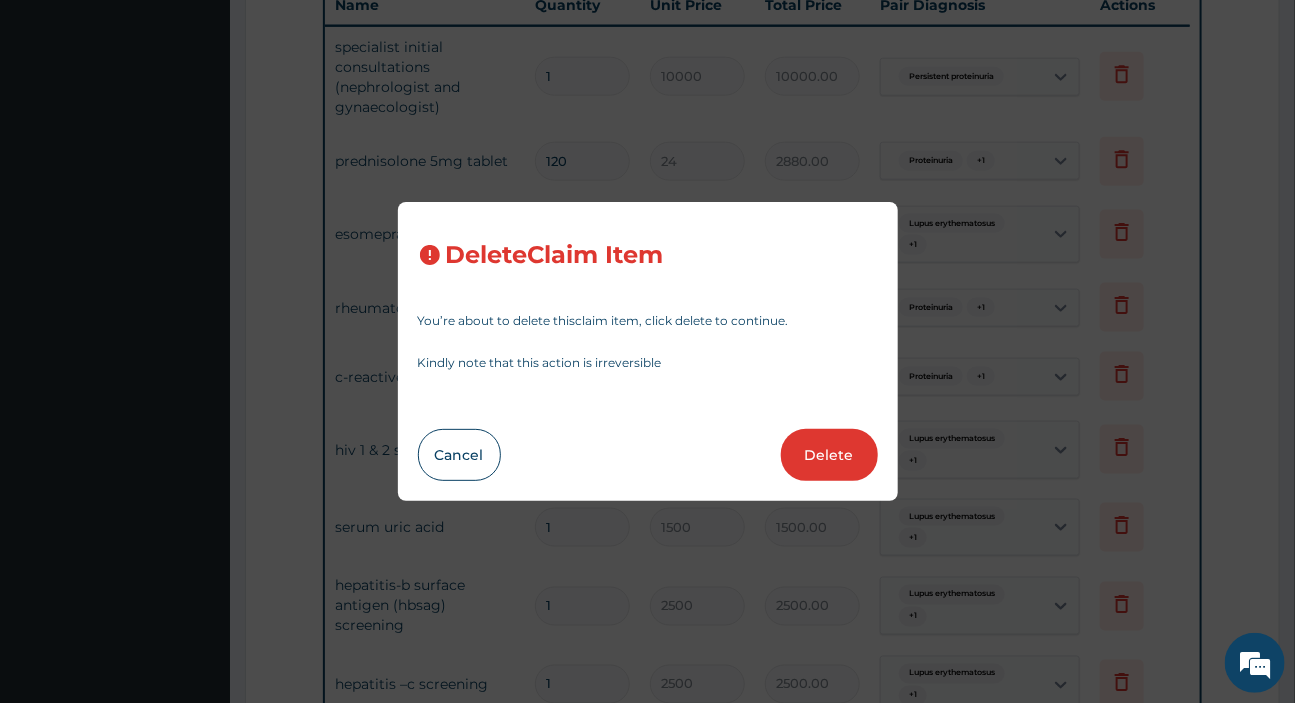 type on "2500" 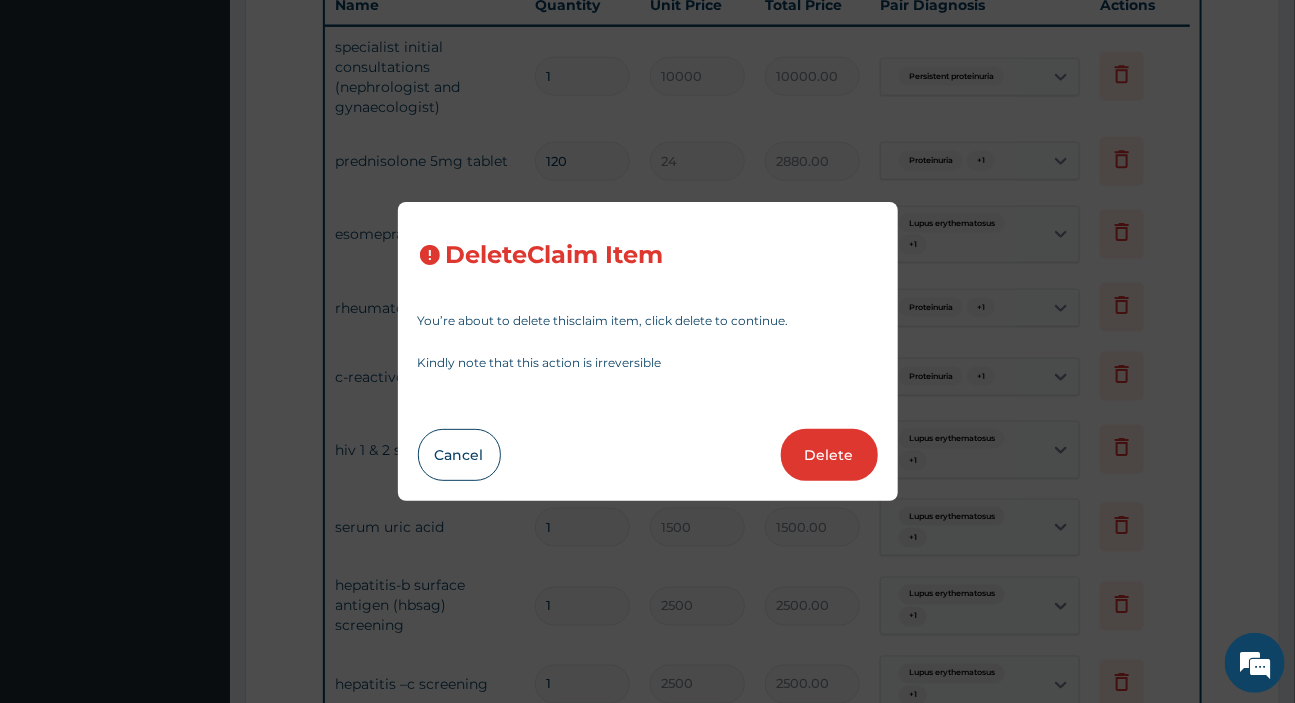 type on "600" 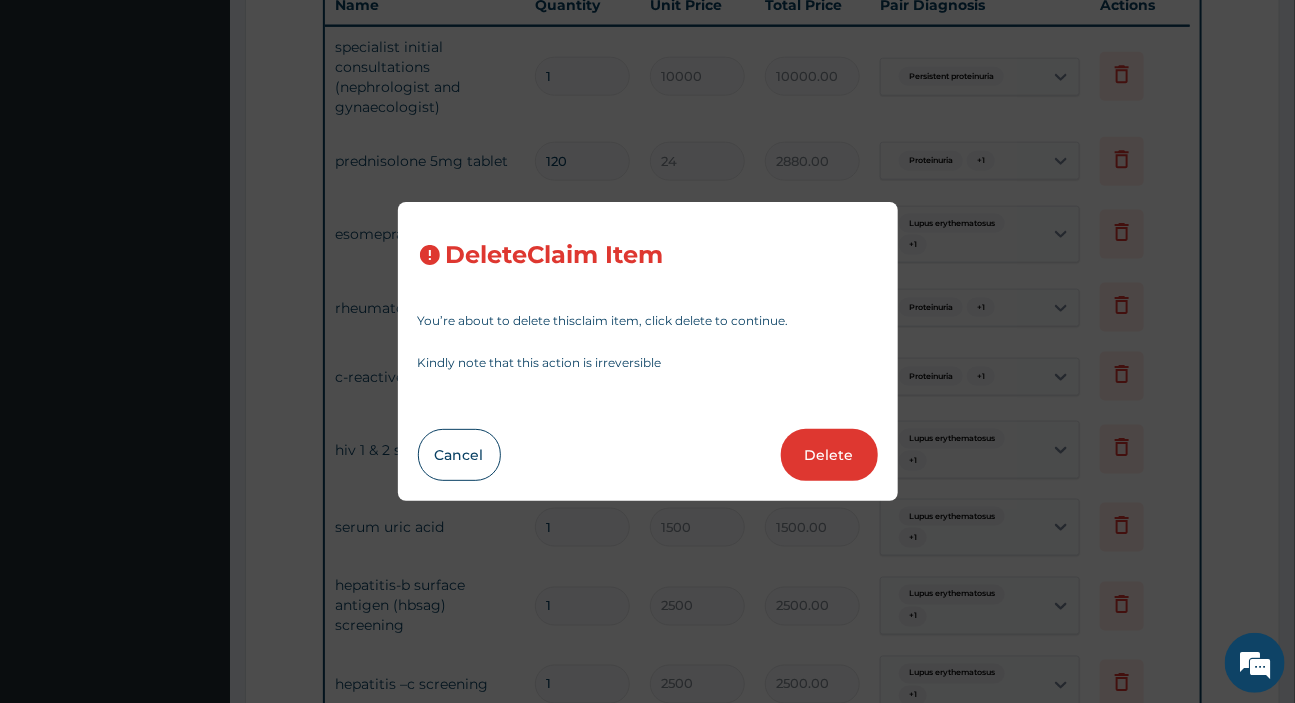 type on "3000" 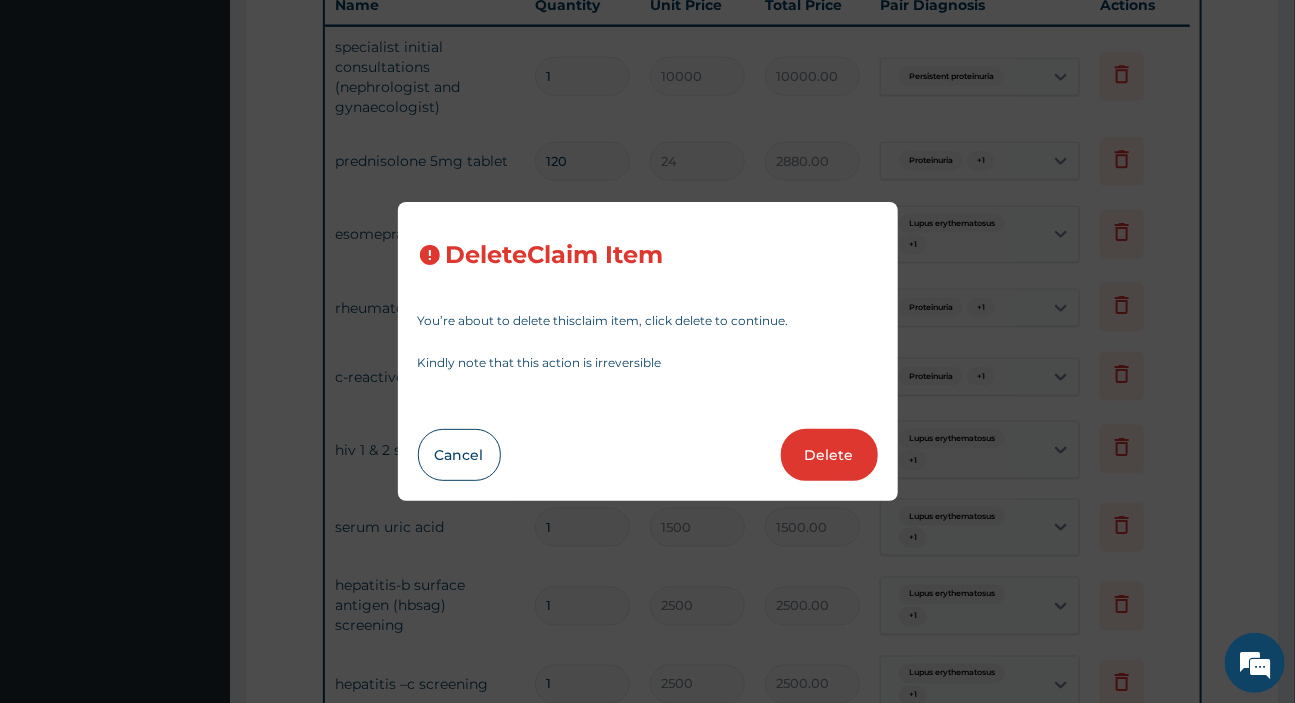 type on "1000" 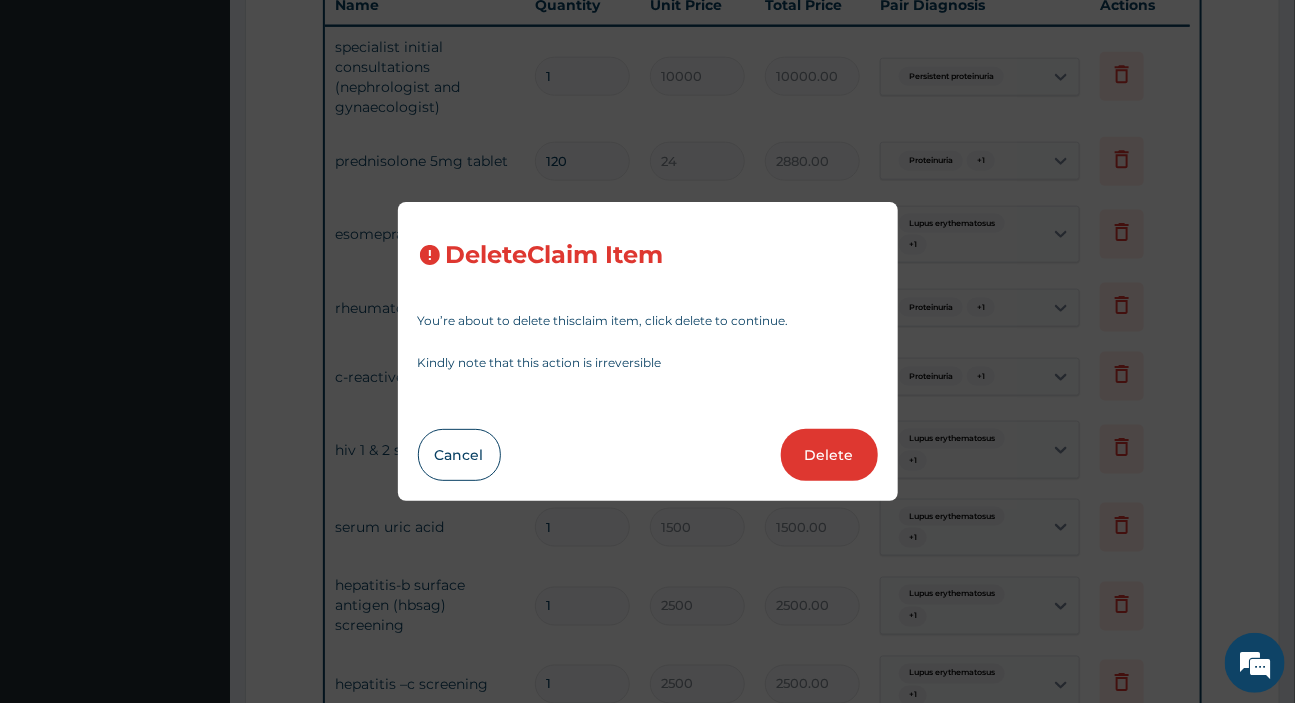 type on "1000.00" 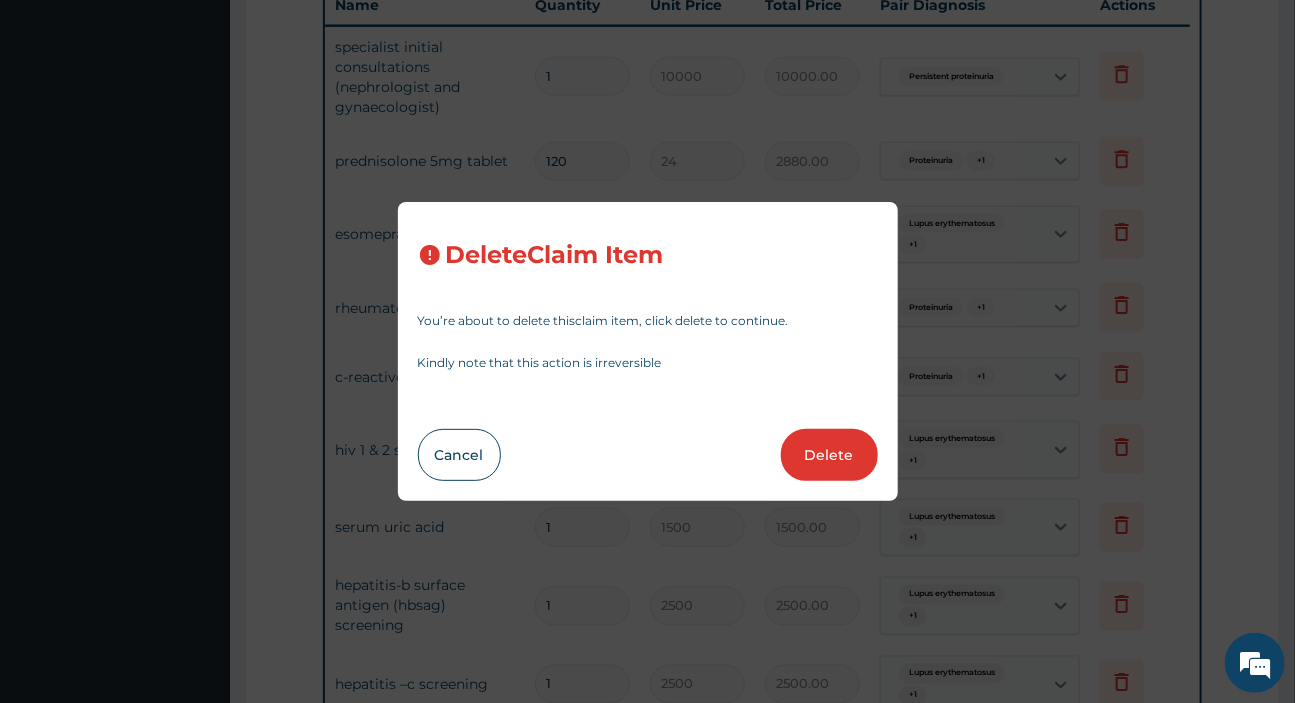 type on "5500" 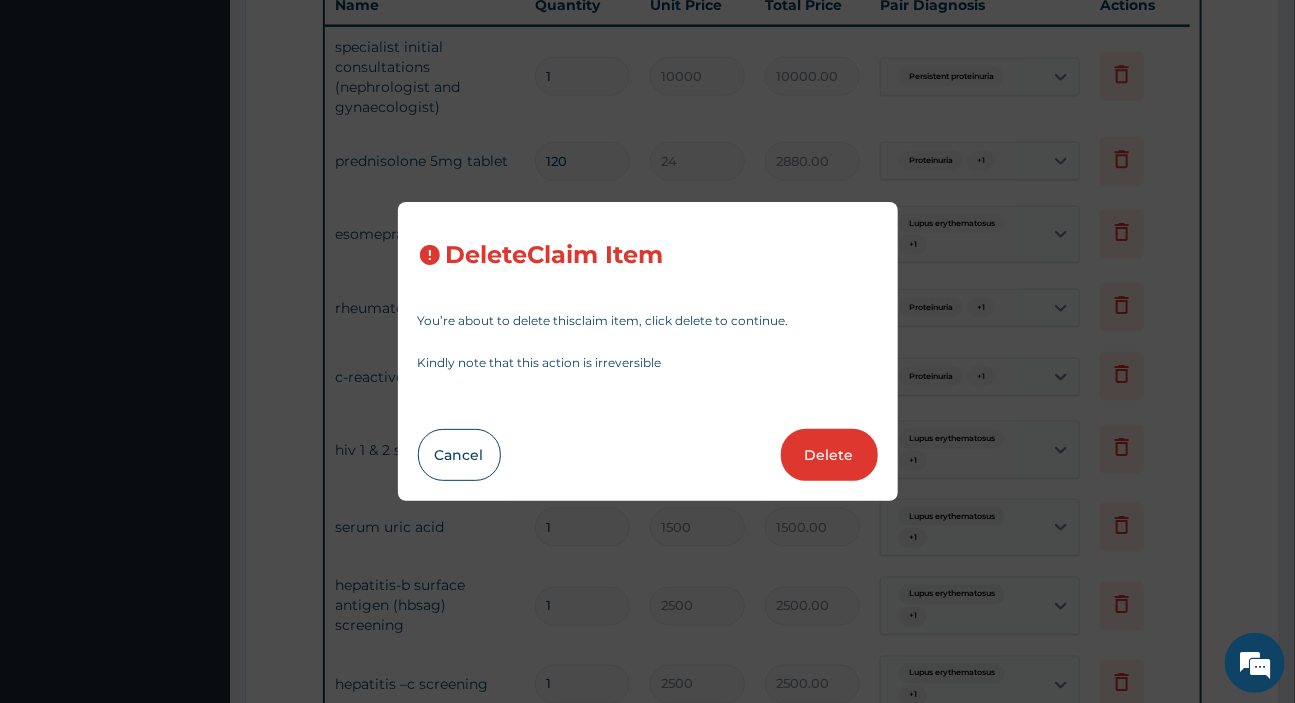 type on "5500.00" 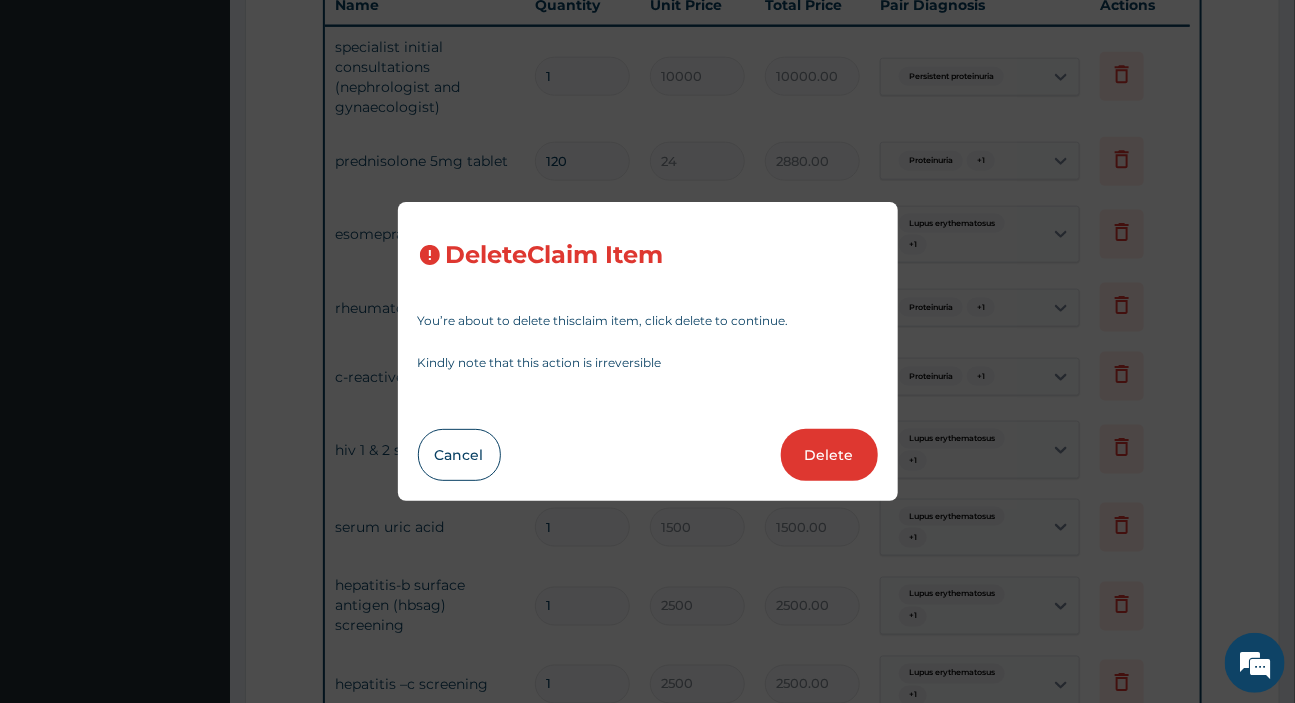 type on "1600" 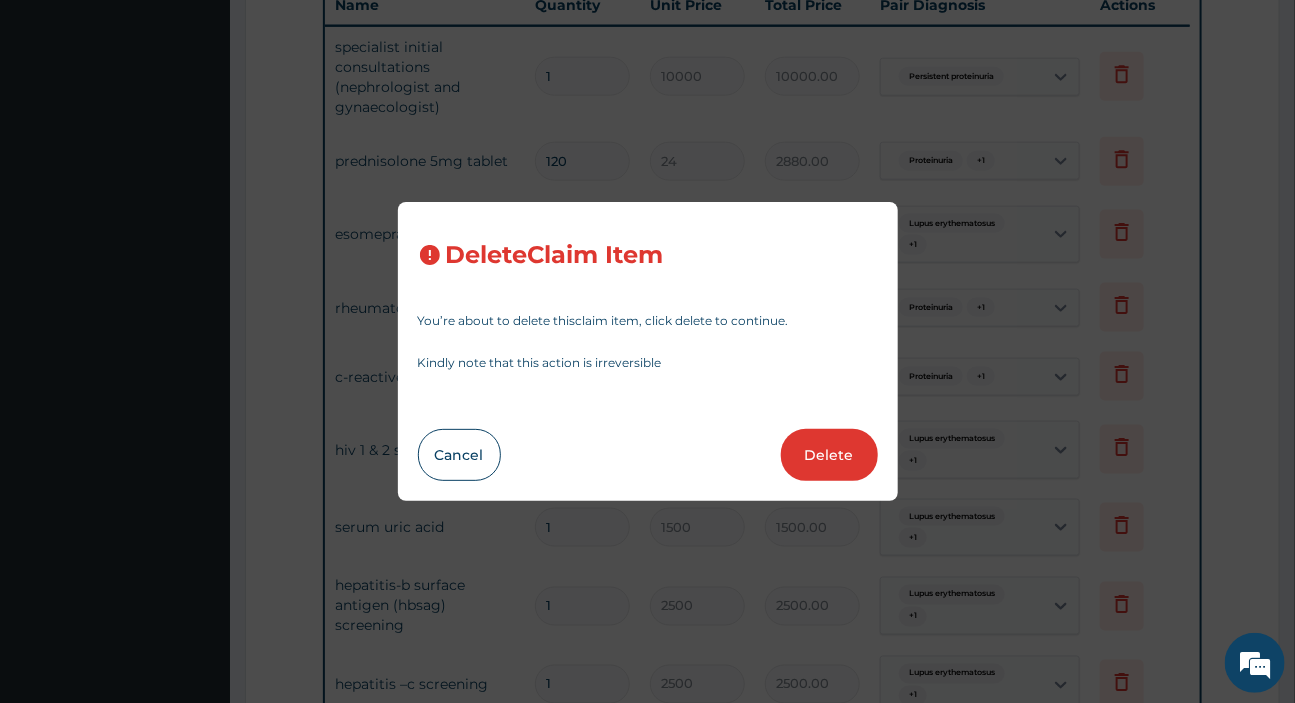 type on "1600.00" 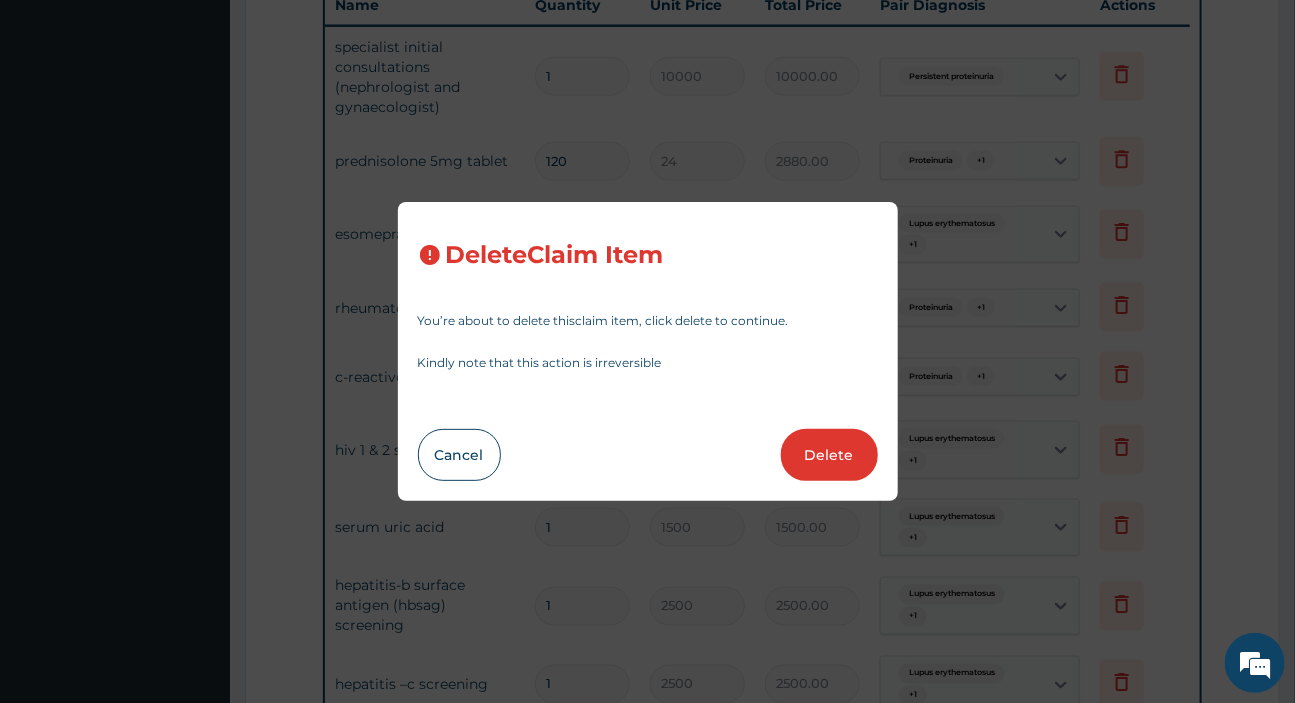 type on "4500" 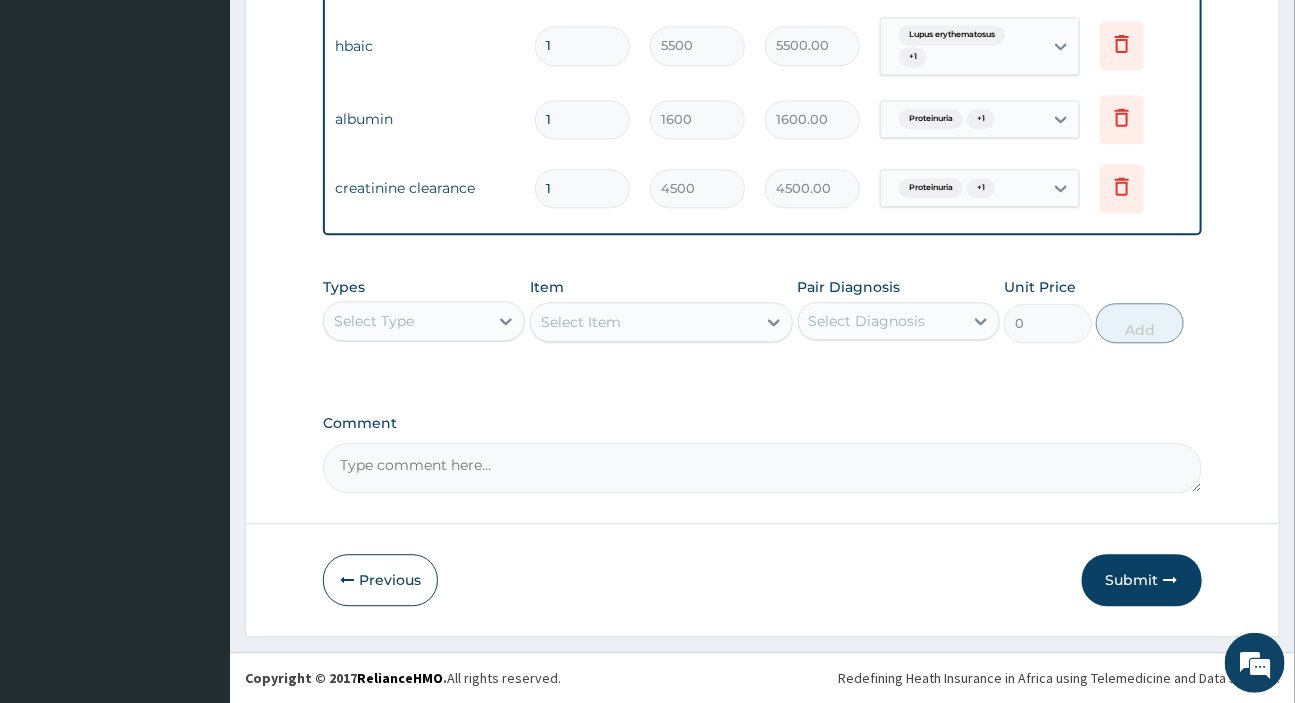 scroll, scrollTop: 1716, scrollLeft: 0, axis: vertical 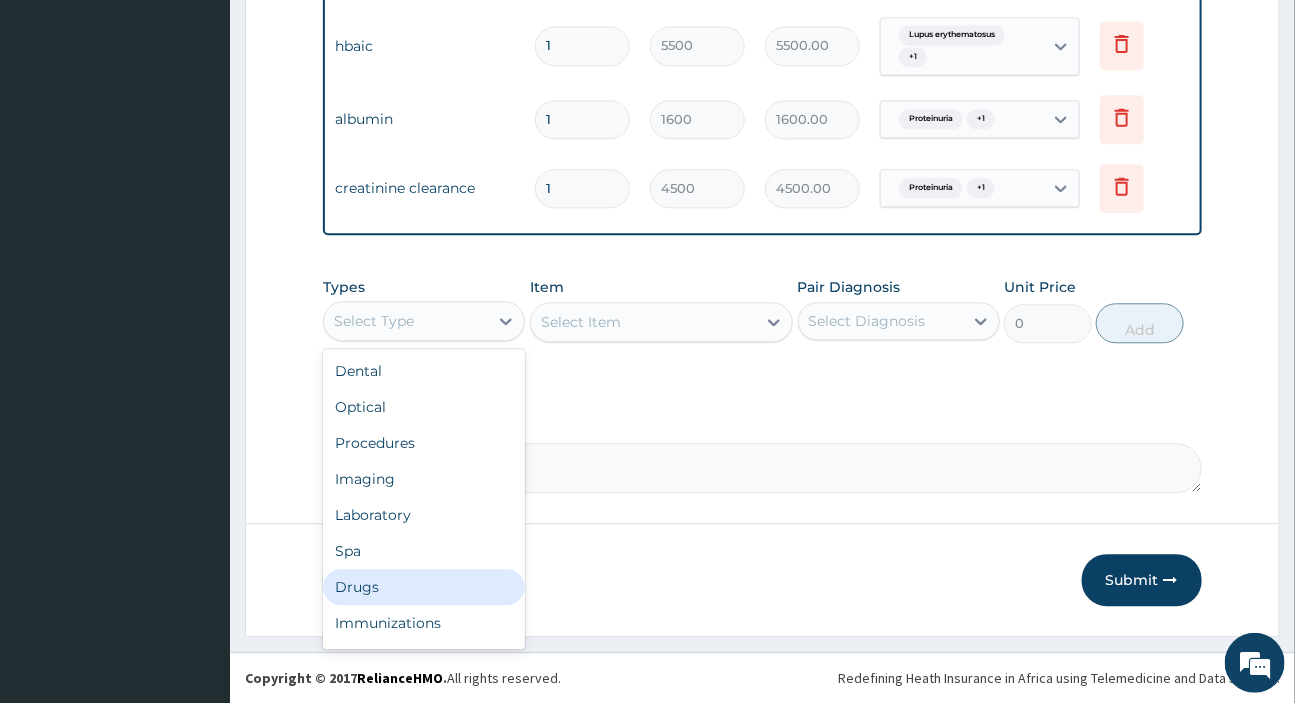 click on "Drugs" at bounding box center (424, 587) 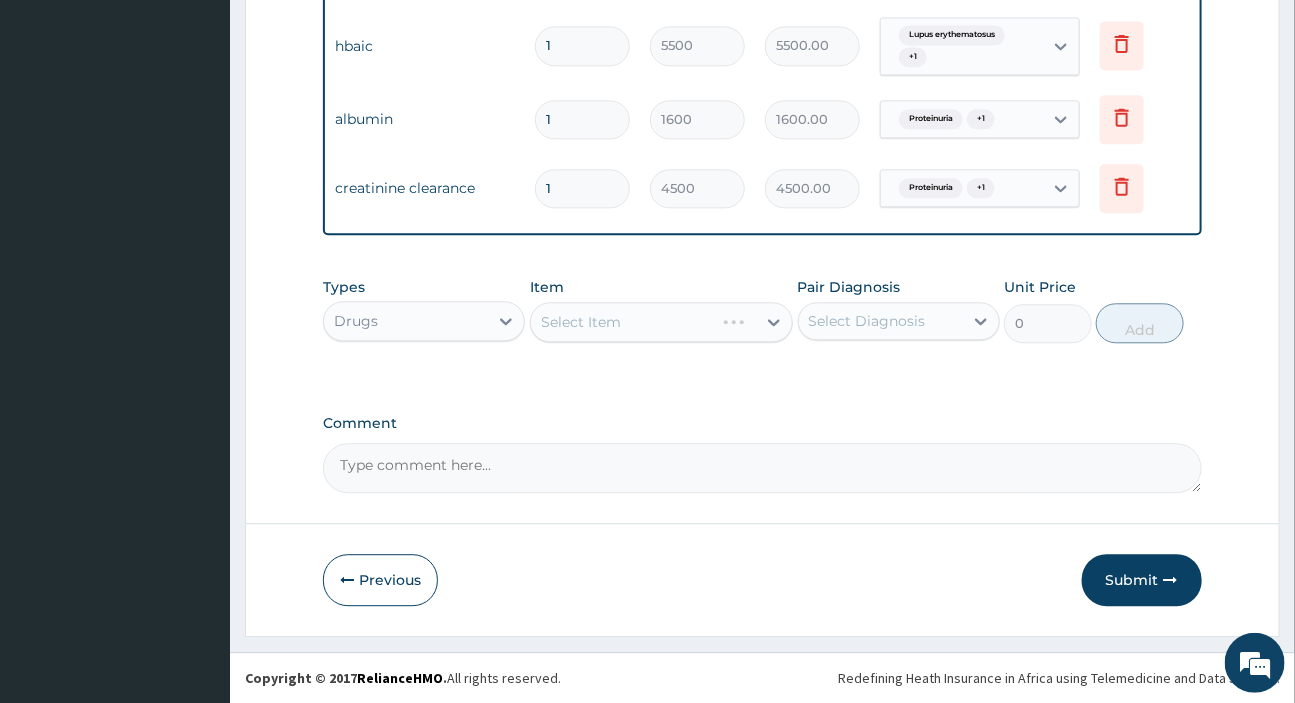 click on "Select Diagnosis" at bounding box center (867, 321) 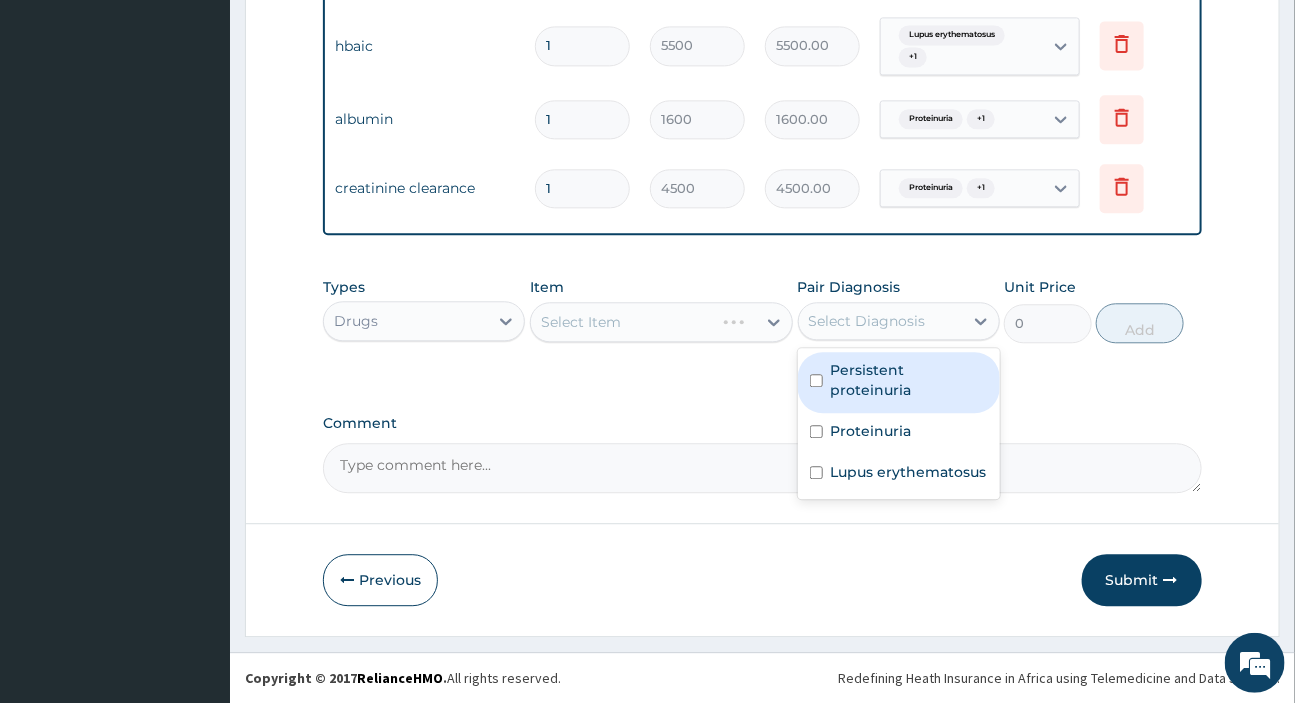 click on "PA Code / Prescription Code PA/706EC0 PA/75FA3E Encounter Date 12-06-2025 Important Notice Please enter PA codes before entering items that are not attached to a PA code   All diagnoses entered must be linked to a claim item. Diagnosis & Claim Items that are visible but inactive cannot be edited because they were imported from an already approved PA code. Diagnosis Persistent proteinuria query Proteinuria confirmed Lupus erythematosus confirmed NB: All diagnosis must be linked to a claim item Claim Items Type Name Quantity Unit Price Total Price Pair Diagnosis Actions Procedures specialist initial consultations (nephrologist and gynaecologist) 1 10000 10000.00 Persistent proteinuria Delete Drugs prednisolone 5mg tablet 120 24 2880.00 Proteinuria  + 1 Delete Laboratory rheumatoid  factor 1 3950 3950.00 Proteinuria  + 1 Delete Laboratory c-reactive protein 1 6000 6000.00 Proteinuria  + 1 Delete Laboratory hiv 1 & 2 screening 1 1500 1500.00 Lupus erythematosus  + 1 Delete Laboratory serum  uric acid 1 1500  + 1" at bounding box center [762, -510] 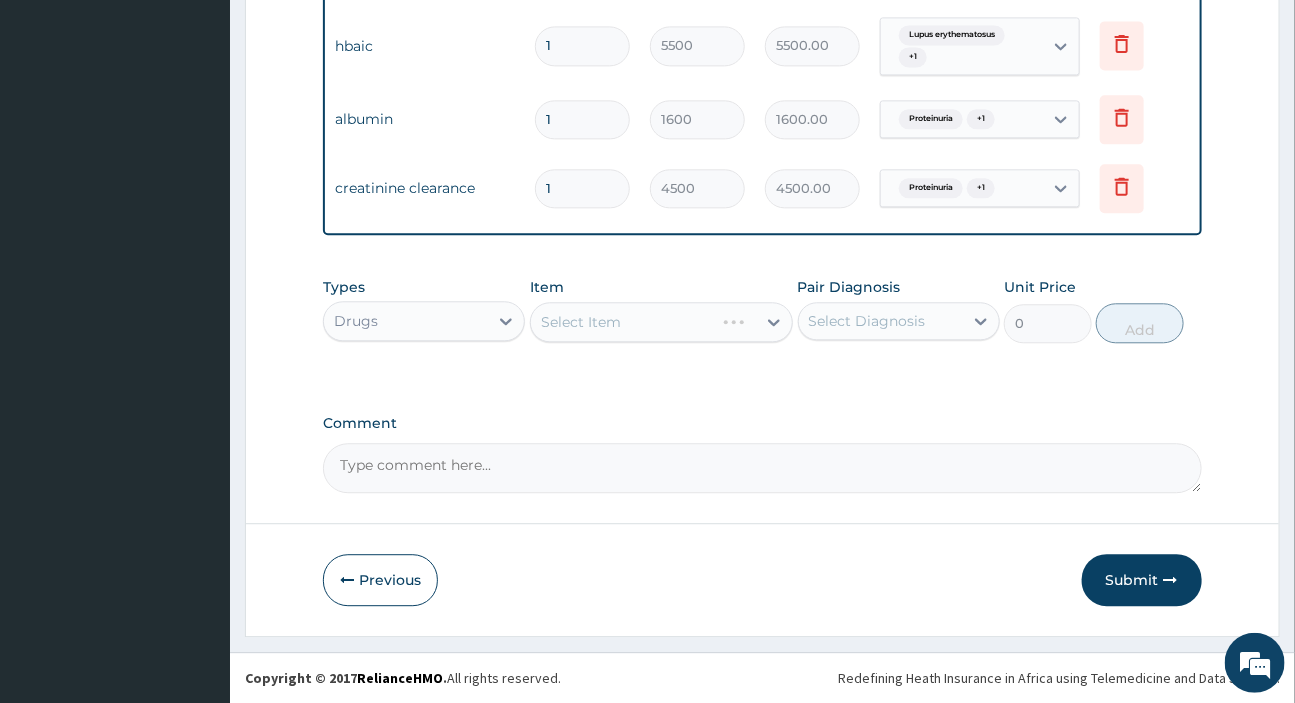 click on "Select Item" at bounding box center [661, 322] 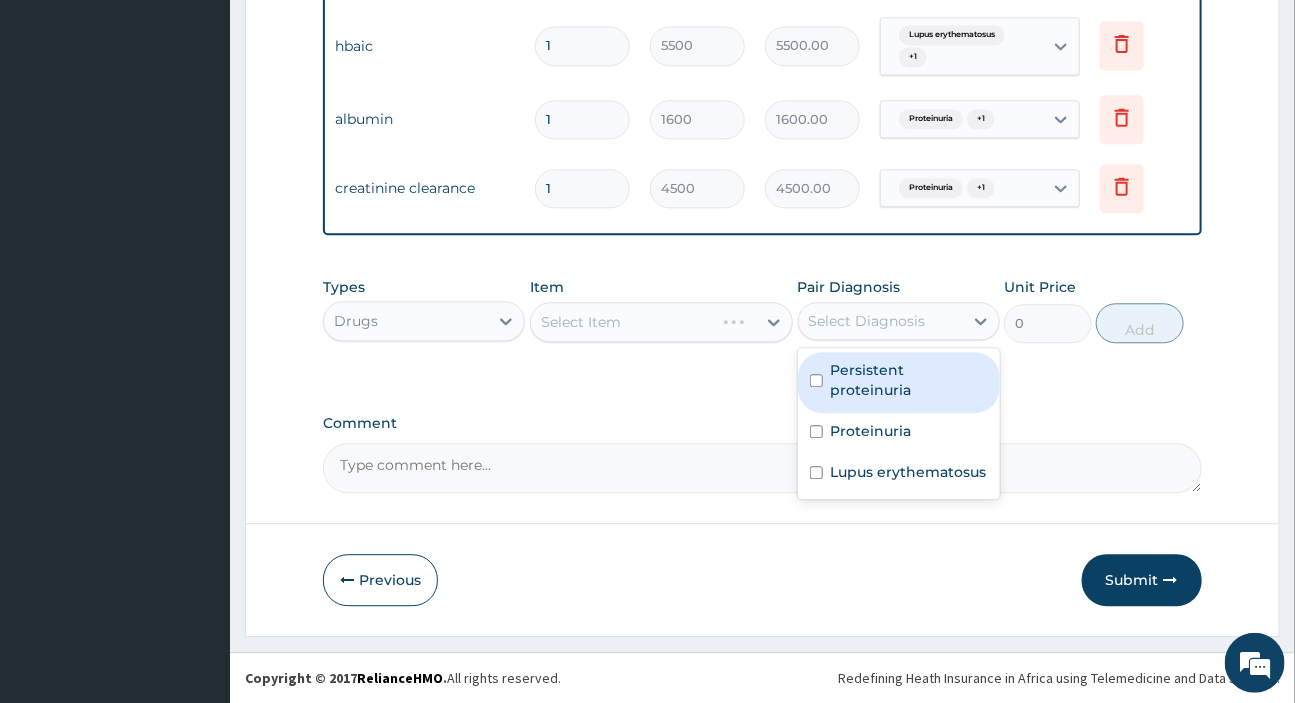 click on "Select Diagnosis" at bounding box center (867, 321) 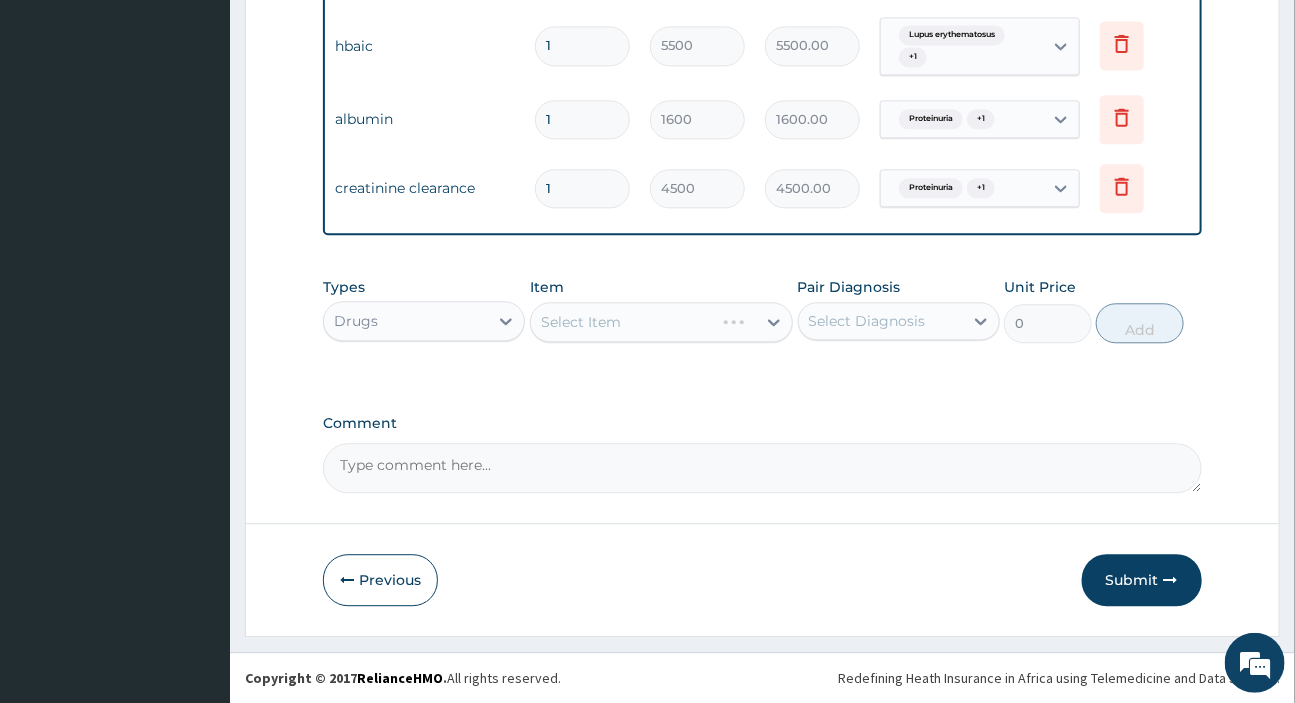 click on "PA Code / Prescription Code PA/706EC0 PA/75FA3E Encounter Date 12-06-2025 Important Notice Please enter PA codes before entering items that are not attached to a PA code   All diagnoses entered must be linked to a claim item. Diagnosis & Claim Items that are visible but inactive cannot be edited because they were imported from an already approved PA code. Diagnosis Persistent proteinuria query Proteinuria confirmed Lupus erythematosus confirmed NB: All diagnosis must be linked to a claim item Claim Items Type Name Quantity Unit Price Total Price Pair Diagnosis Actions Procedures specialist initial consultations (nephrologist and gynaecologist) 1 10000 10000.00 Persistent proteinuria Delete Drugs prednisolone 5mg tablet 120 24 2880.00 Proteinuria  + 1 Delete Laboratory rheumatoid  factor 1 3950 3950.00 Proteinuria  + 1 Delete Laboratory c-reactive protein 1 6000 6000.00 Proteinuria  + 1 Delete Laboratory hiv 1 & 2 screening 1 1500 1500.00 Lupus erythematosus  + 1 Delete Laboratory serum  uric acid 1 1500  + 1" at bounding box center [762, -510] 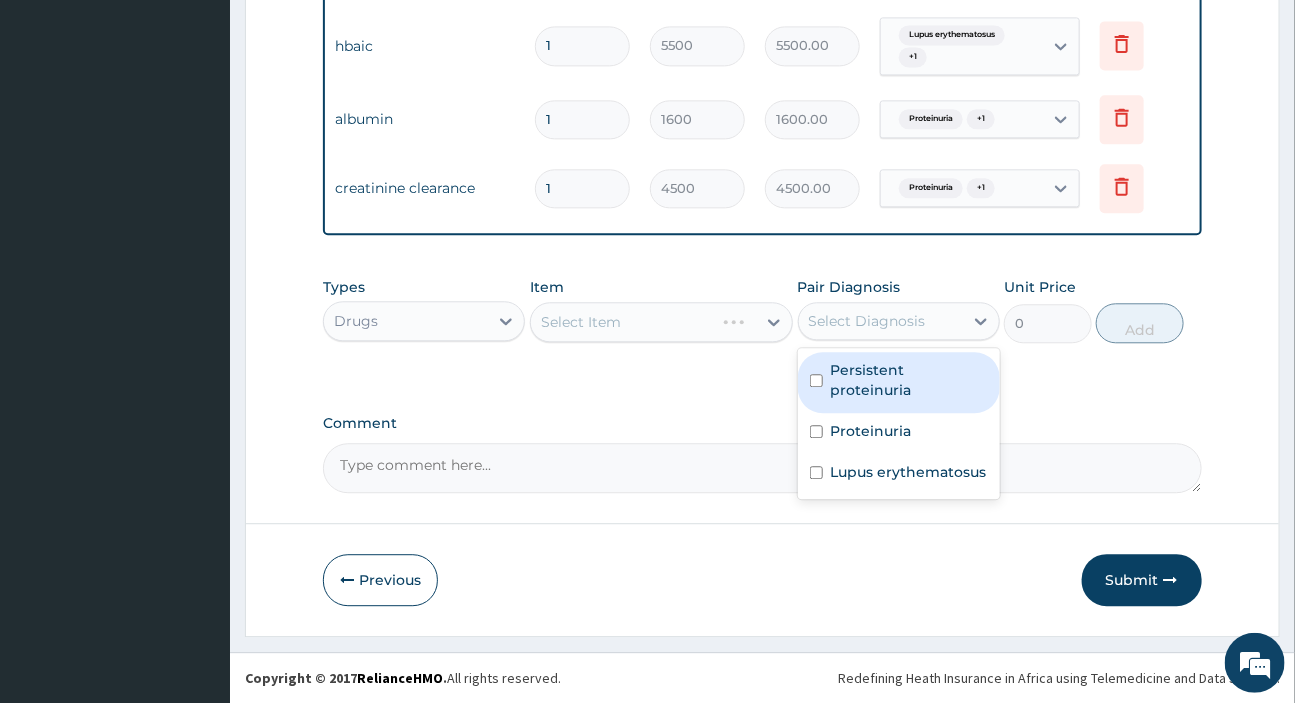 click on "Select Diagnosis" at bounding box center (867, 321) 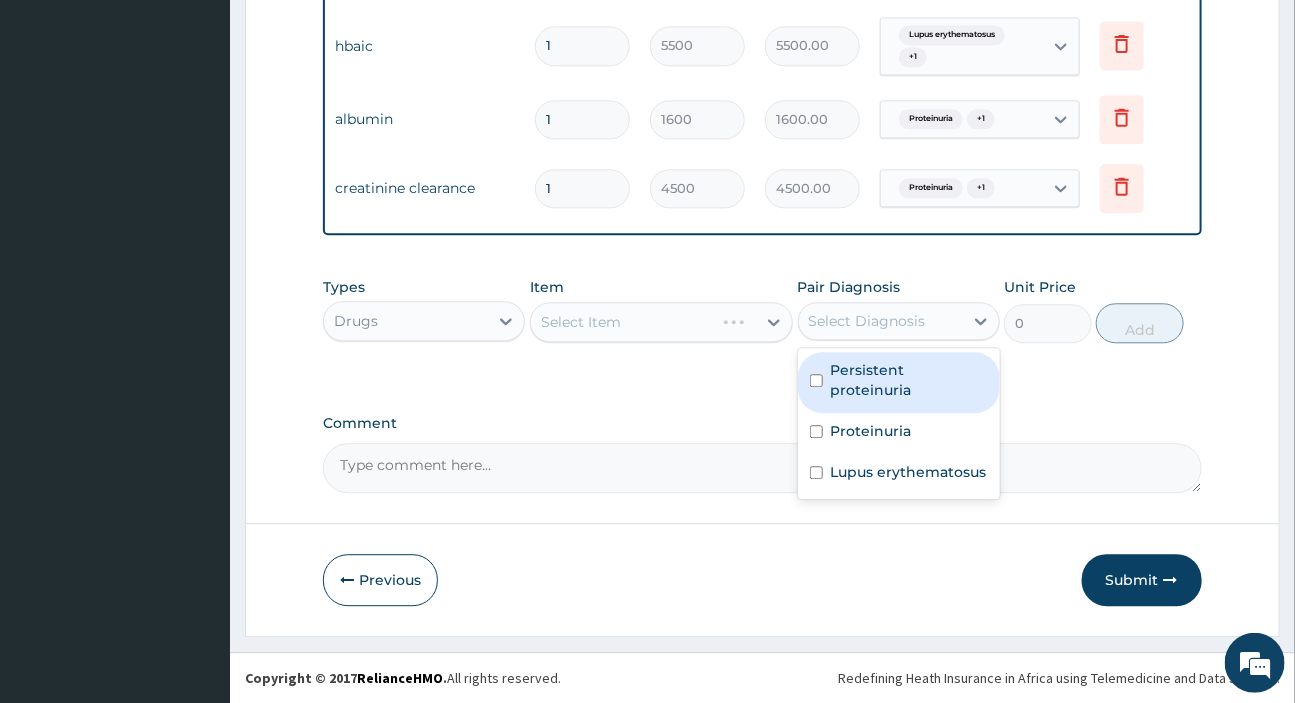 click on "Select Item" at bounding box center (661, 322) 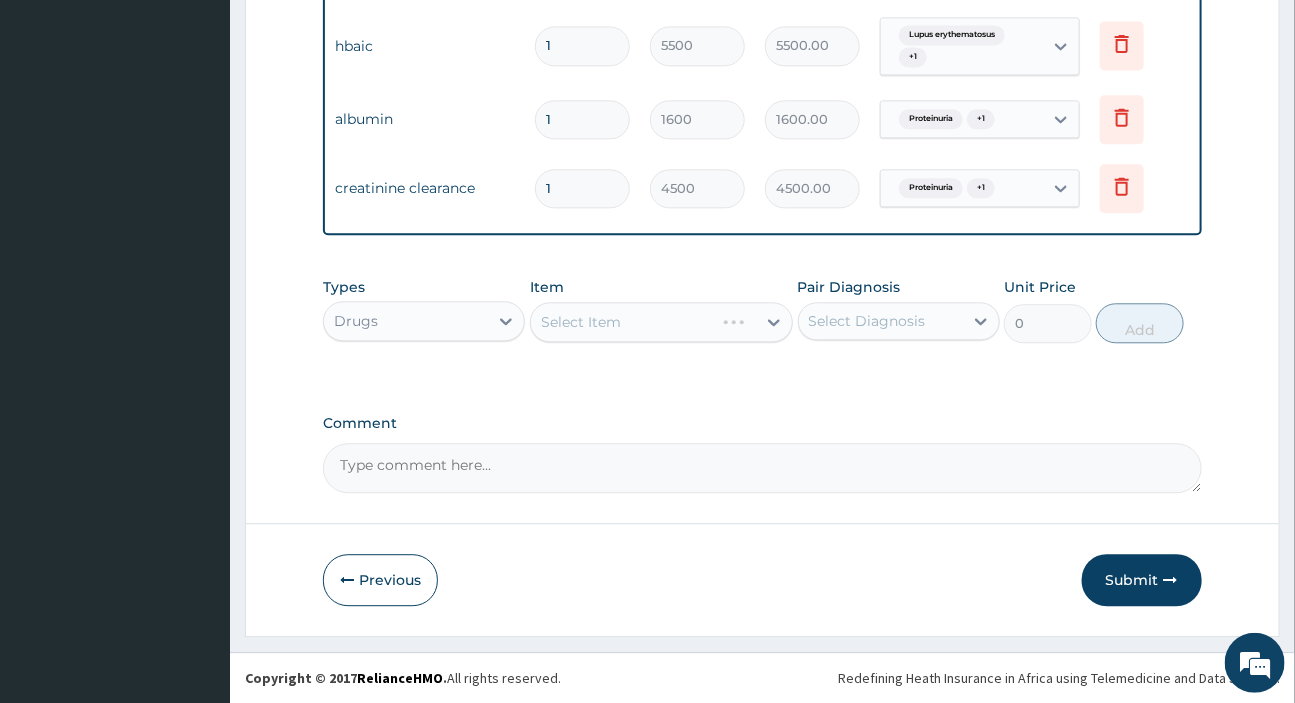 click on "Select Item" at bounding box center [661, 322] 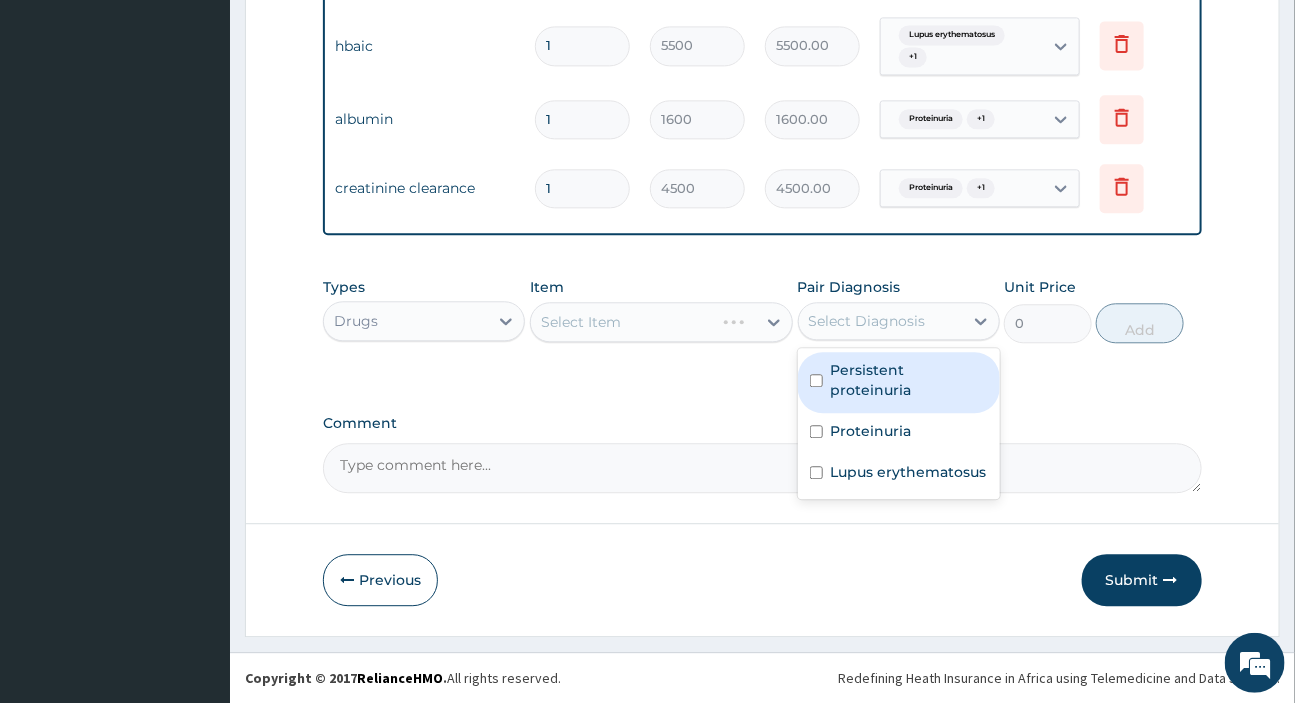 click on "Select Diagnosis" at bounding box center (881, 321) 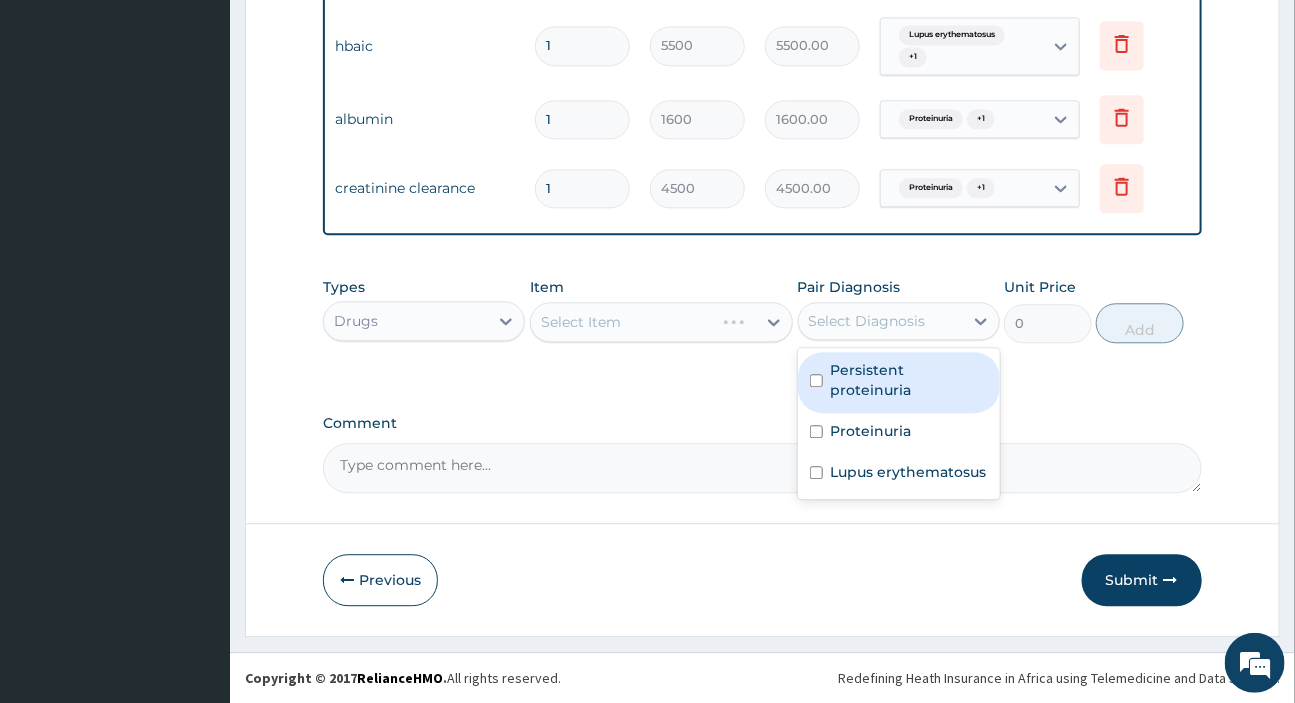 click on "Persistent proteinuria" at bounding box center (899, 382) 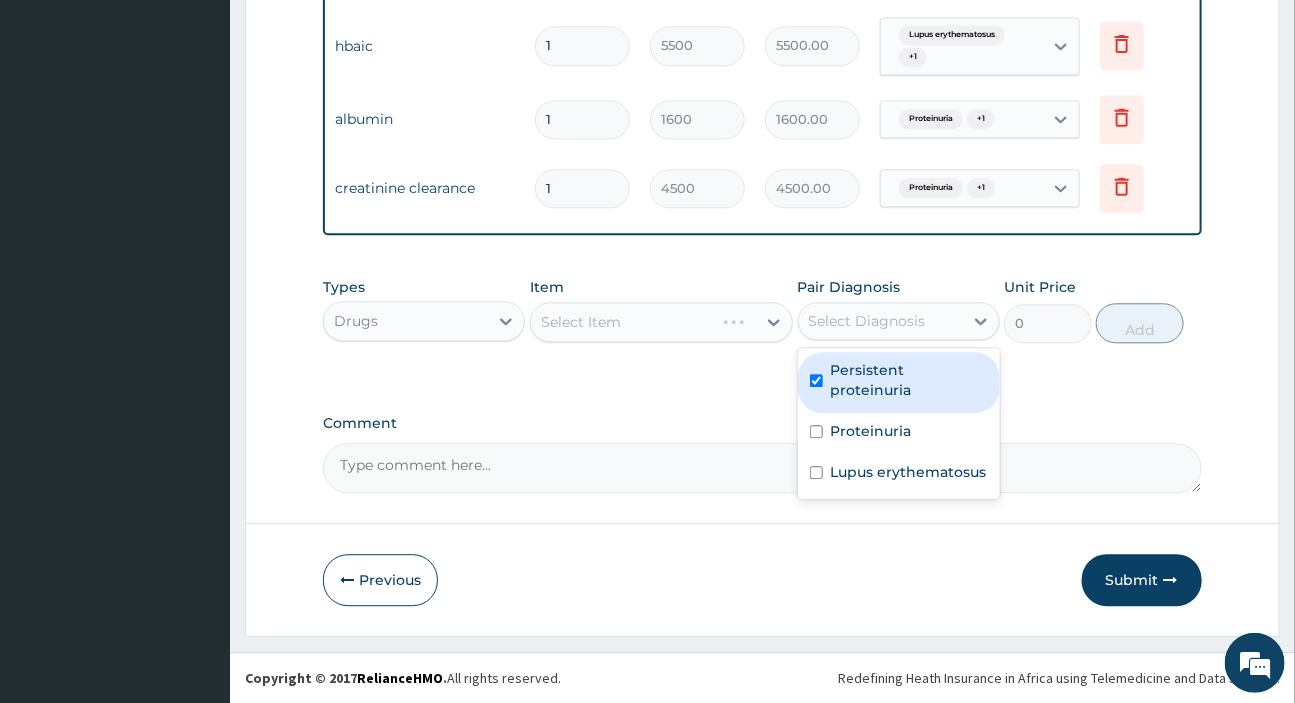 checkbox on "true" 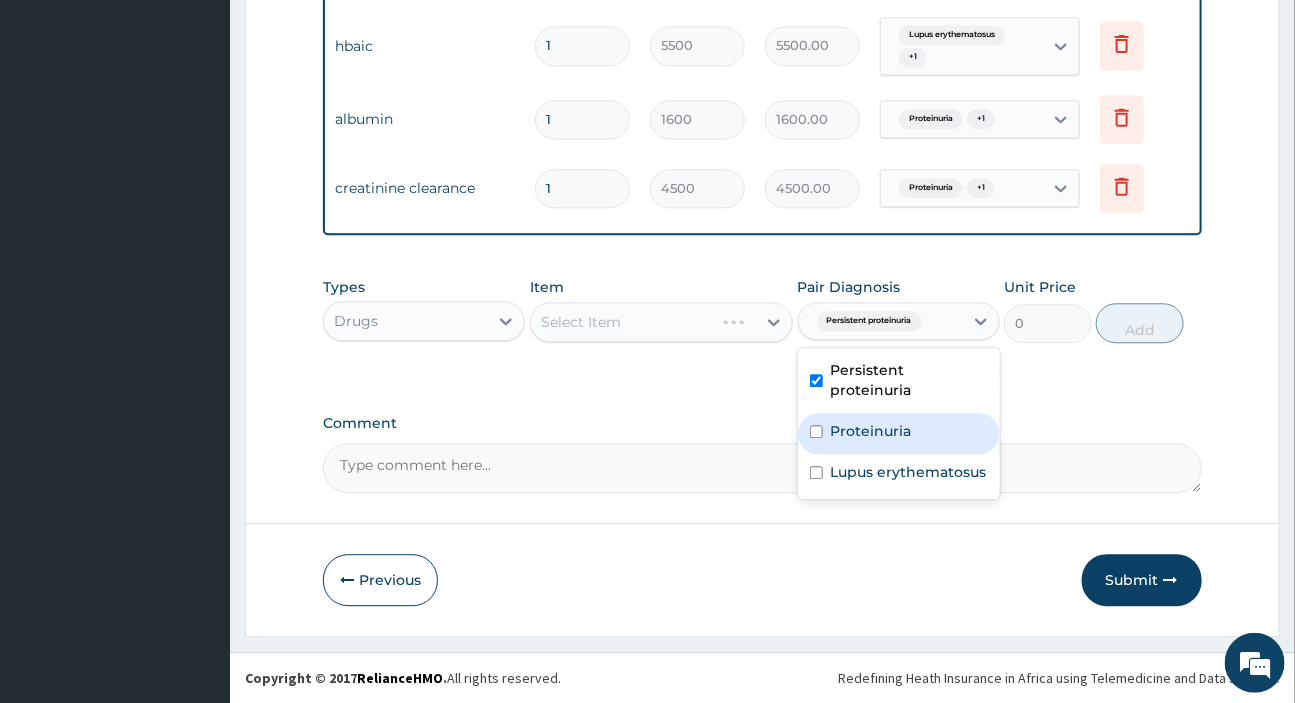 click on "Proteinuria" at bounding box center (871, 431) 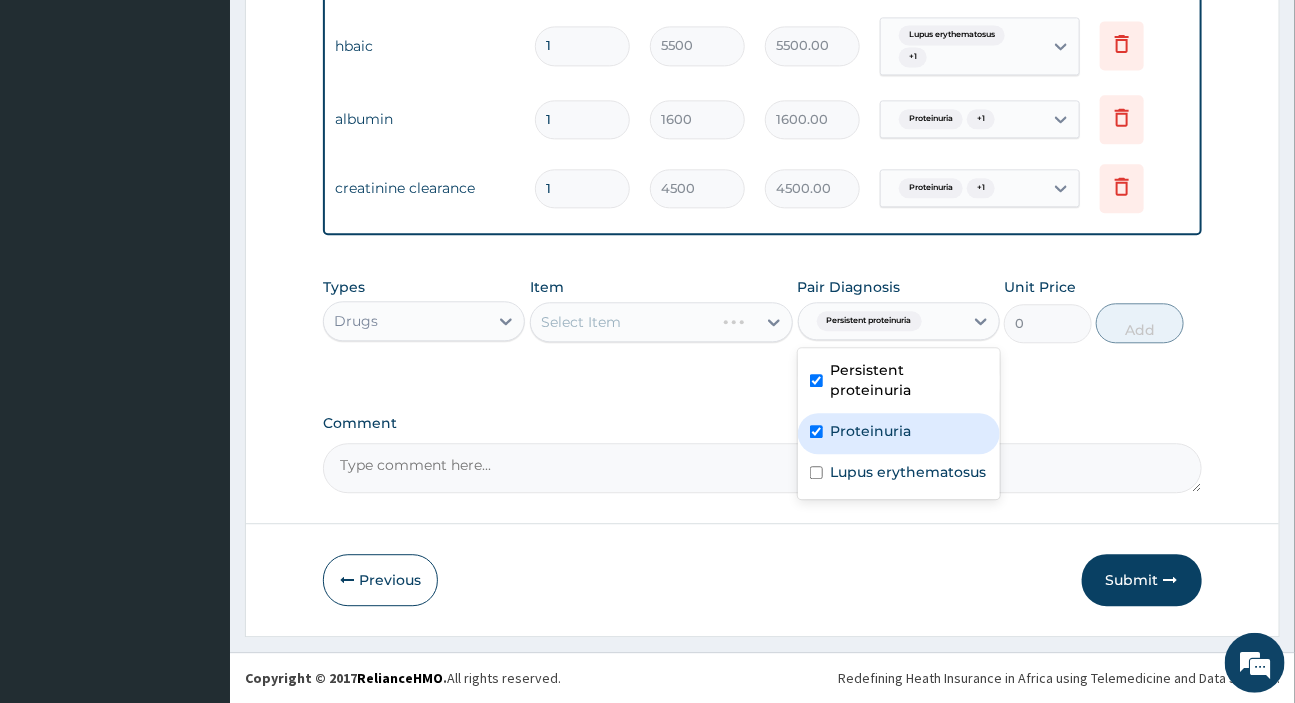 checkbox on "true" 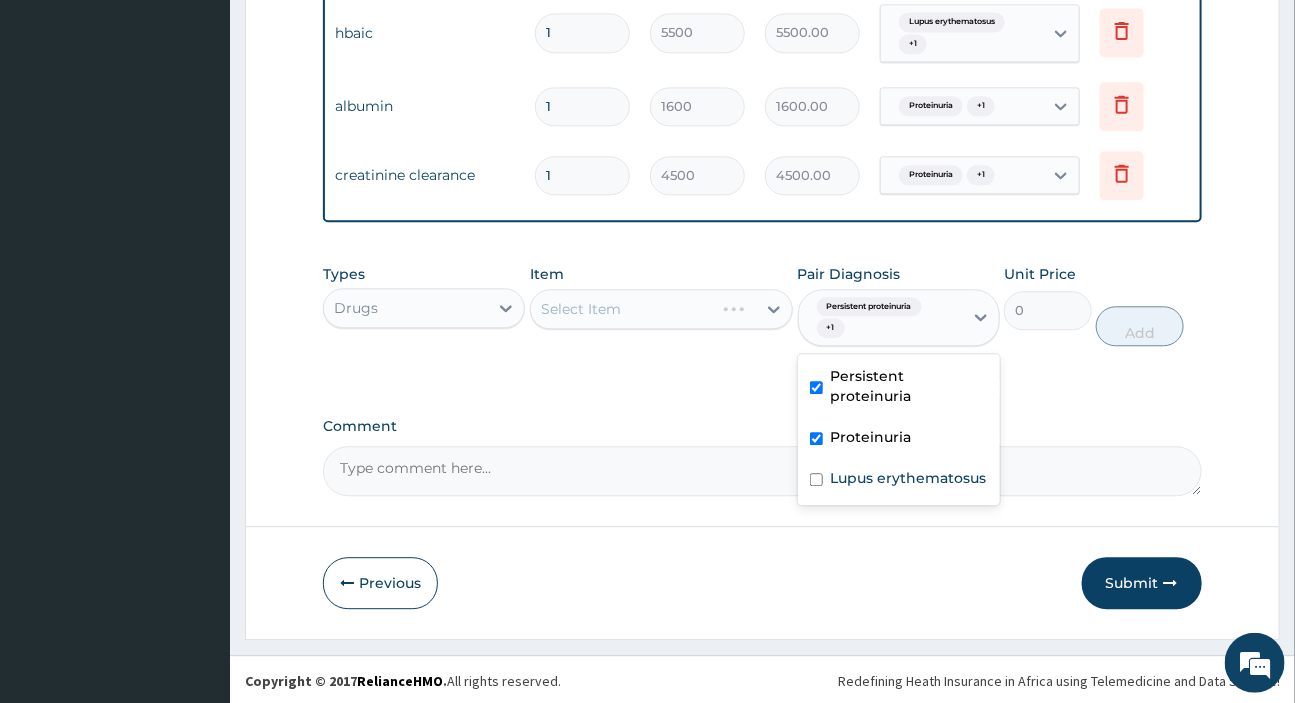 click on "Select Item" at bounding box center (661, 309) 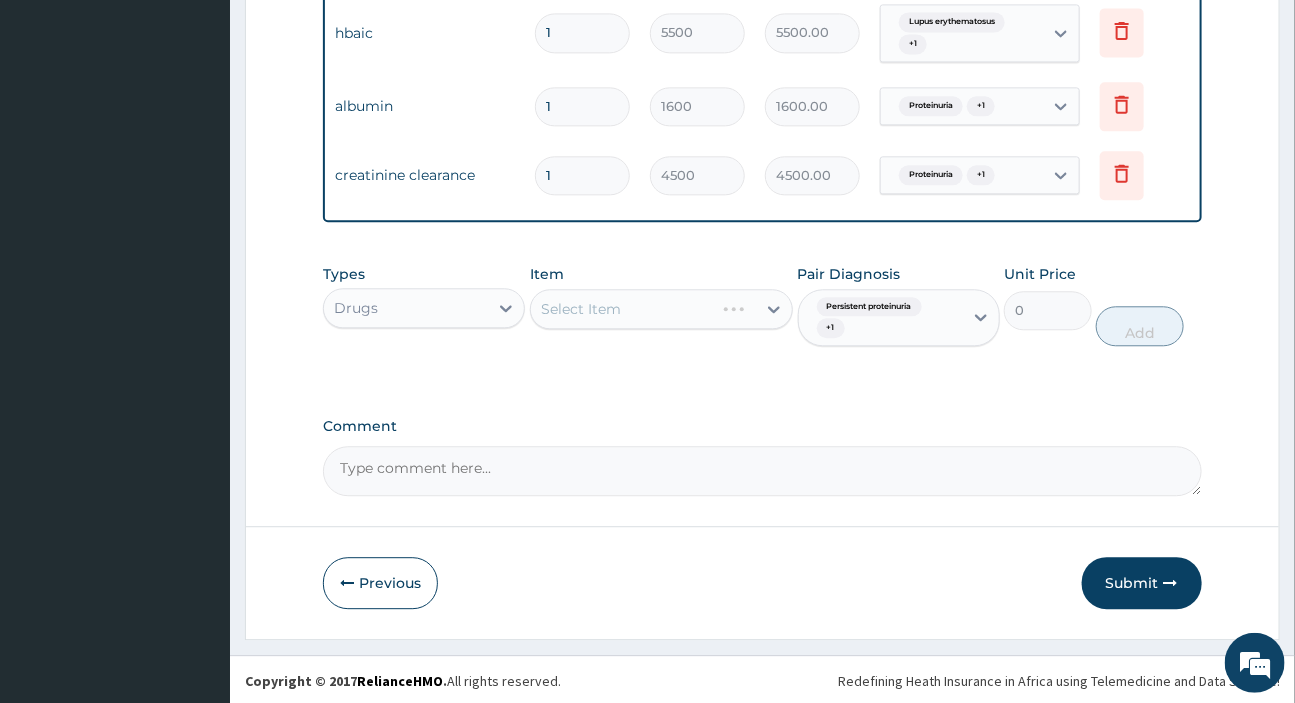 click on "Select Item" at bounding box center (661, 309) 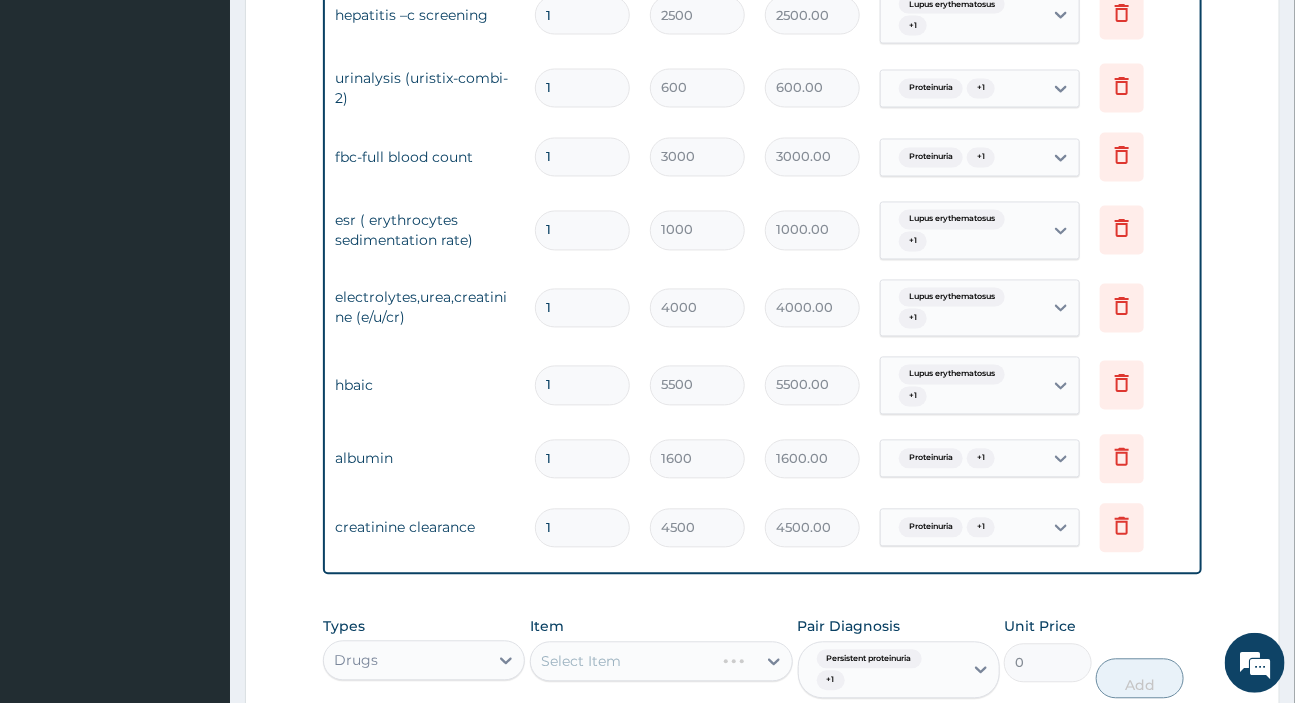 scroll, scrollTop: 1732, scrollLeft: 0, axis: vertical 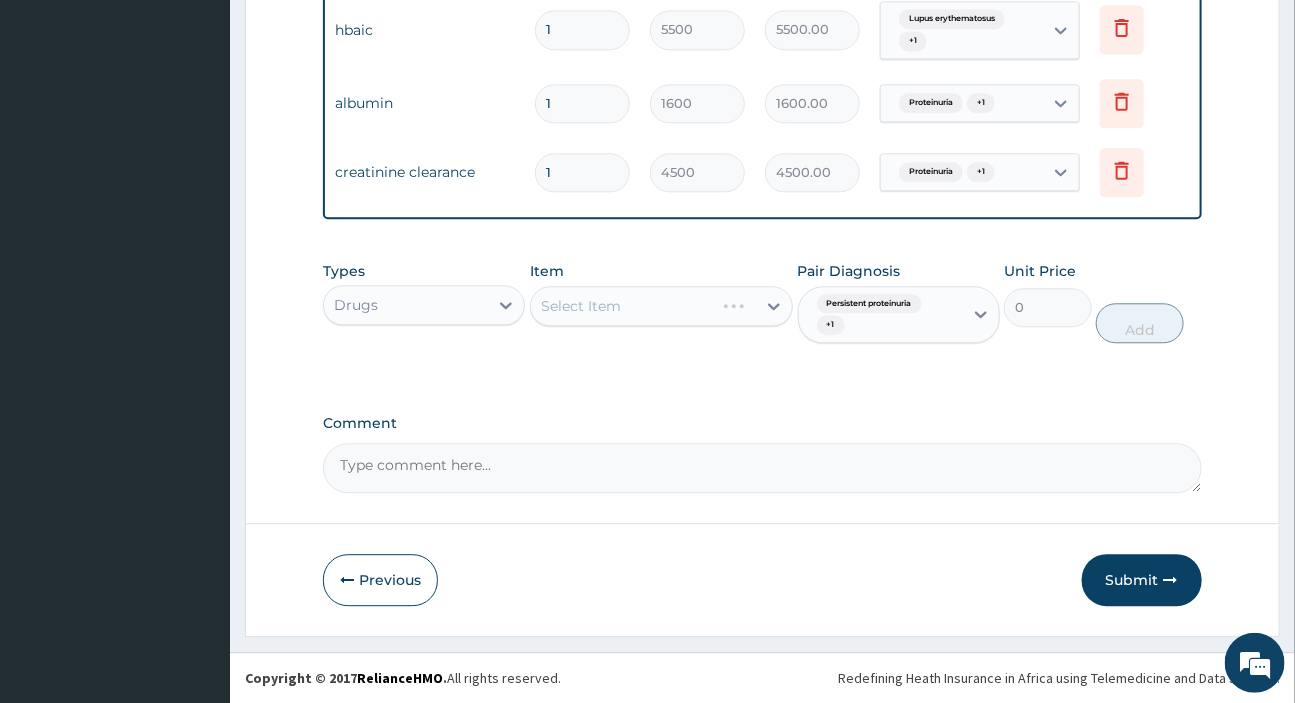 click on "Select Item" at bounding box center [661, 306] 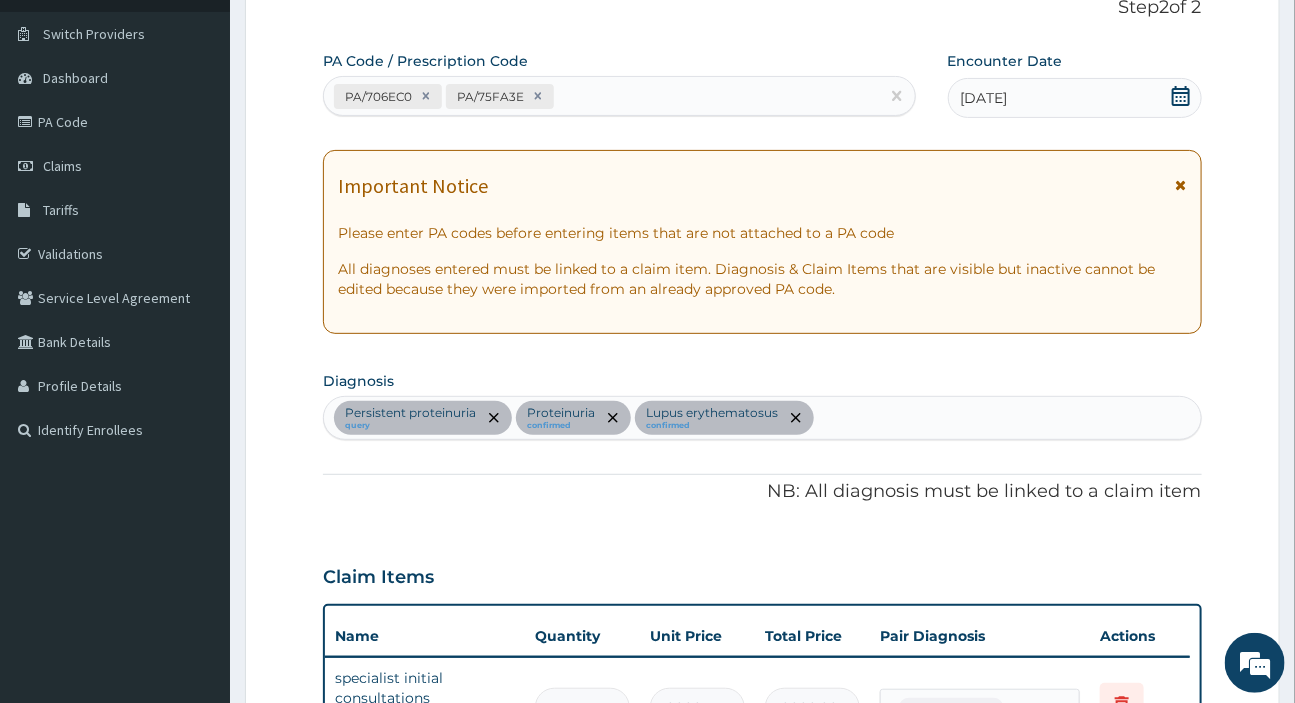 scroll, scrollTop: 5, scrollLeft: 0, axis: vertical 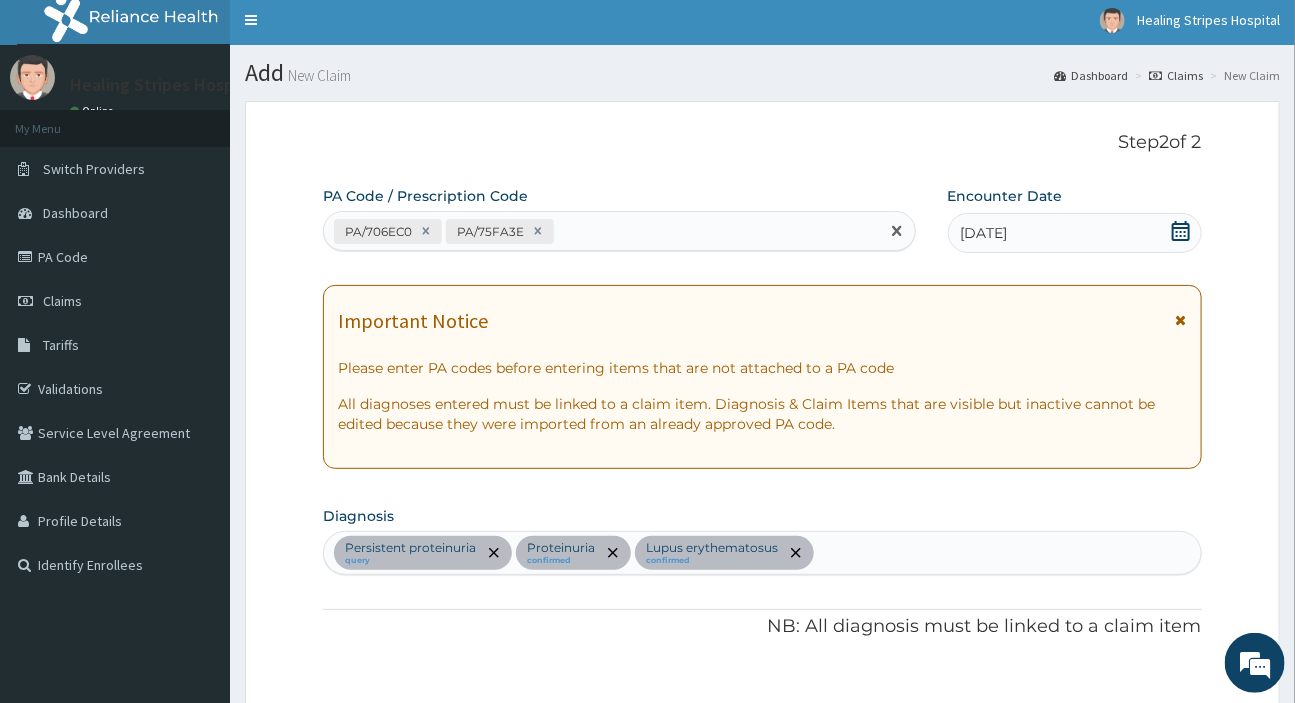 drag, startPoint x: 393, startPoint y: 232, endPoint x: 380, endPoint y: 229, distance: 13.341664 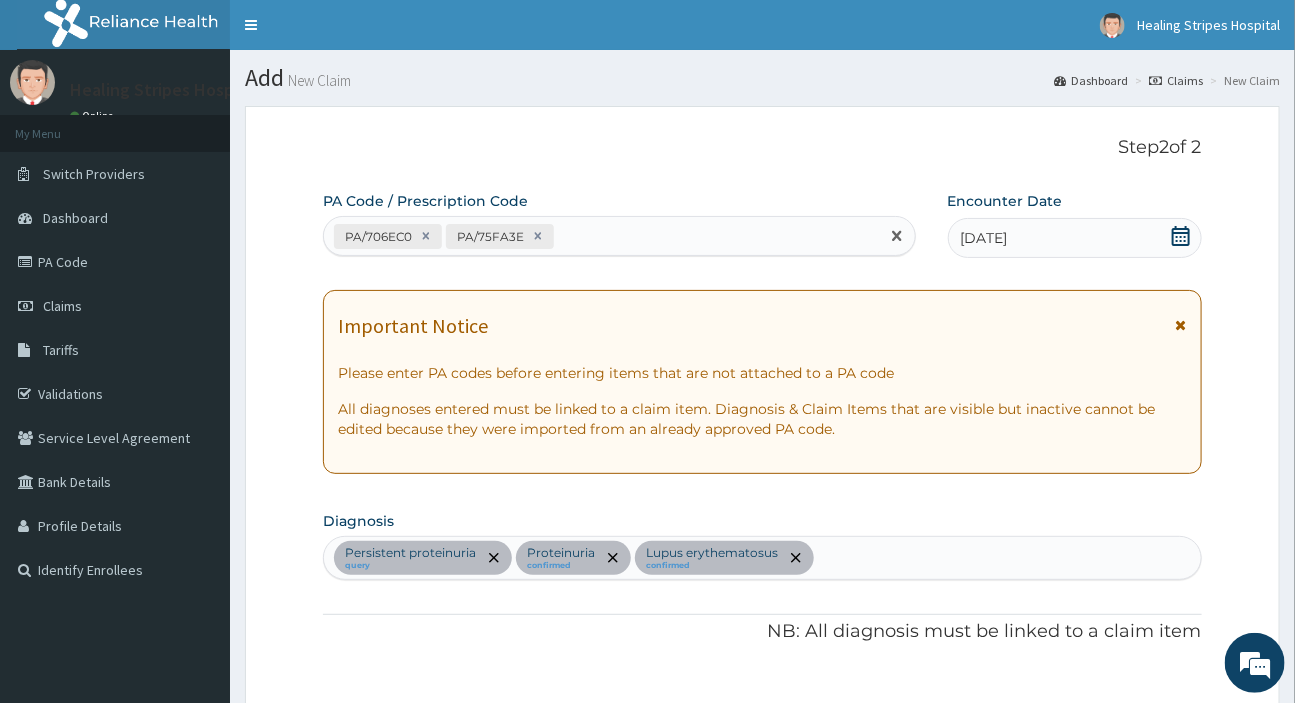 scroll, scrollTop: 0, scrollLeft: 0, axis: both 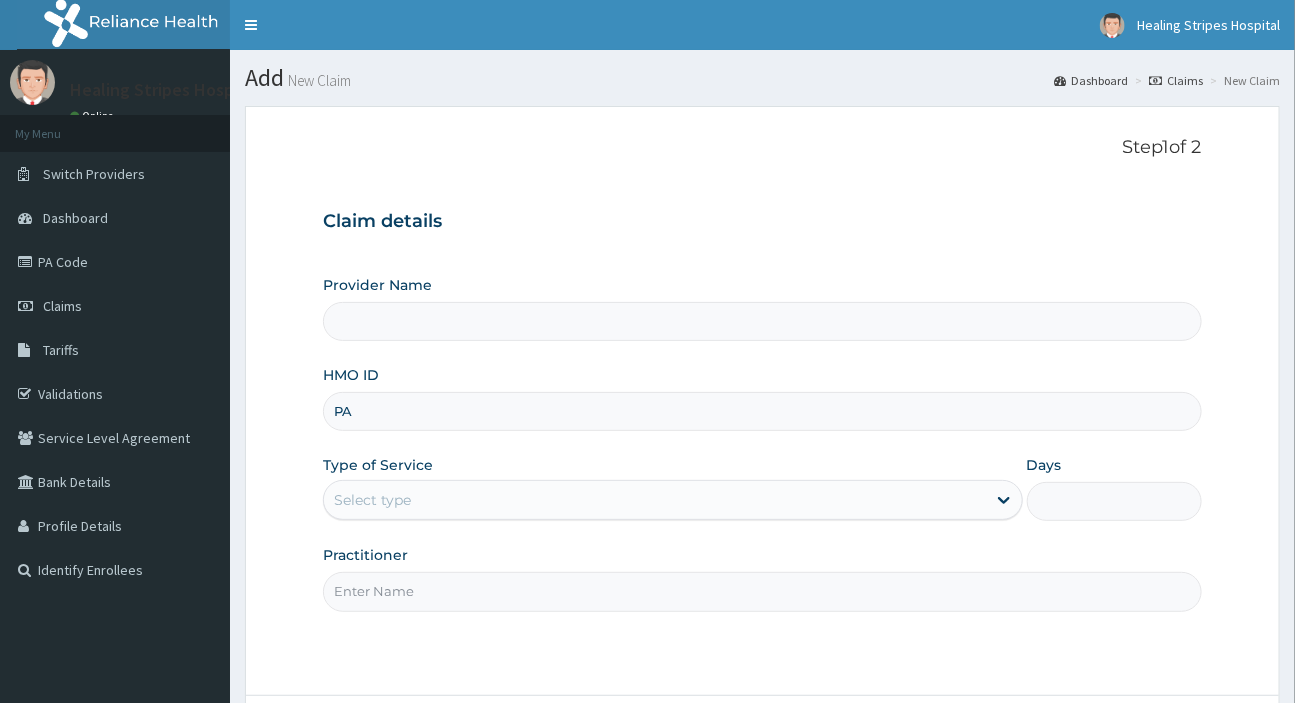 type on "P" 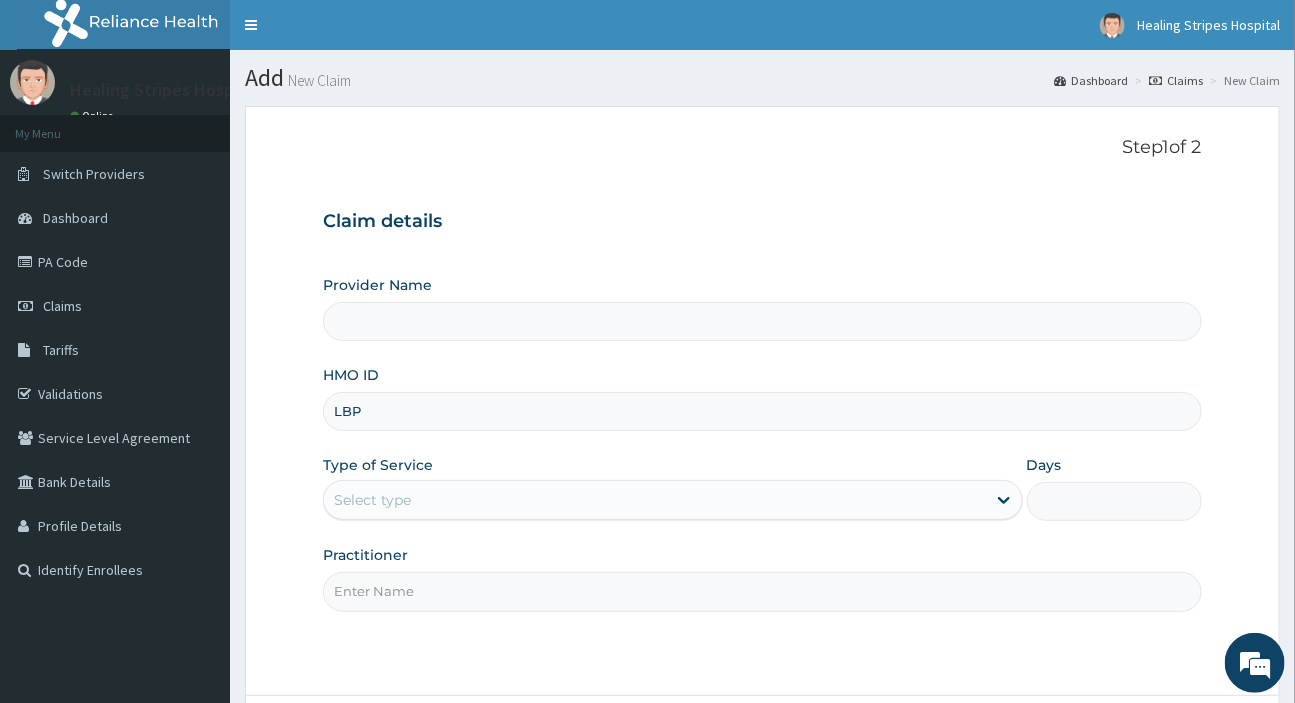 scroll, scrollTop: 0, scrollLeft: 0, axis: both 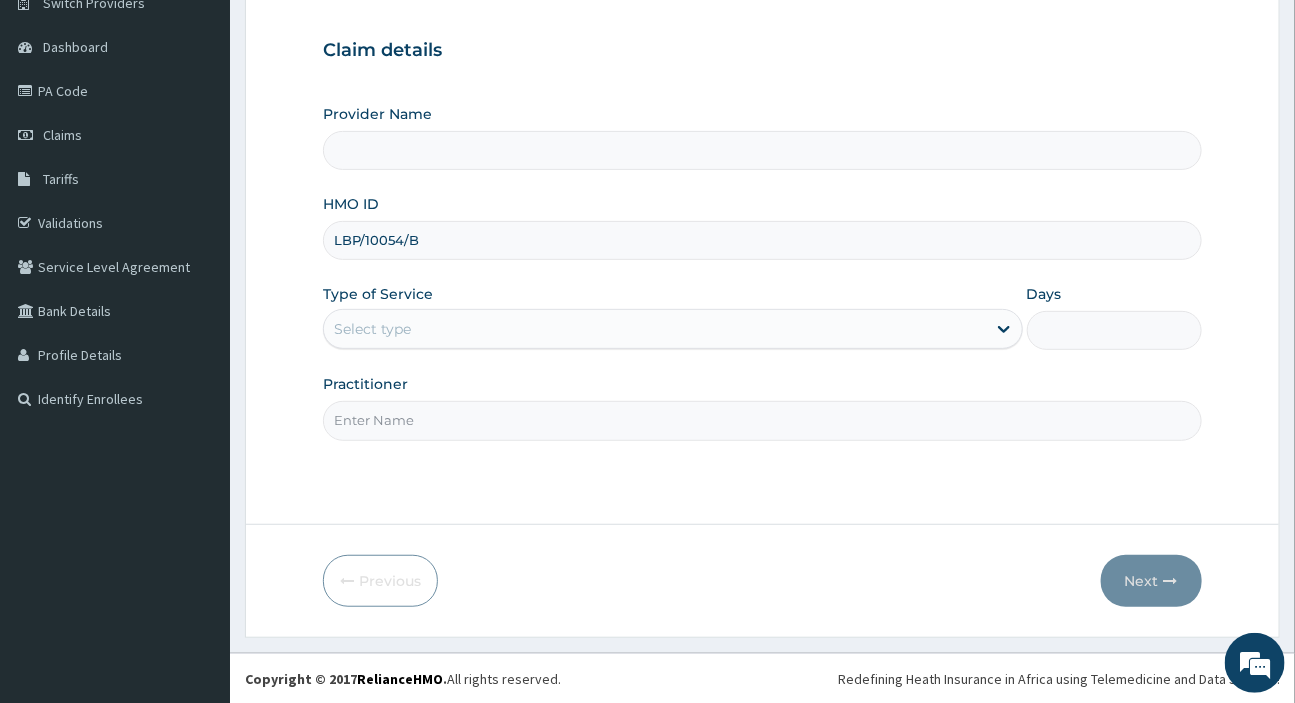 type on "LBP/10054/B" 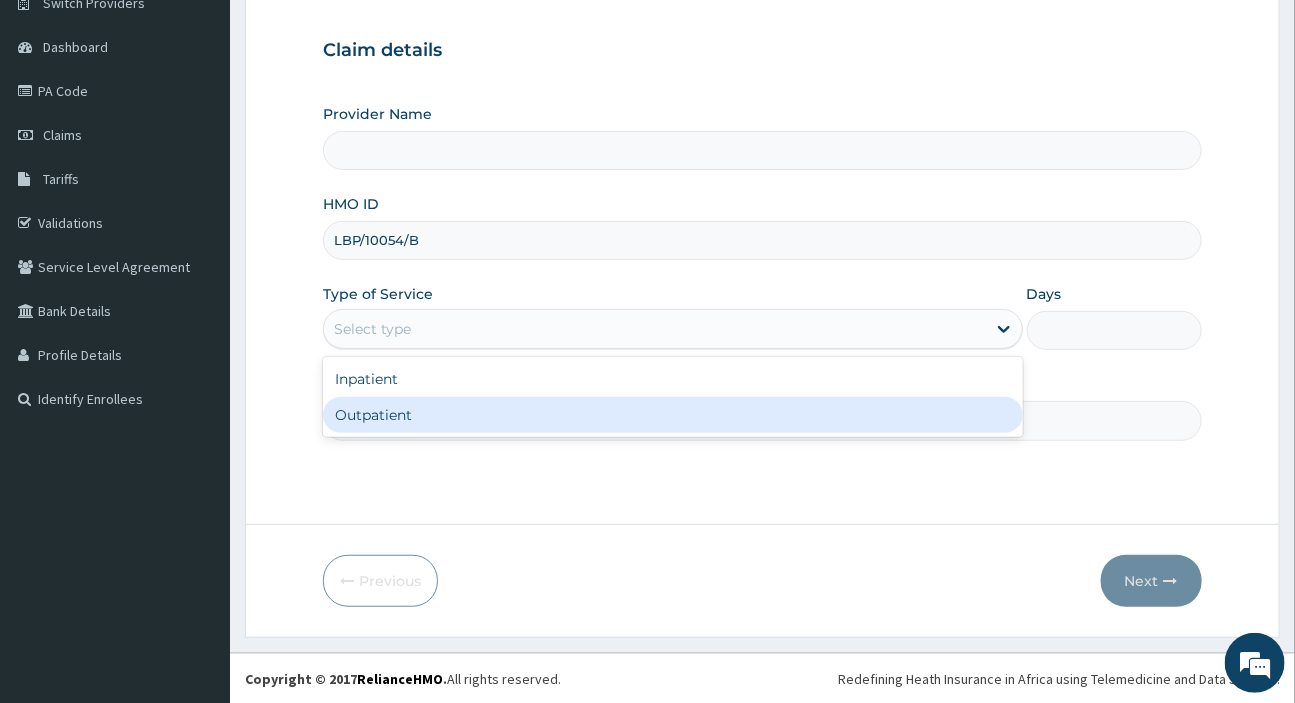 click on "Outpatient" at bounding box center [672, 415] 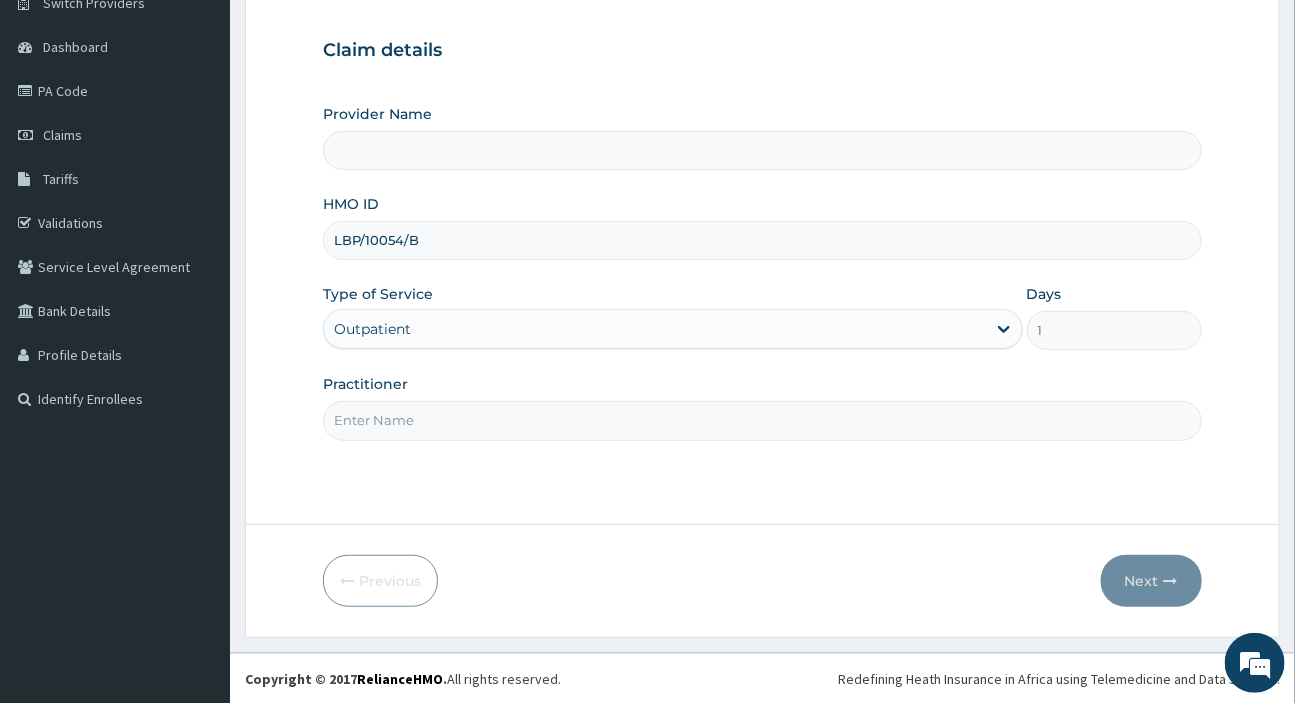 click on "Practitioner" at bounding box center (762, 420) 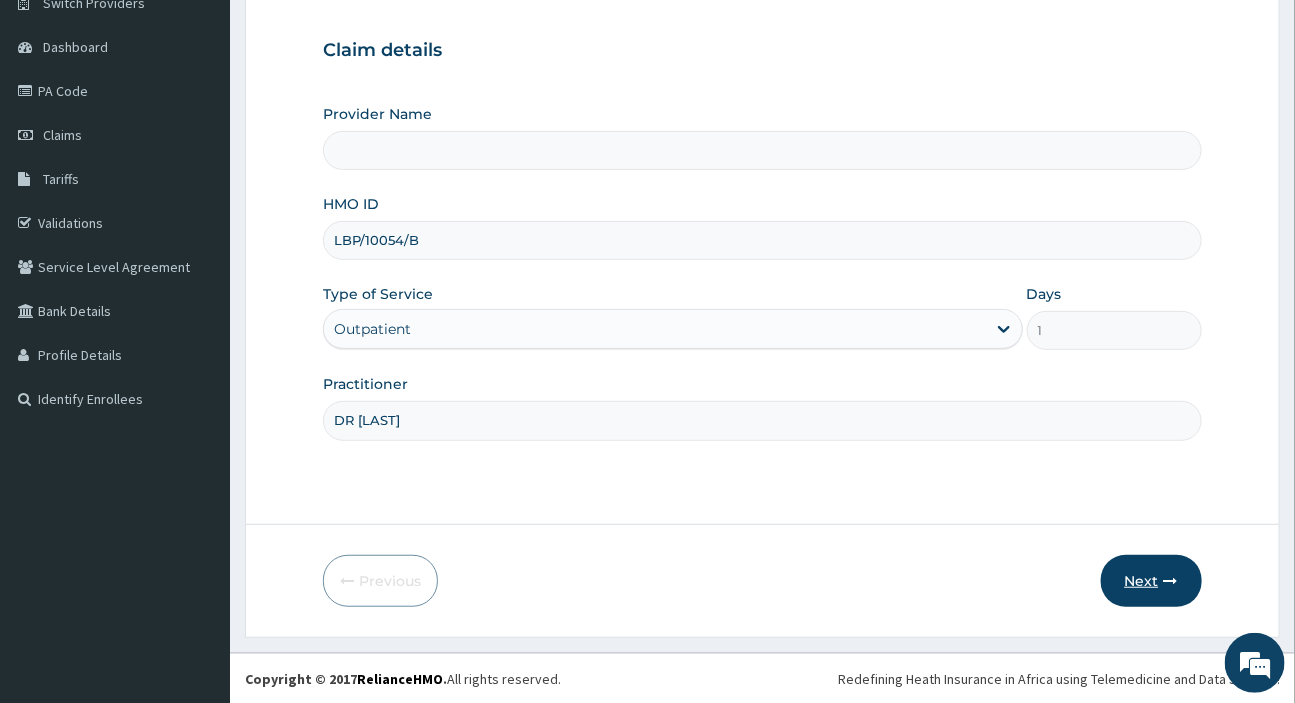 type on "DR EMMA" 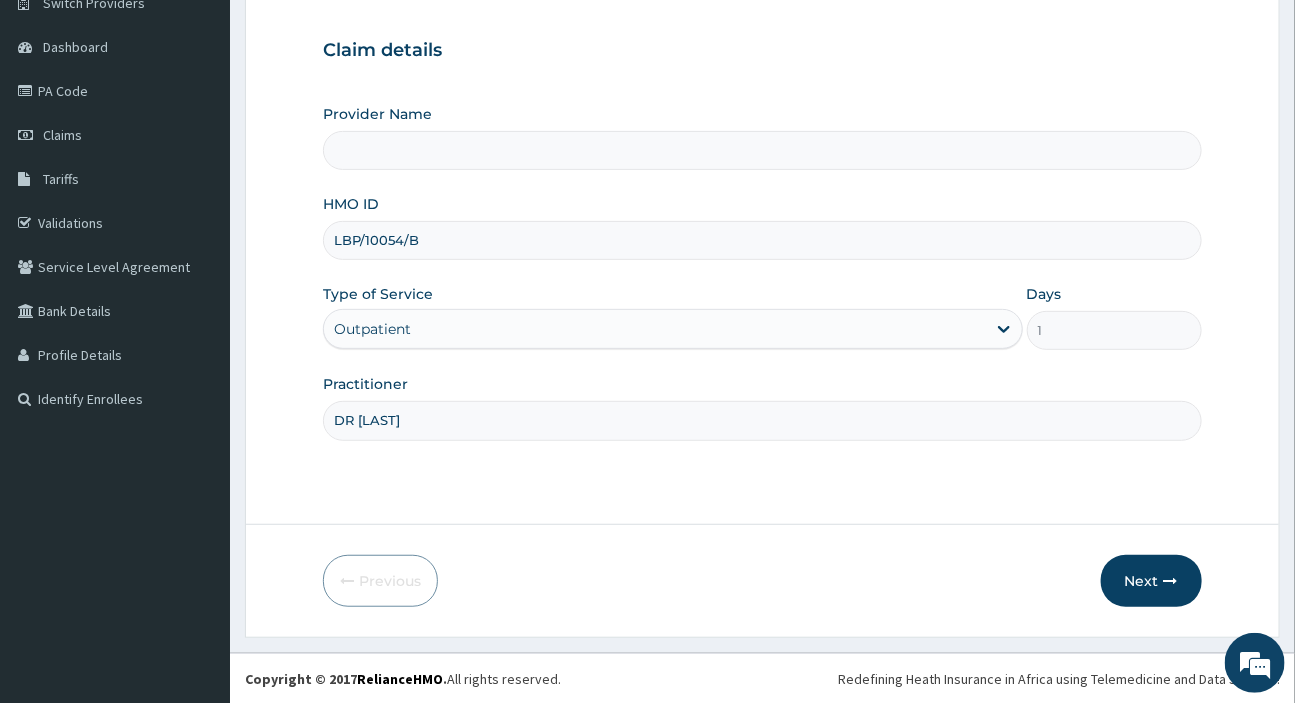 drag, startPoint x: 1111, startPoint y: 566, endPoint x: 822, endPoint y: 505, distance: 295.36755 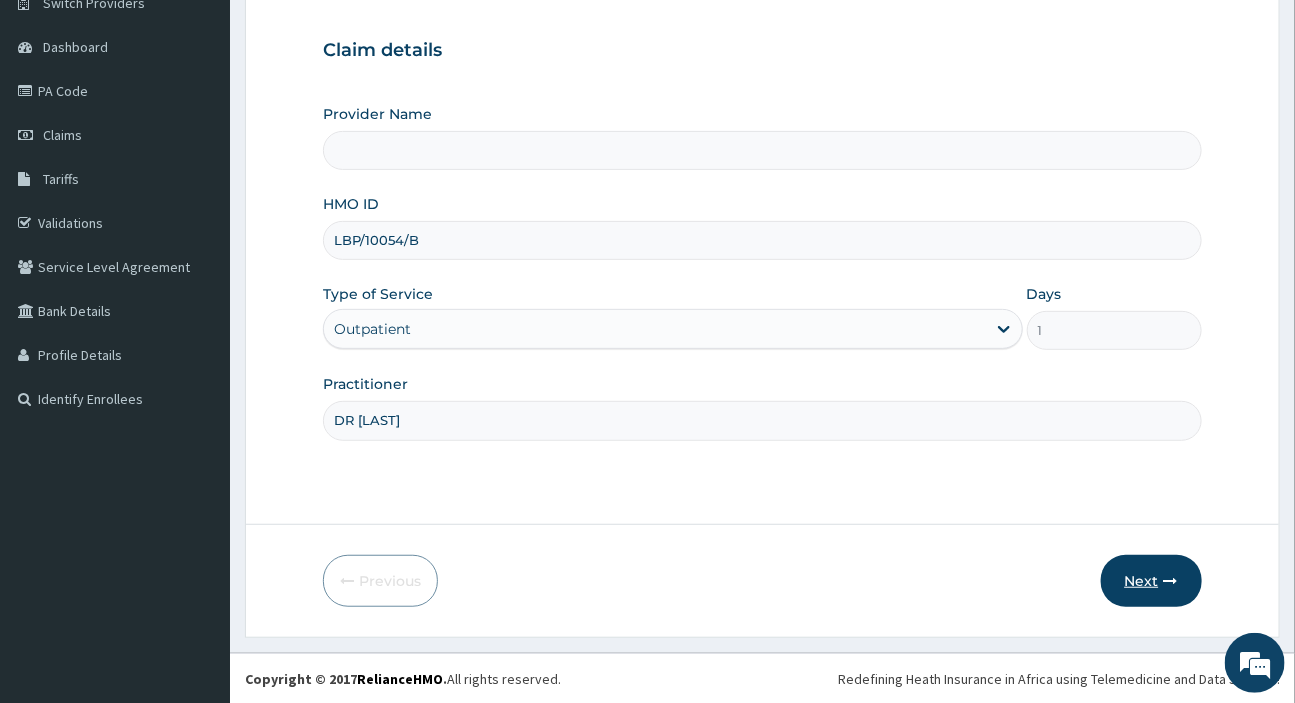 click on "Next" at bounding box center [1151, 581] 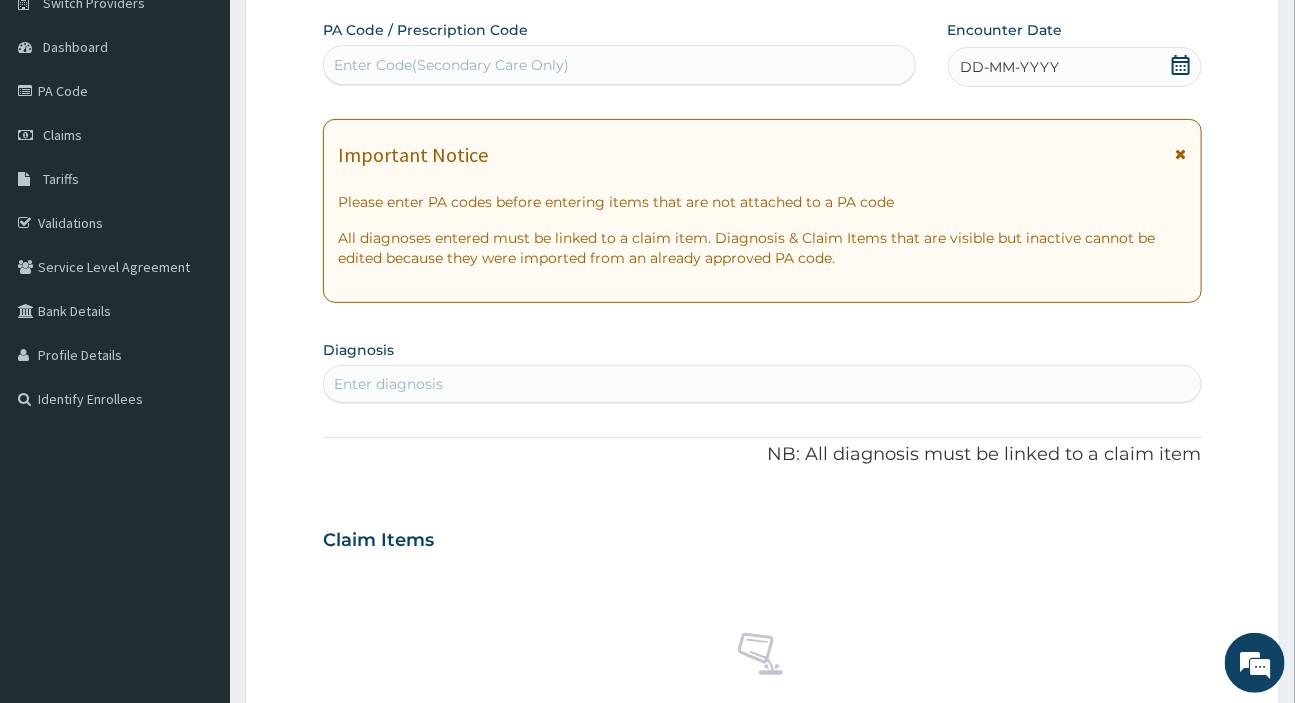 click on "Enter Code(Secondary Care Only)" at bounding box center (619, 65) 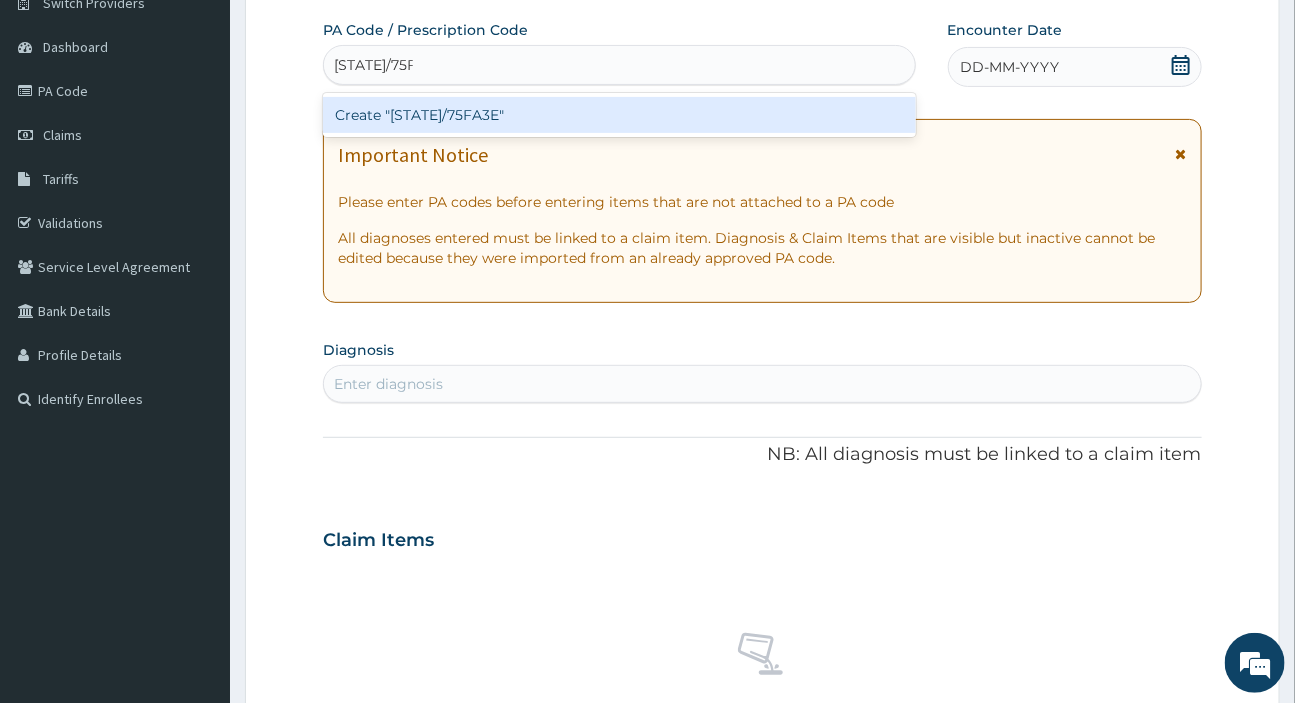 click on "Create "PA/75FA3E"" at bounding box center [619, 115] 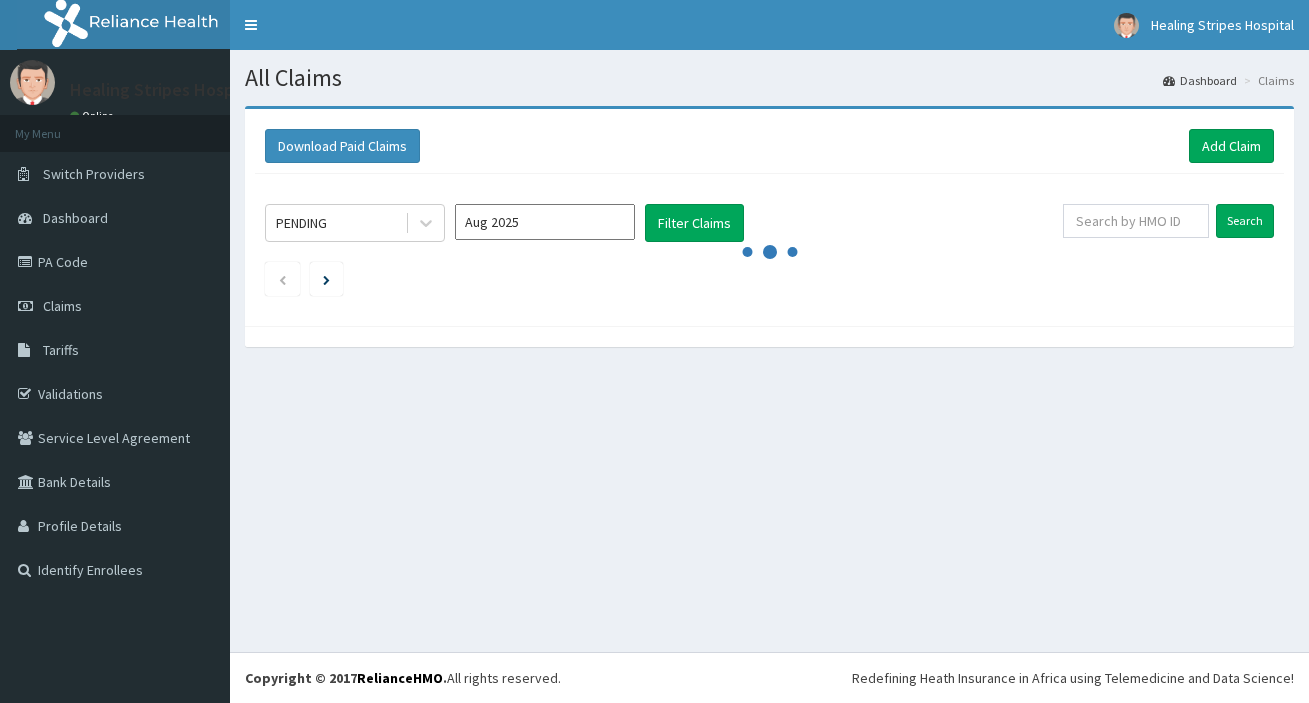 scroll, scrollTop: 0, scrollLeft: 0, axis: both 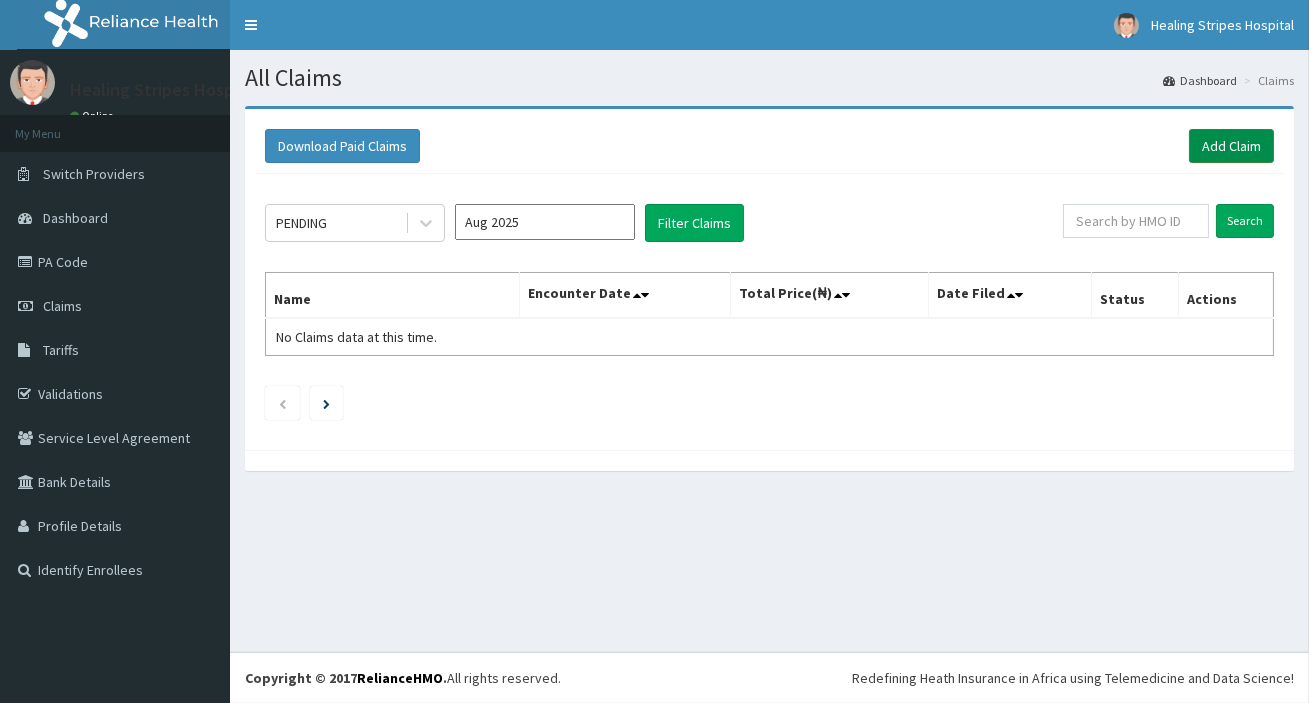 click on "Add Claim" at bounding box center [1231, 146] 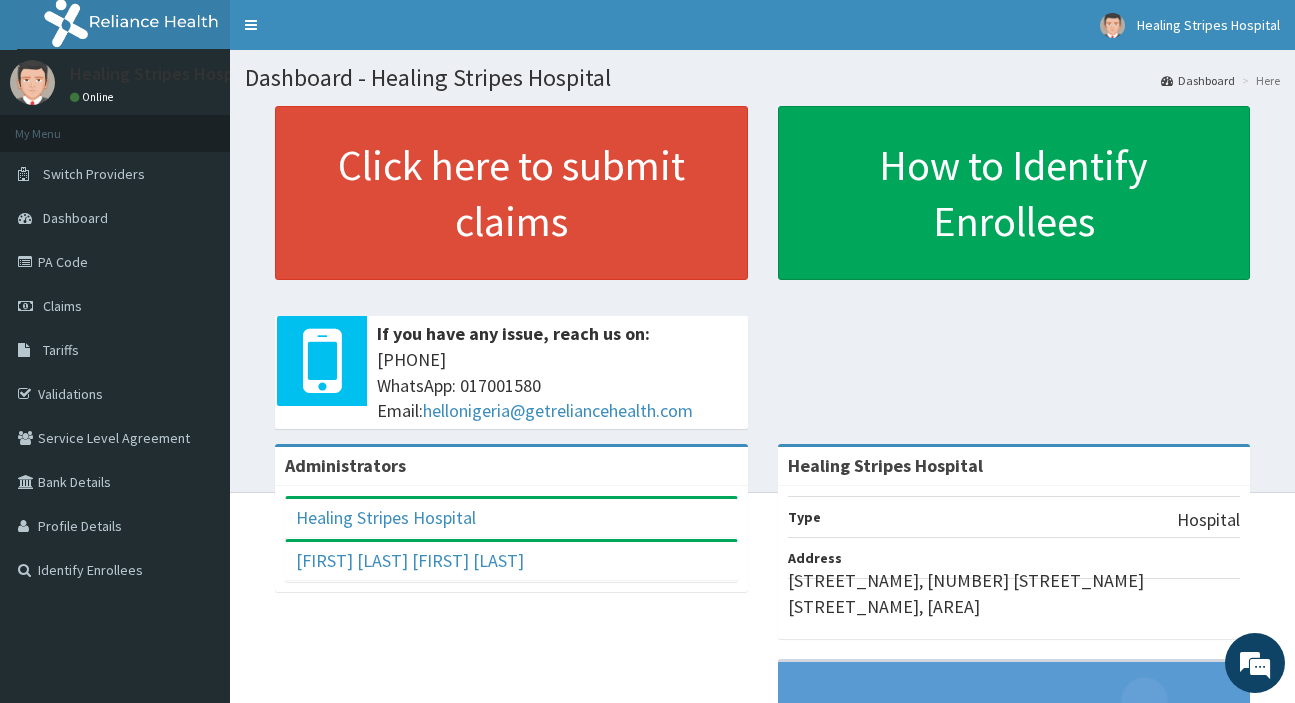 scroll, scrollTop: 0, scrollLeft: 0, axis: both 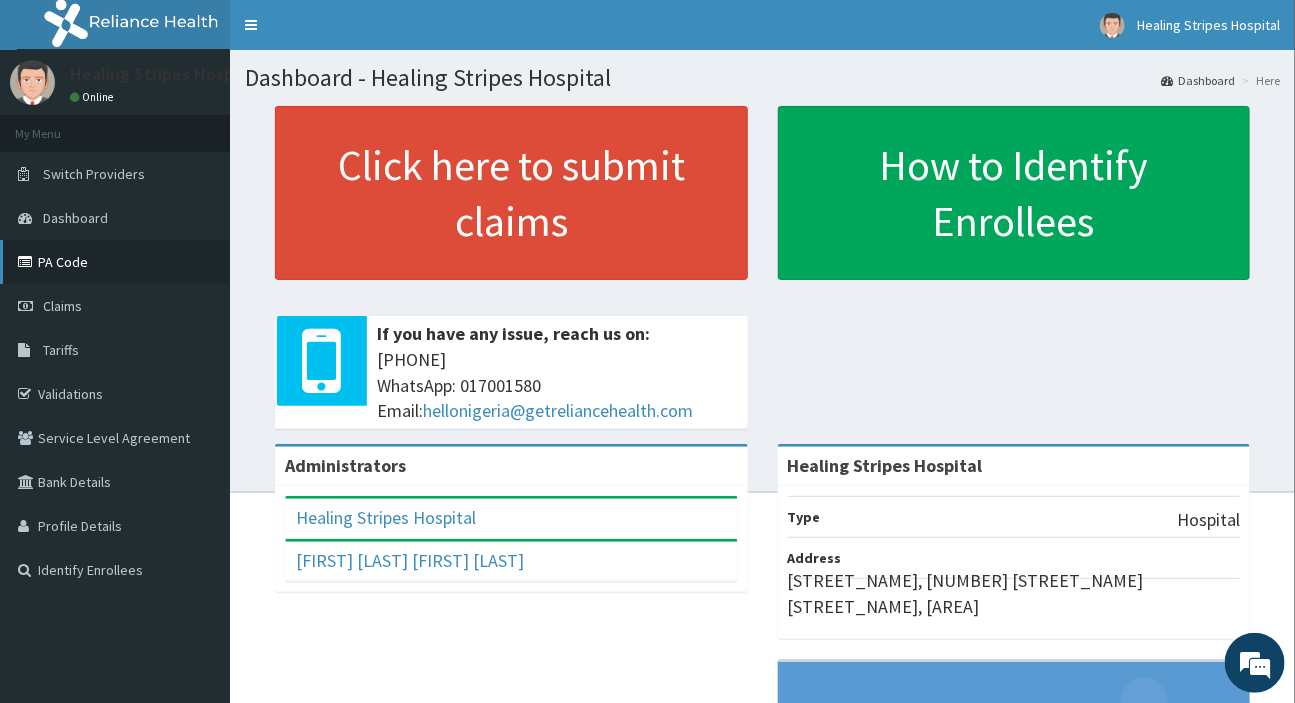 click on "PA Code" at bounding box center (115, 262) 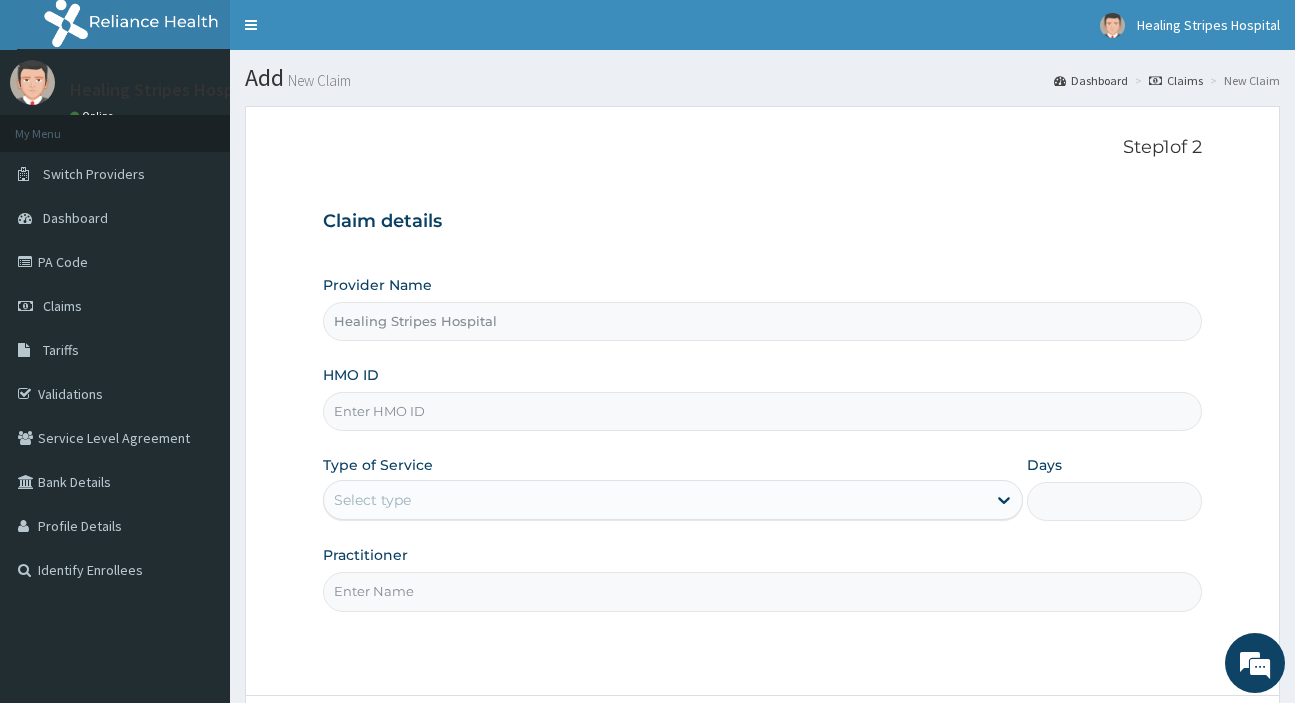 scroll, scrollTop: 0, scrollLeft: 0, axis: both 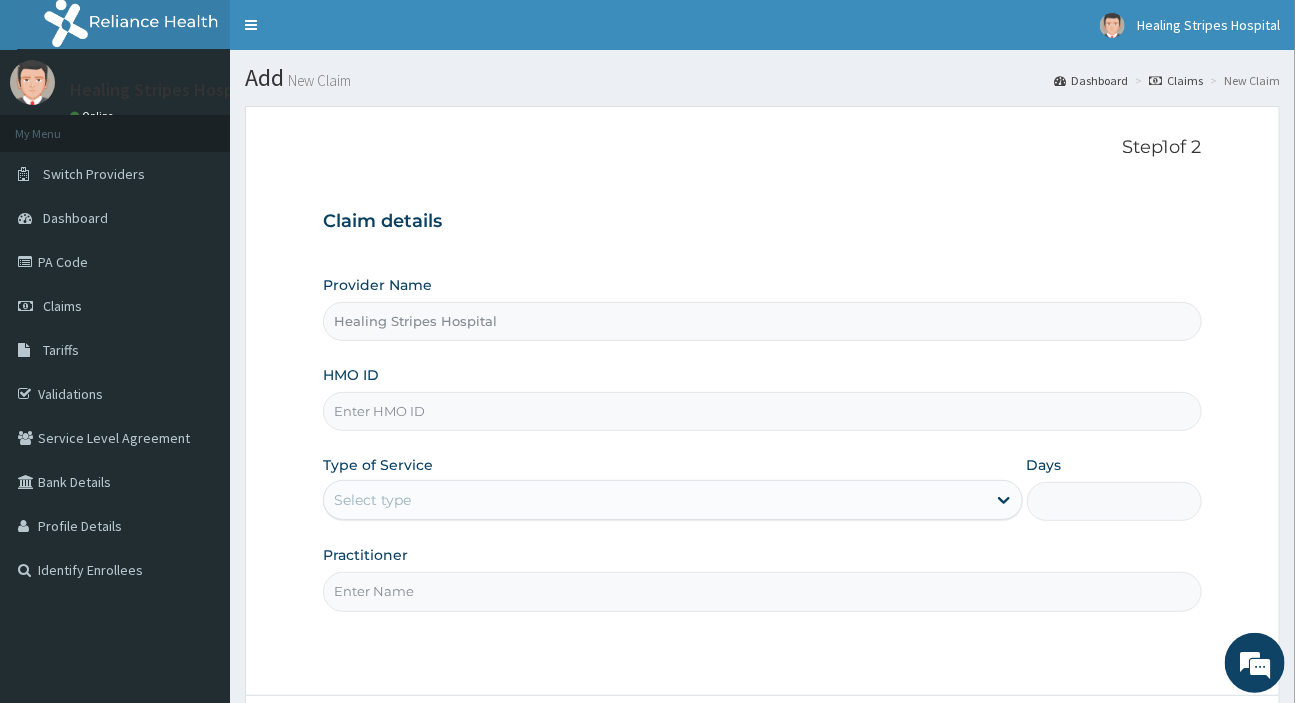 drag, startPoint x: 420, startPoint y: 416, endPoint x: 413, endPoint y: 405, distance: 13.038404 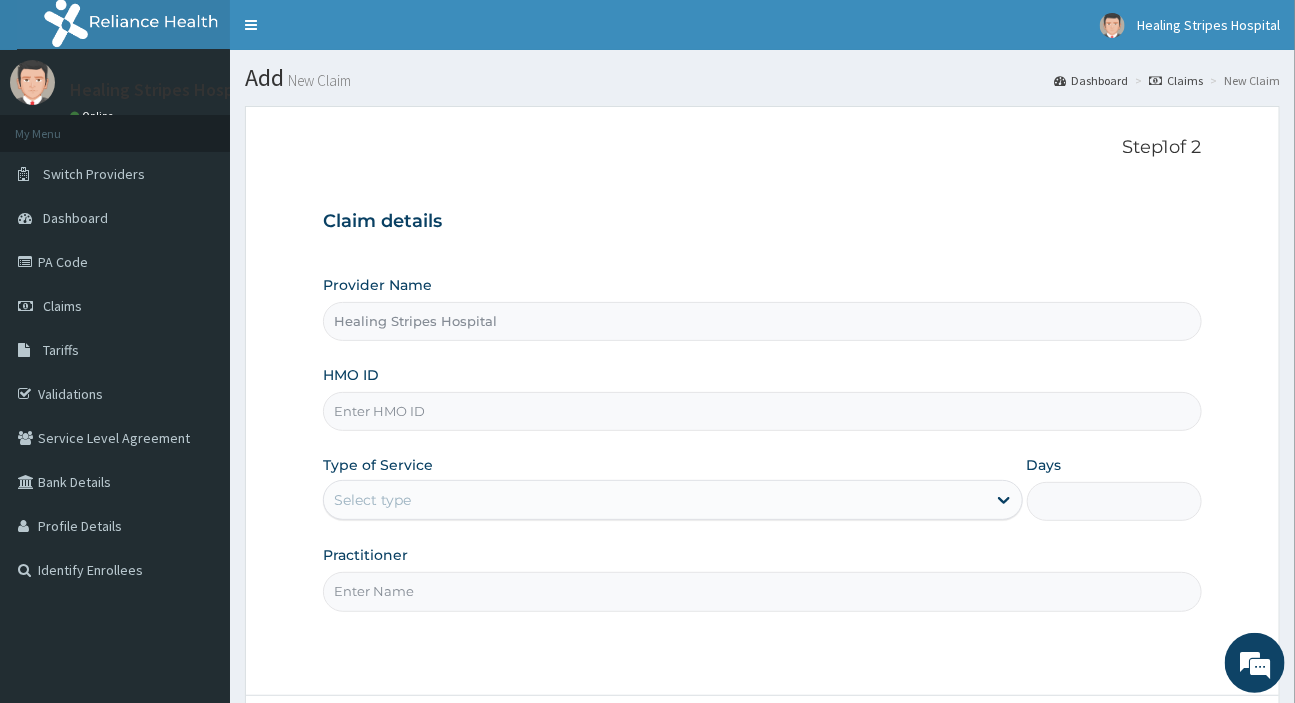 click on "HMO ID" at bounding box center [762, 411] 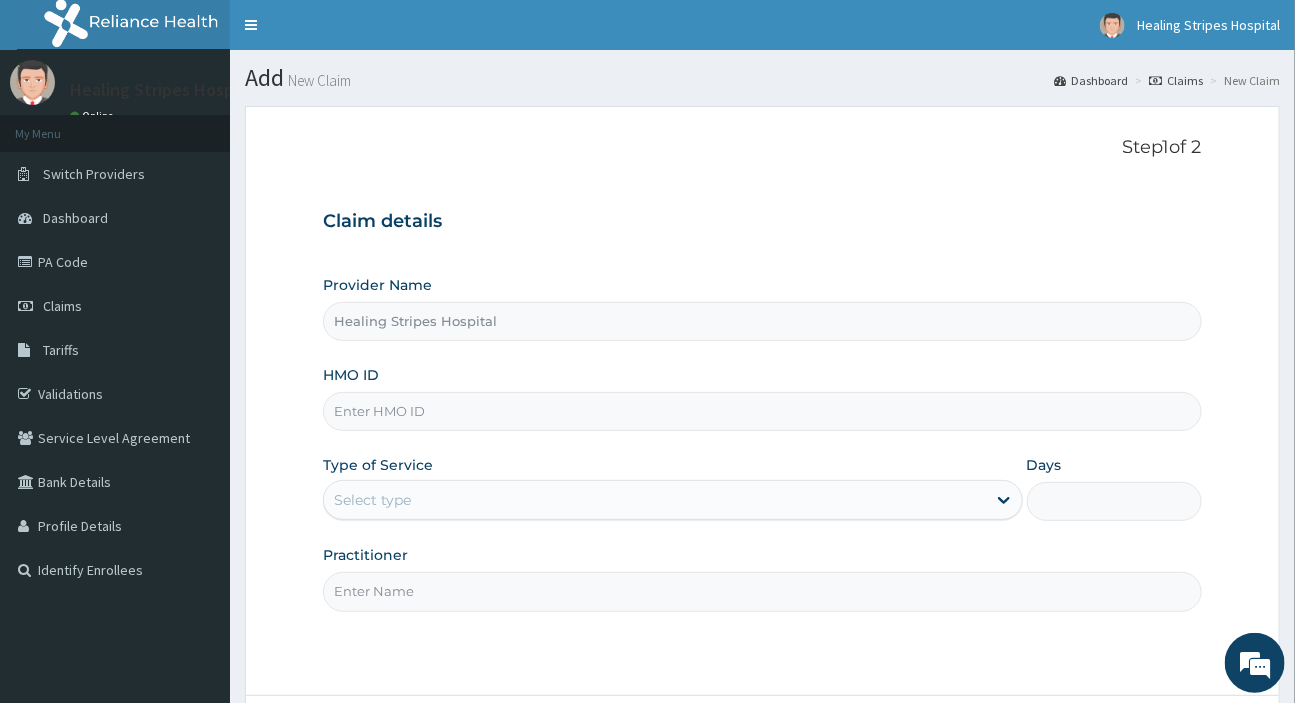 paste on "LBP/10054/B" 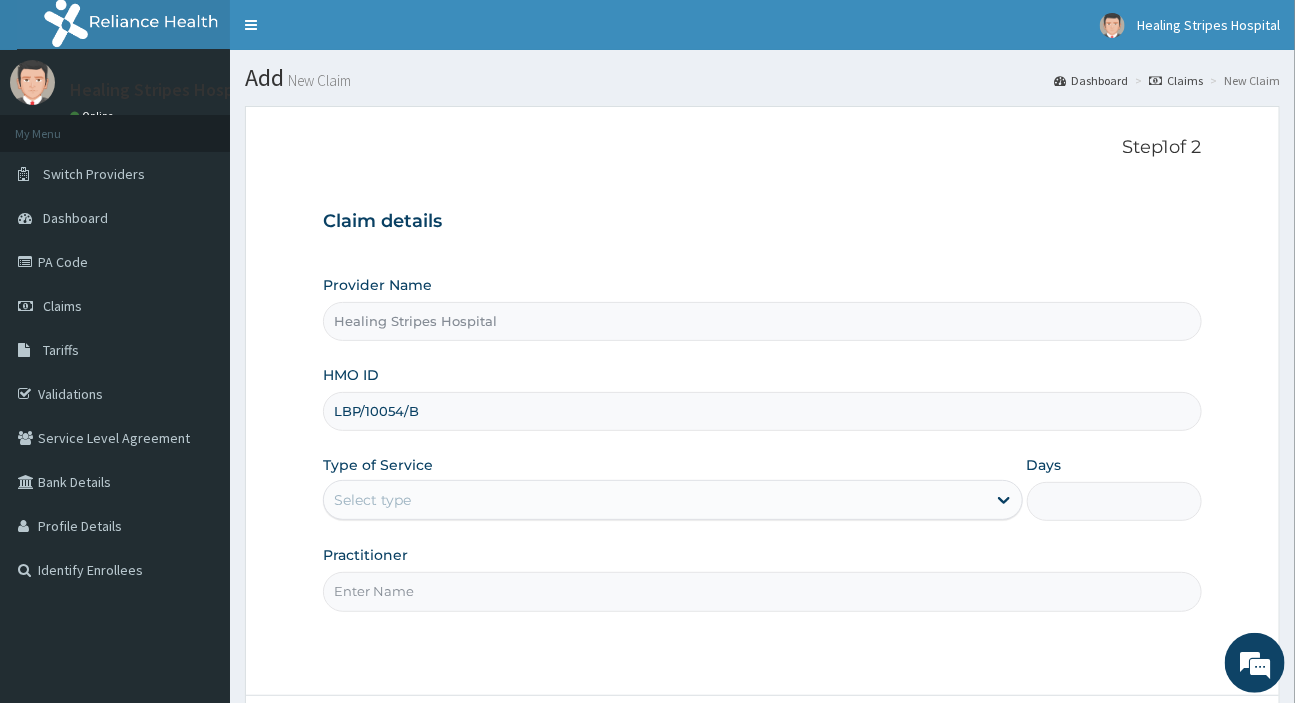 scroll, scrollTop: 90, scrollLeft: 0, axis: vertical 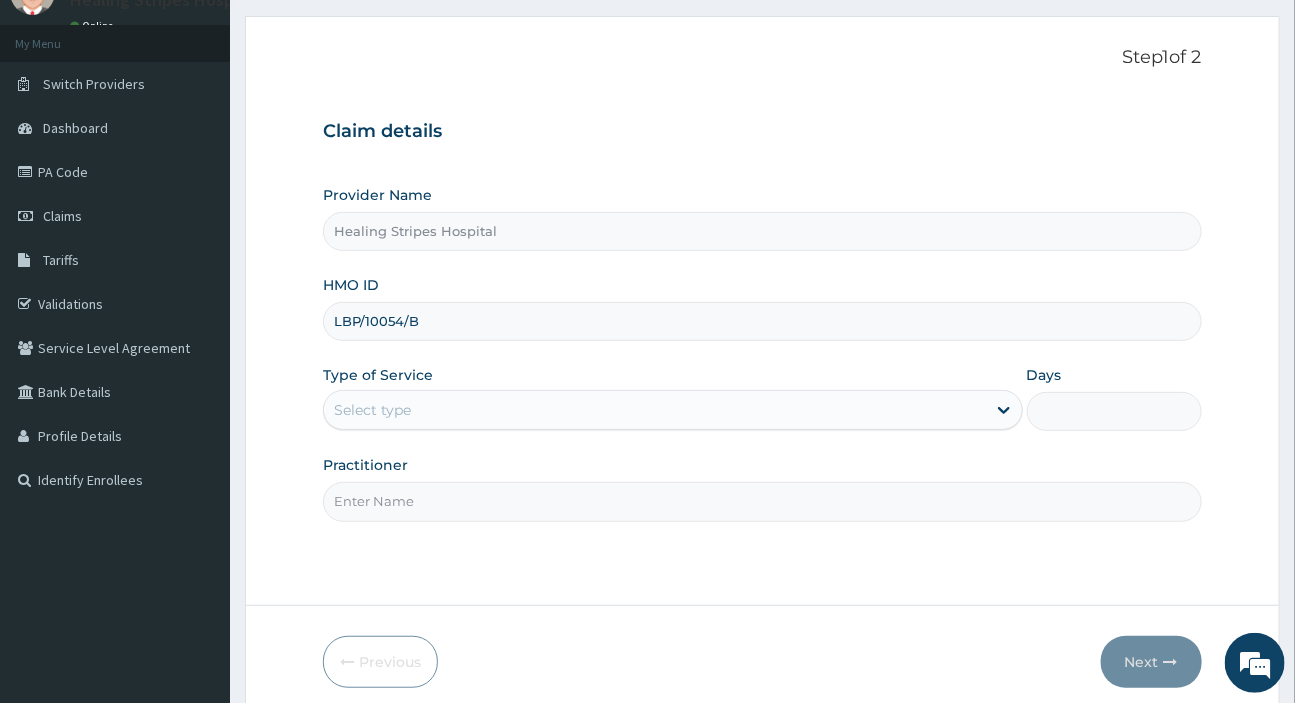 type on "LBP/10054/B" 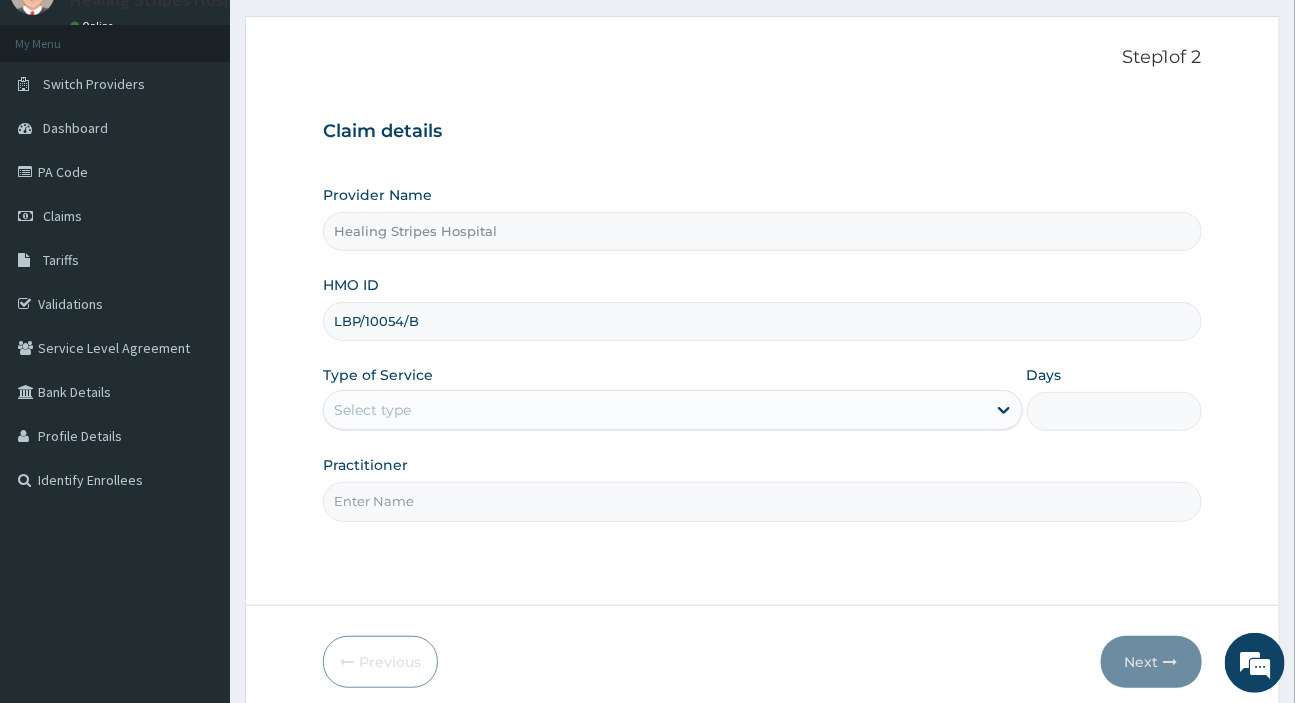 click on "Select type" at bounding box center (654, 410) 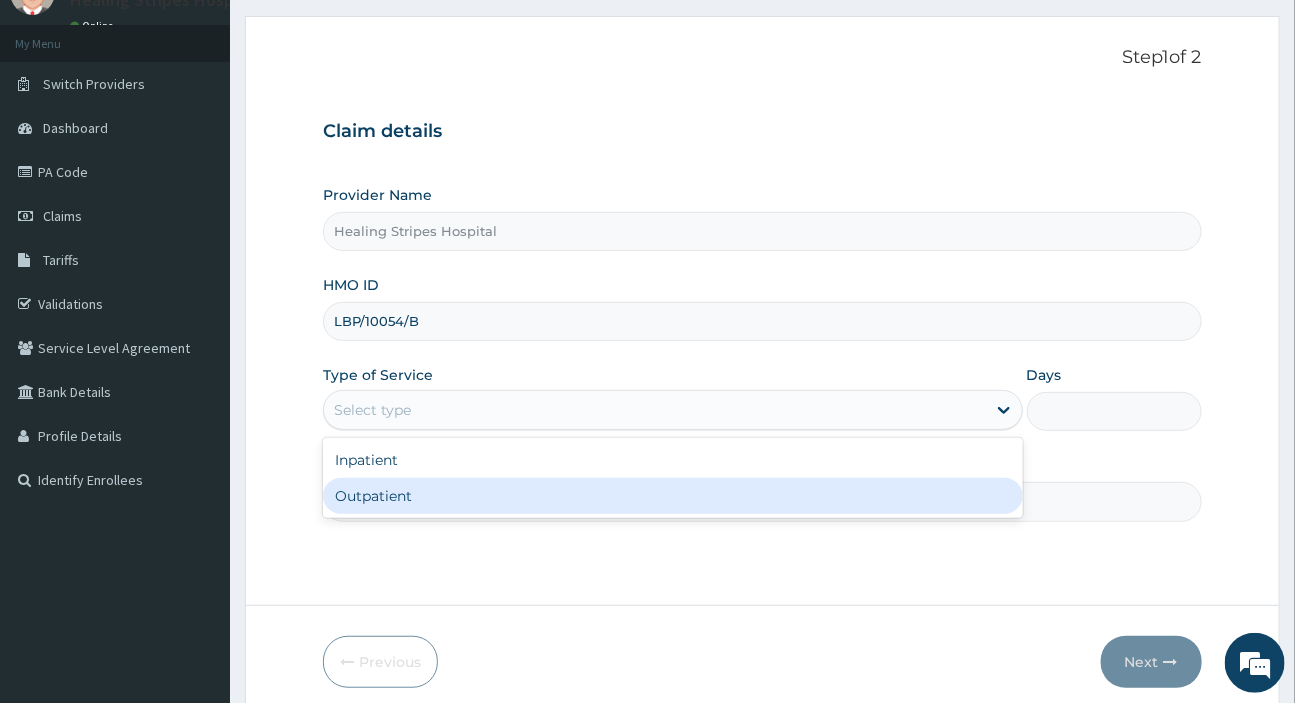 click on "Outpatient" at bounding box center [672, 496] 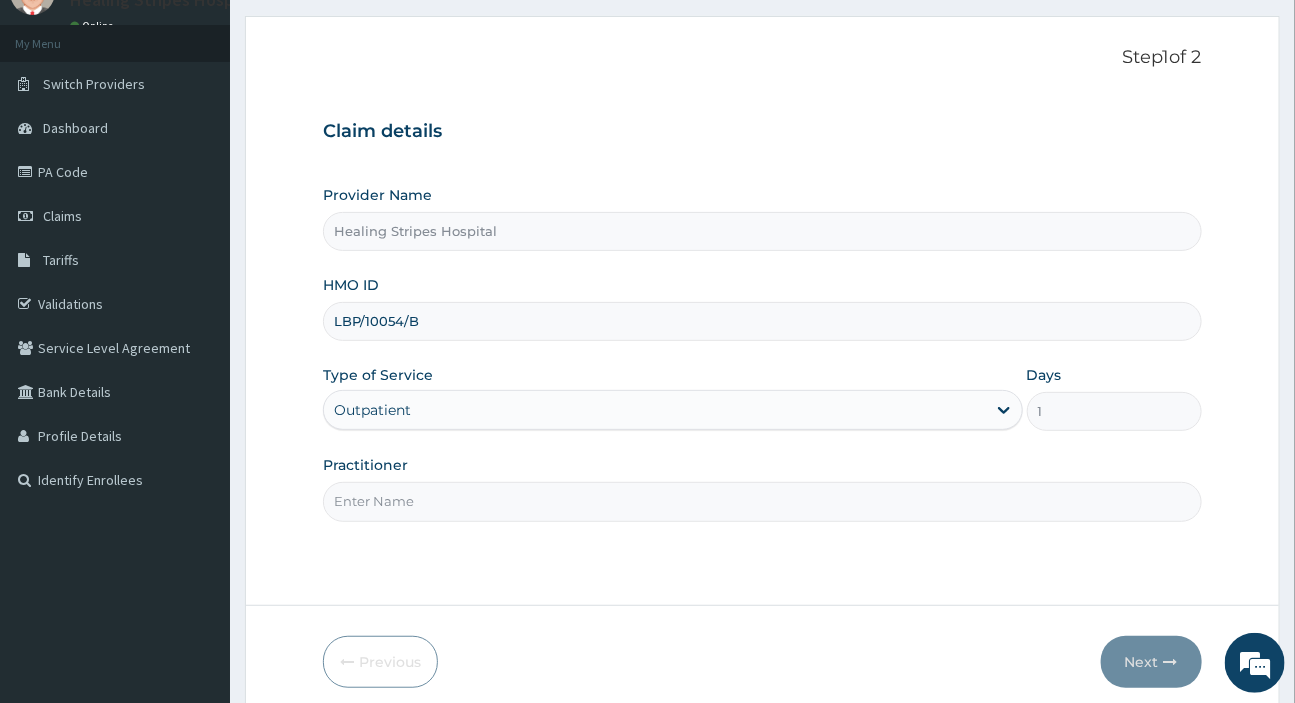 click on "Practitioner" at bounding box center (762, 501) 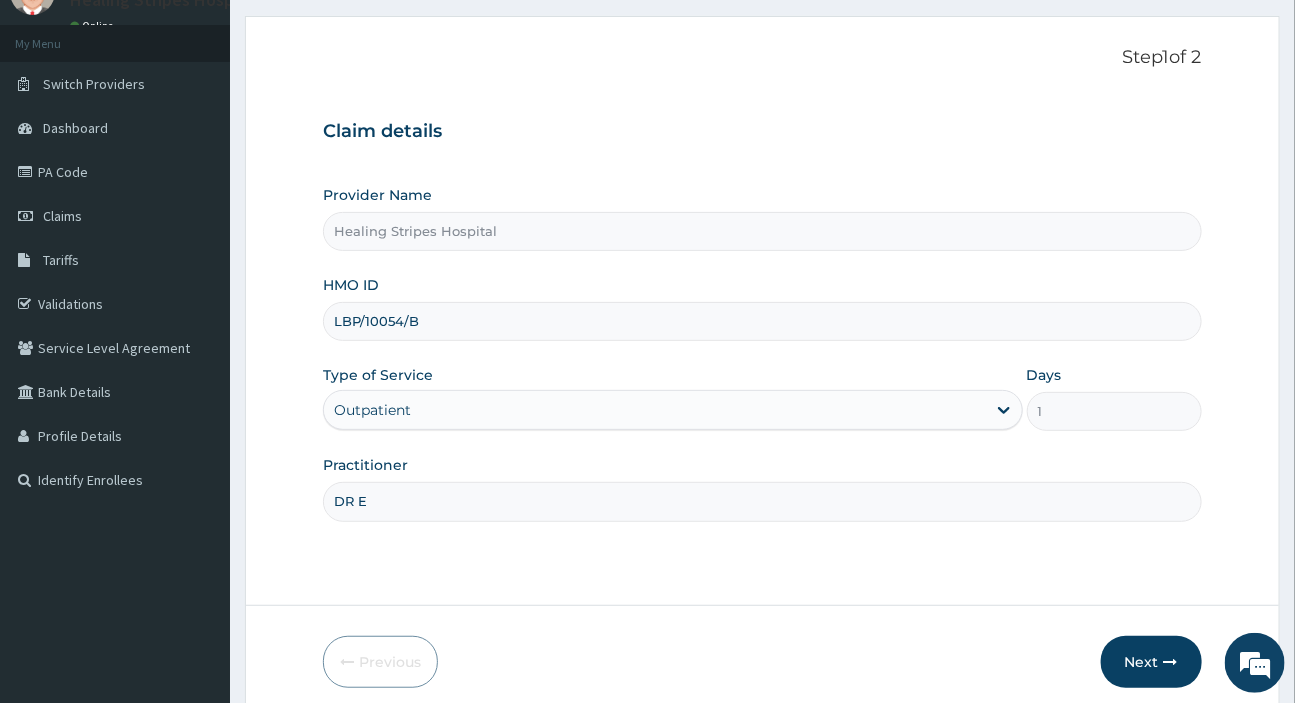 type on "DR [LAST]" 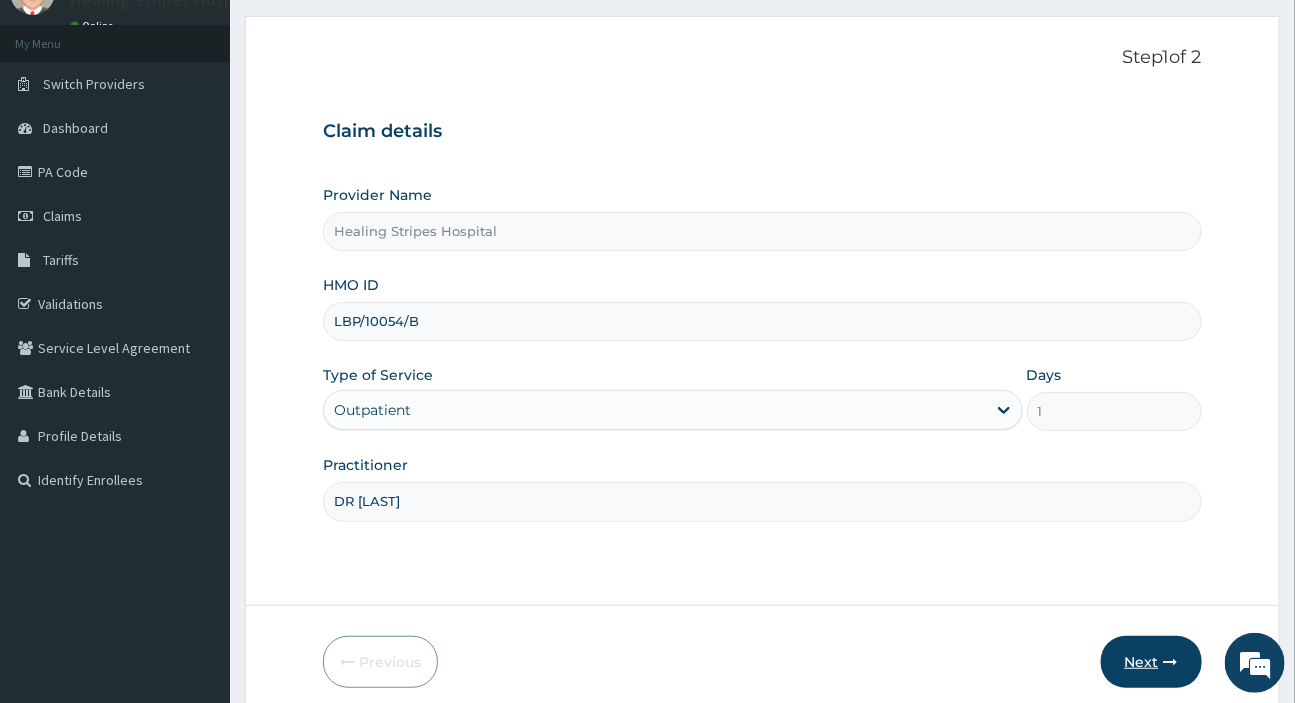 click on "Next" at bounding box center (1151, 662) 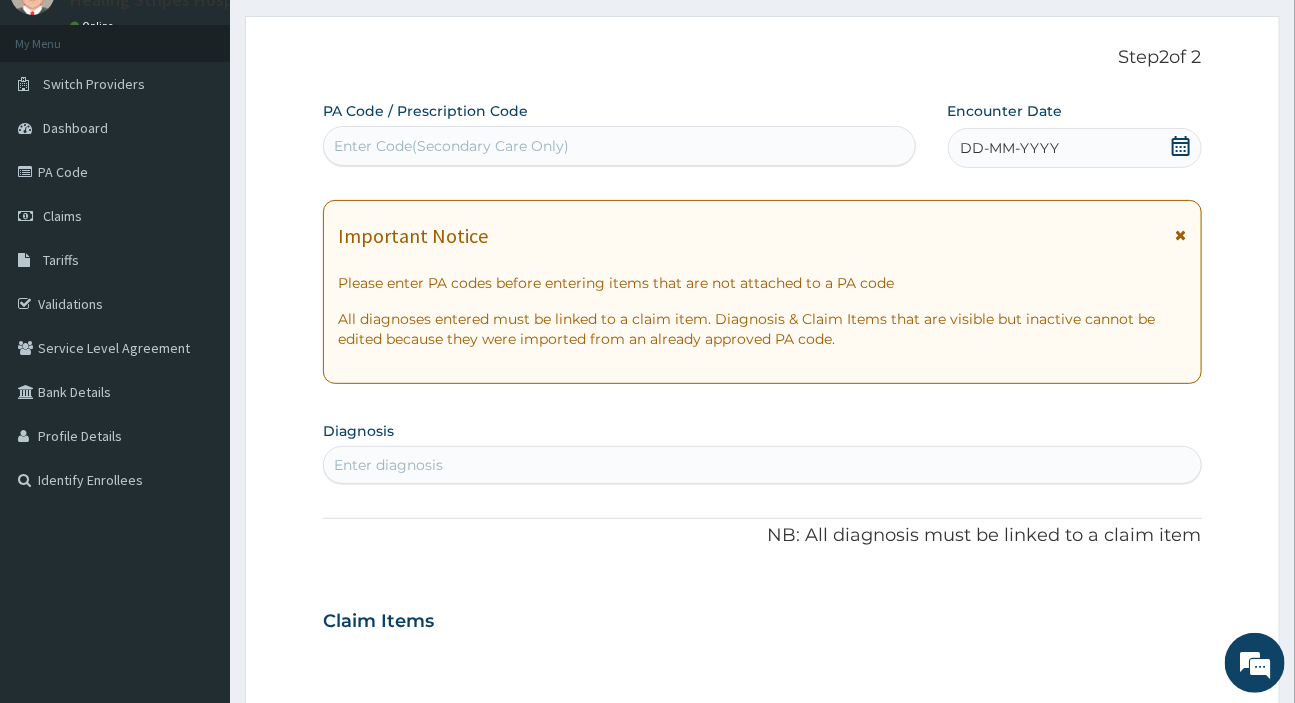 click on "Enter Code(Secondary Care Only)" at bounding box center (451, 146) 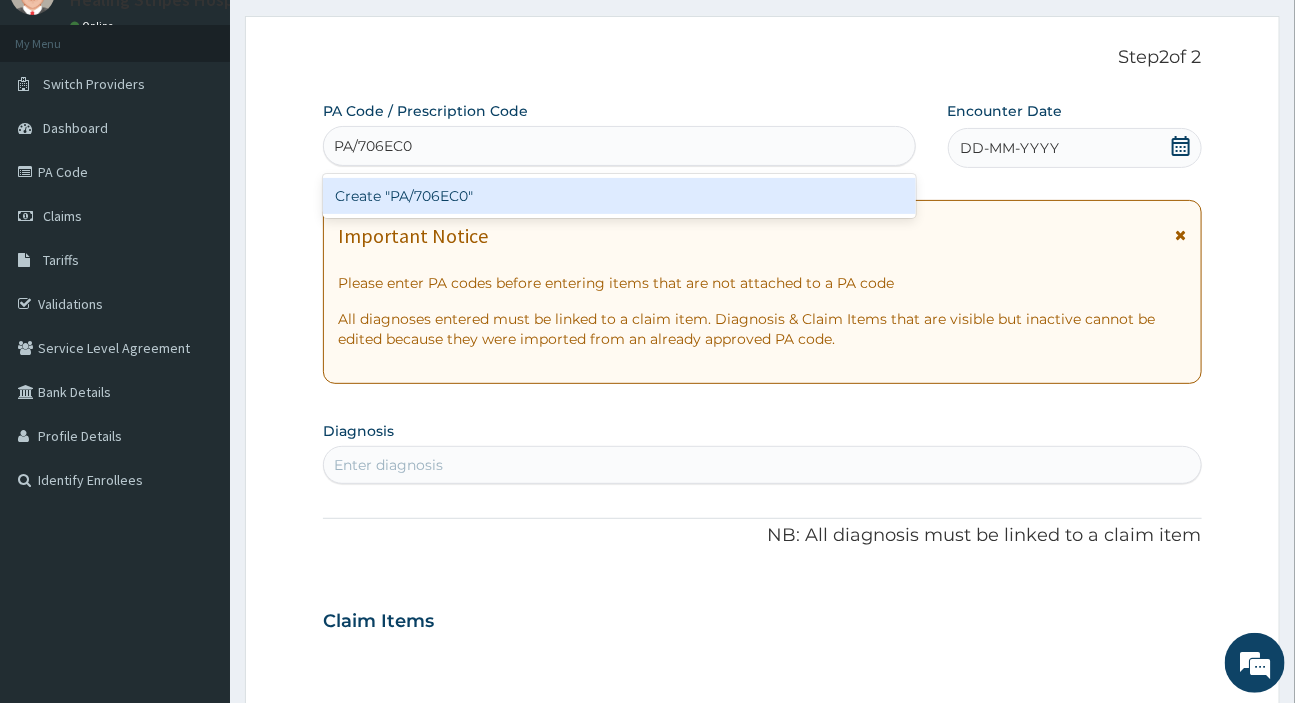 click on "Create "PA/706EC0"" at bounding box center (619, 196) 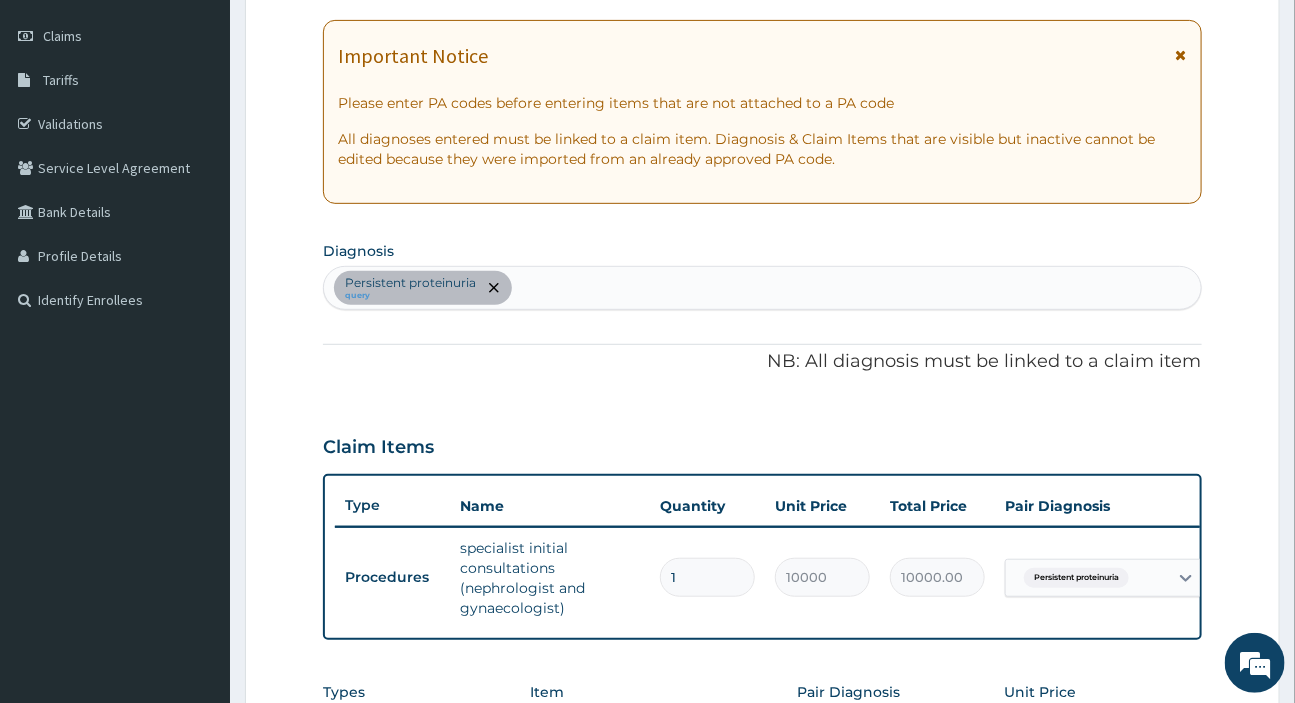 scroll, scrollTop: 181, scrollLeft: 0, axis: vertical 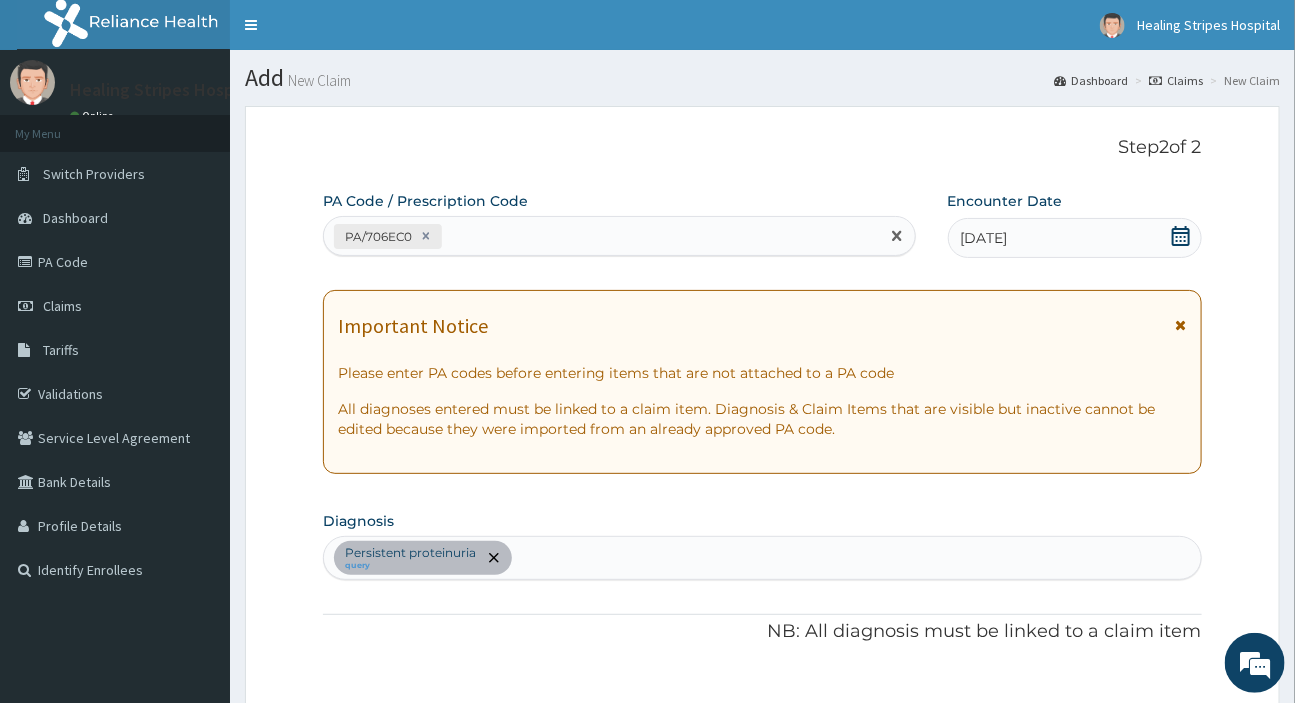 click on "PA/706EC0" at bounding box center [601, 236] 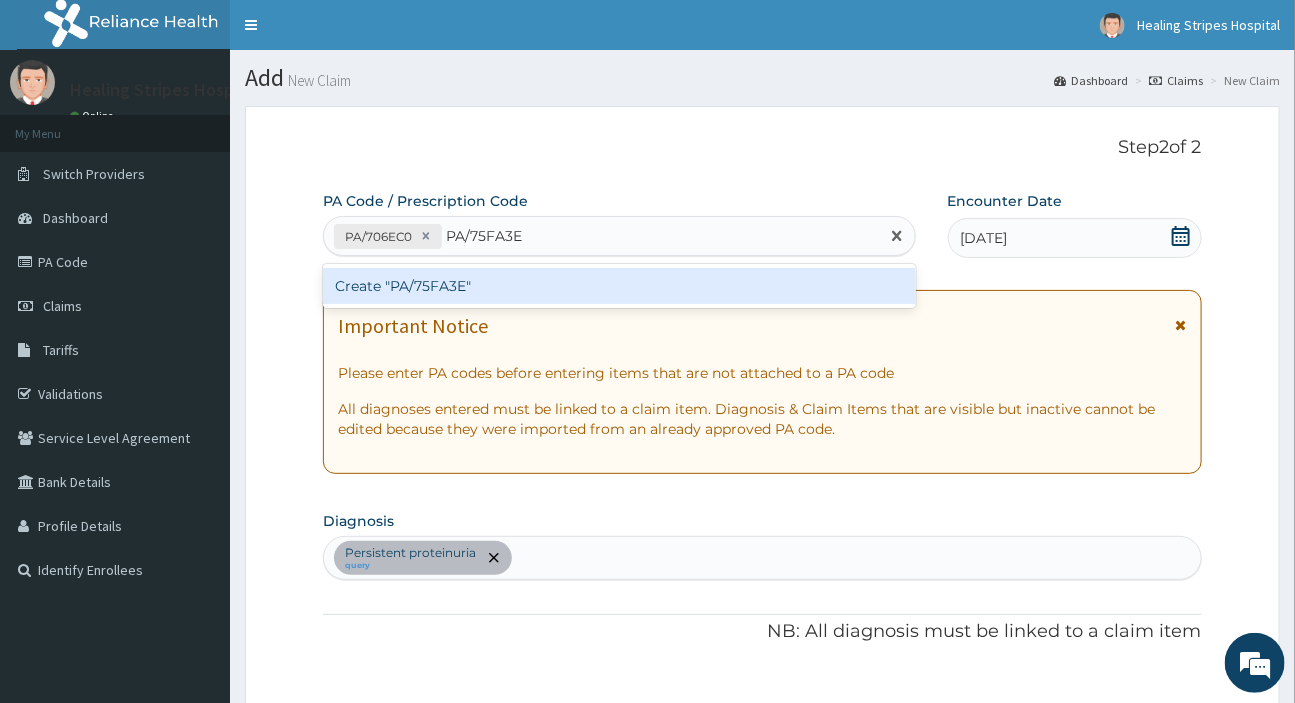 click on "Create "PA/75FA3E"" at bounding box center [619, 286] 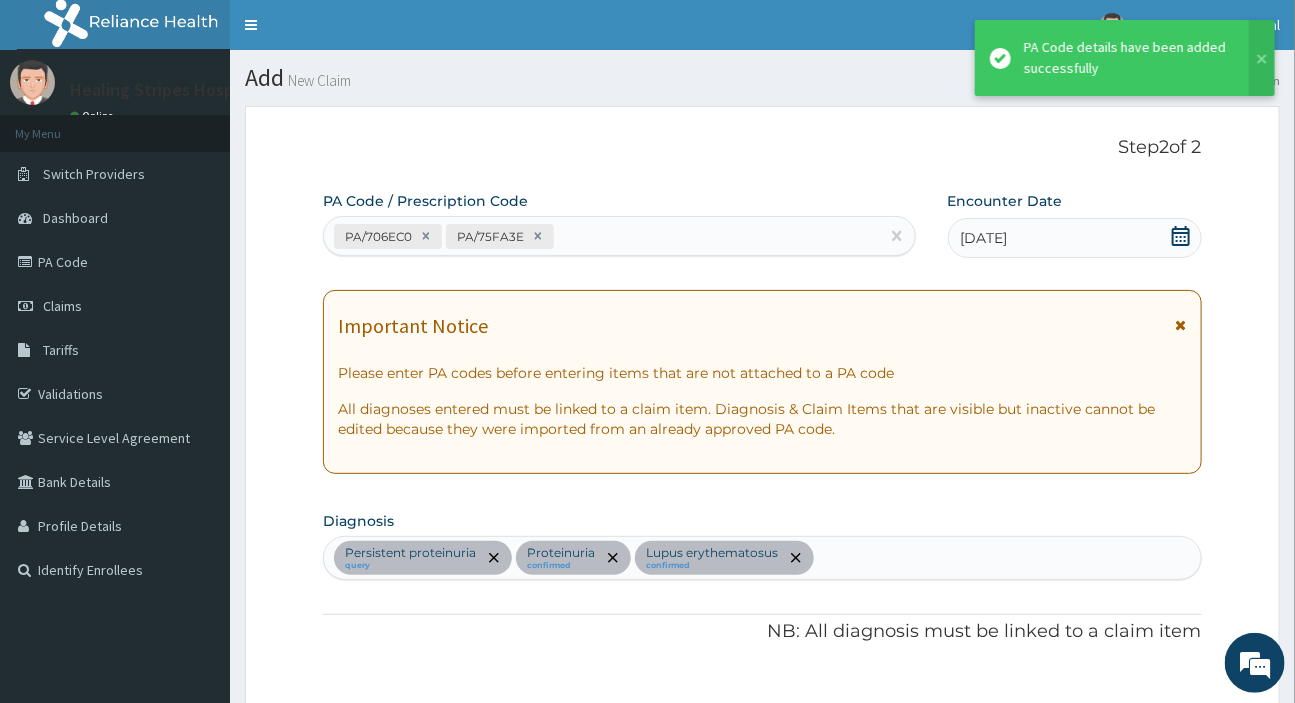 scroll, scrollTop: 1687, scrollLeft: 0, axis: vertical 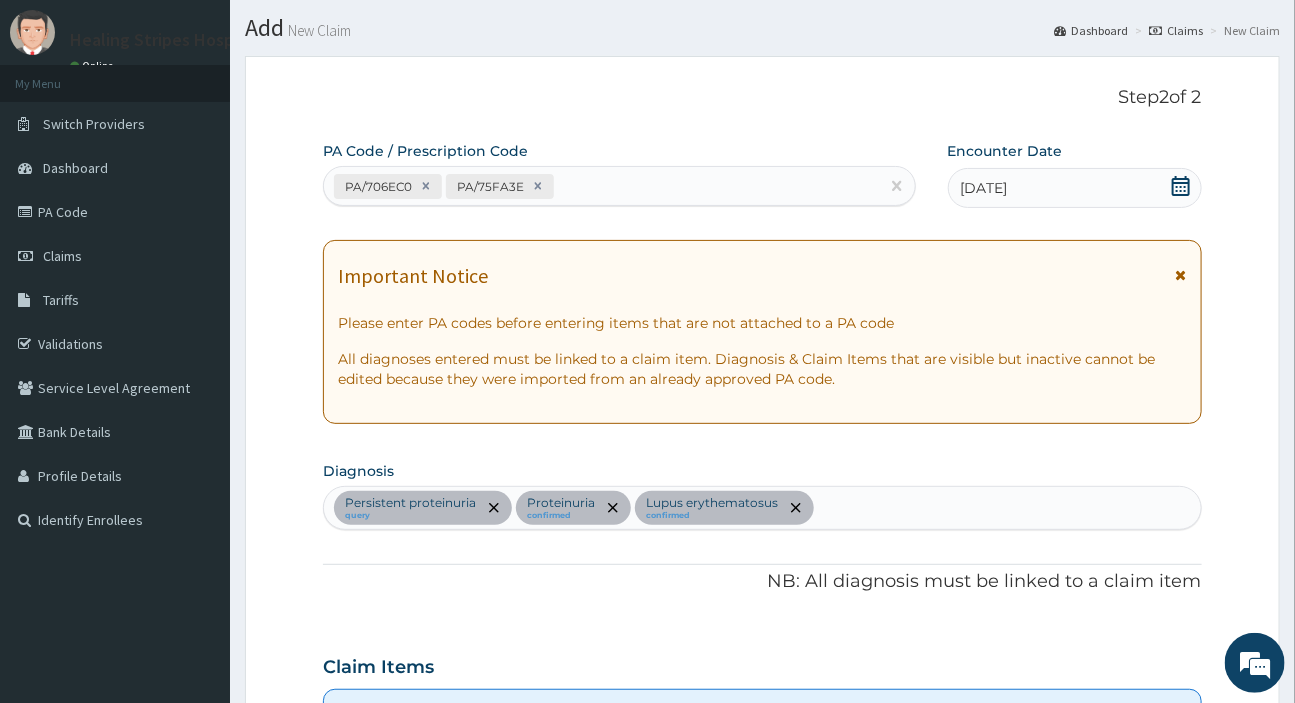 click on "PA/706EC0 PA/75FA3E" at bounding box center (601, 186) 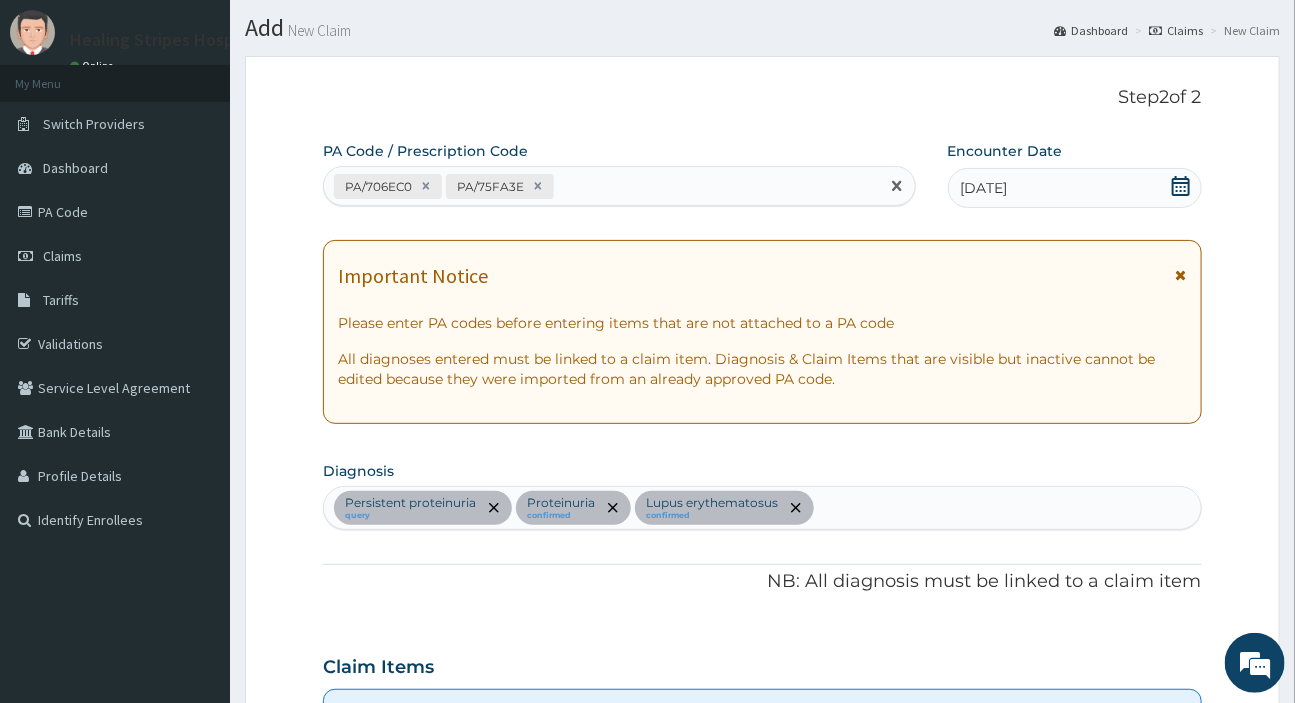 paste on "PA/5D8373" 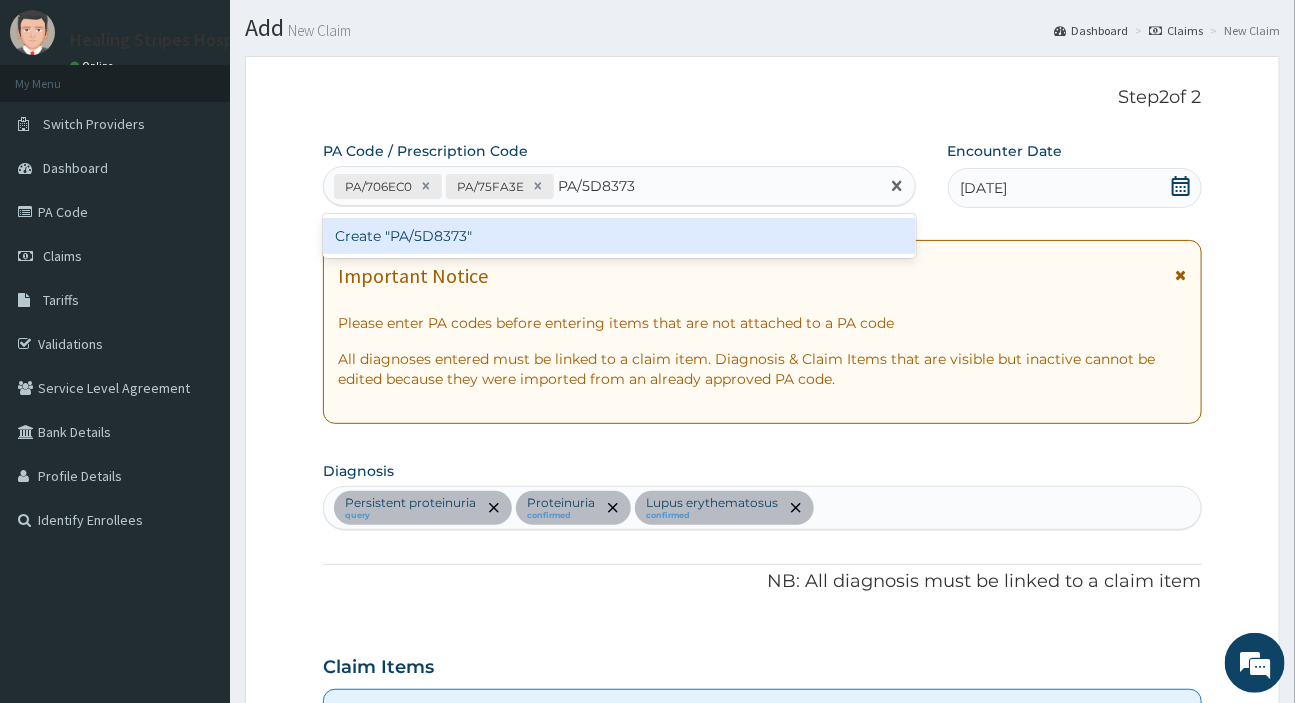 type on "PA/5D8373" 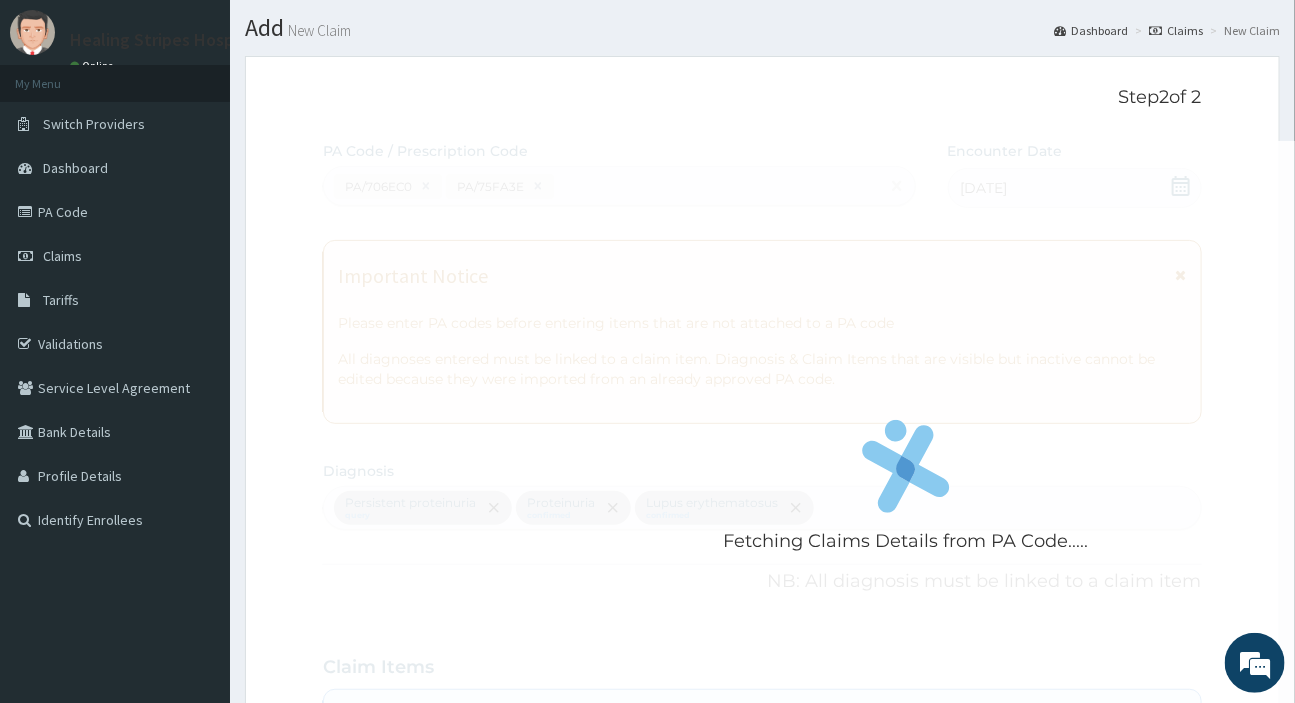 drag, startPoint x: 618, startPoint y: 219, endPoint x: 556, endPoint y: 217, distance: 62.03225 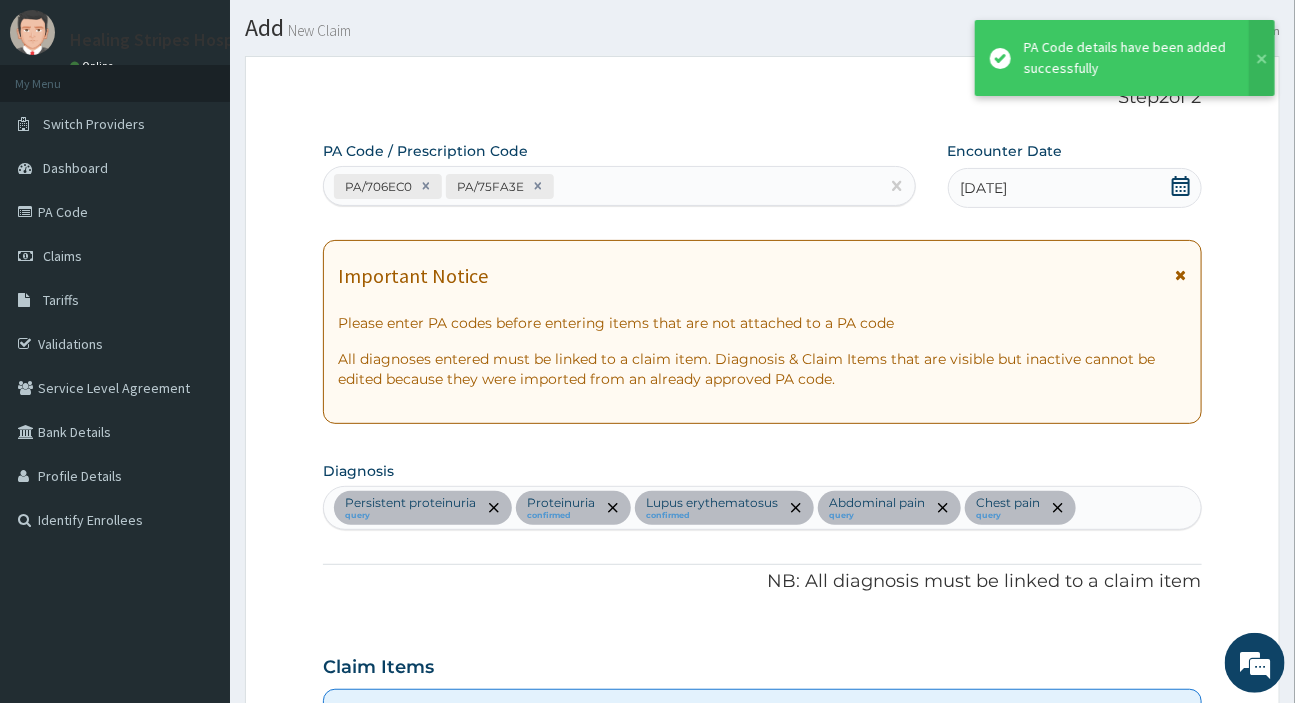 scroll, scrollTop: 1825, scrollLeft: 0, axis: vertical 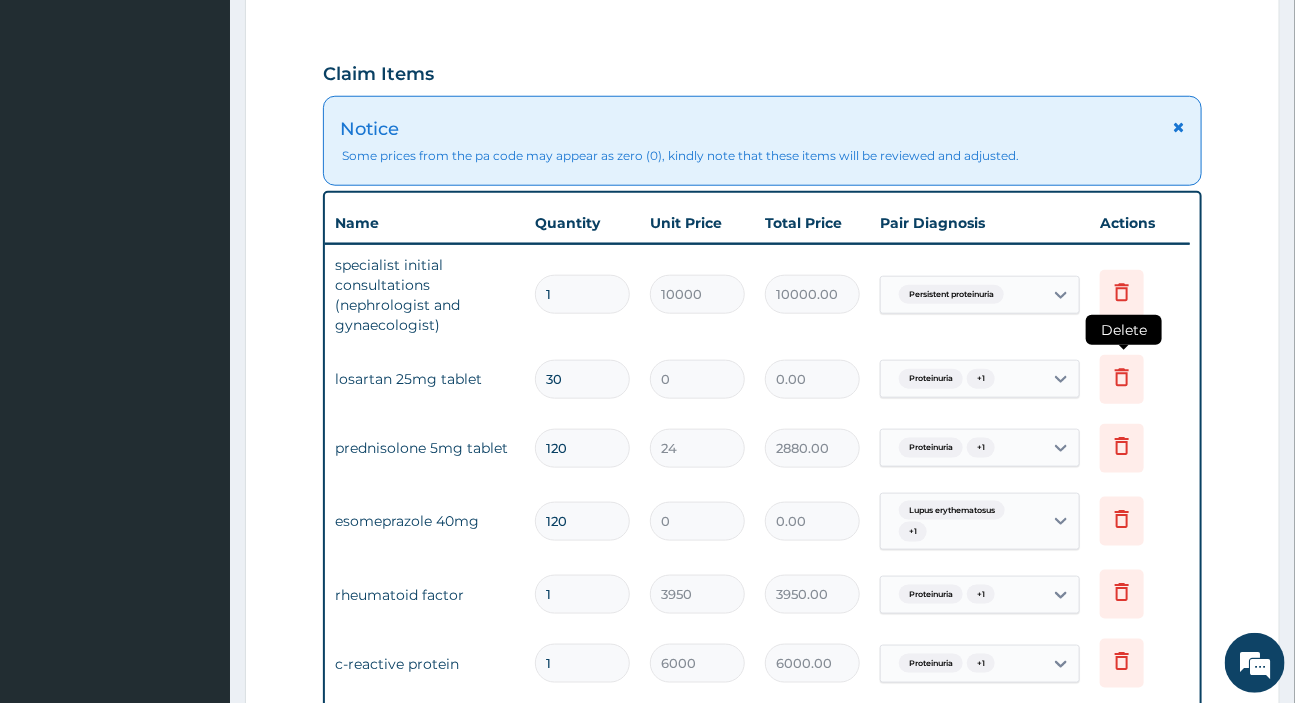click 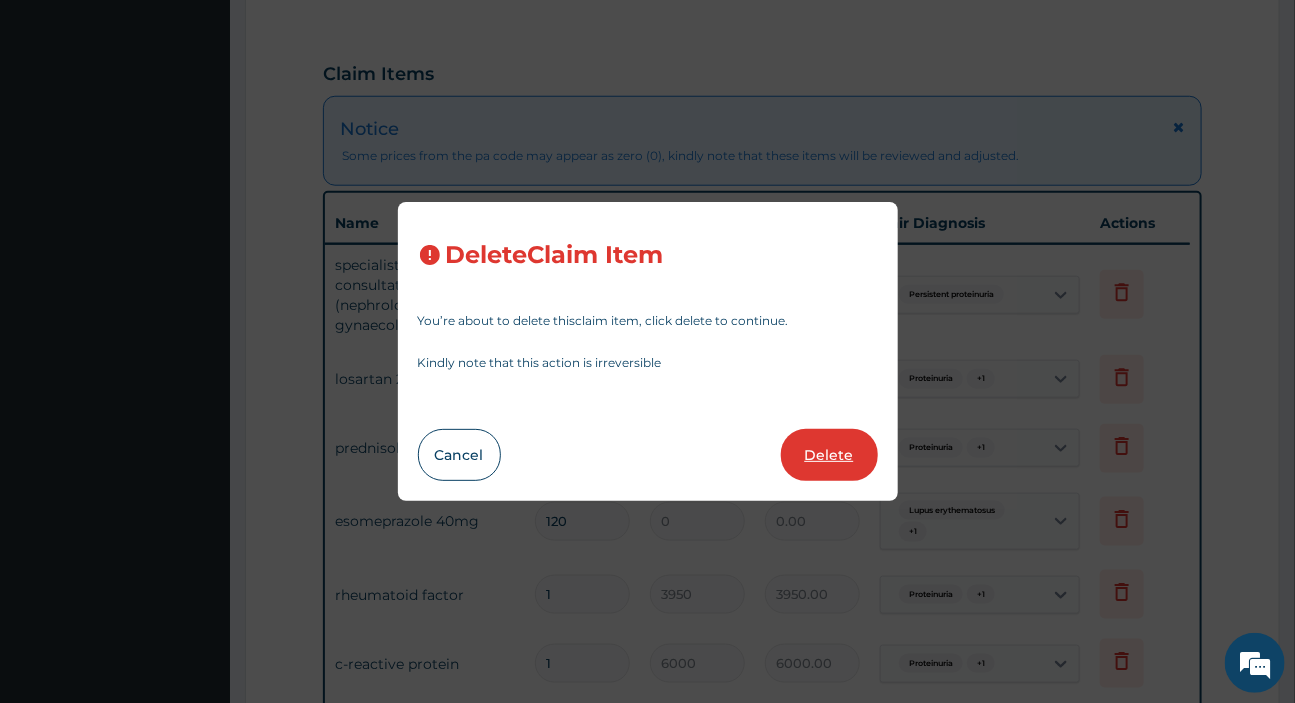 click on "Delete" at bounding box center [829, 455] 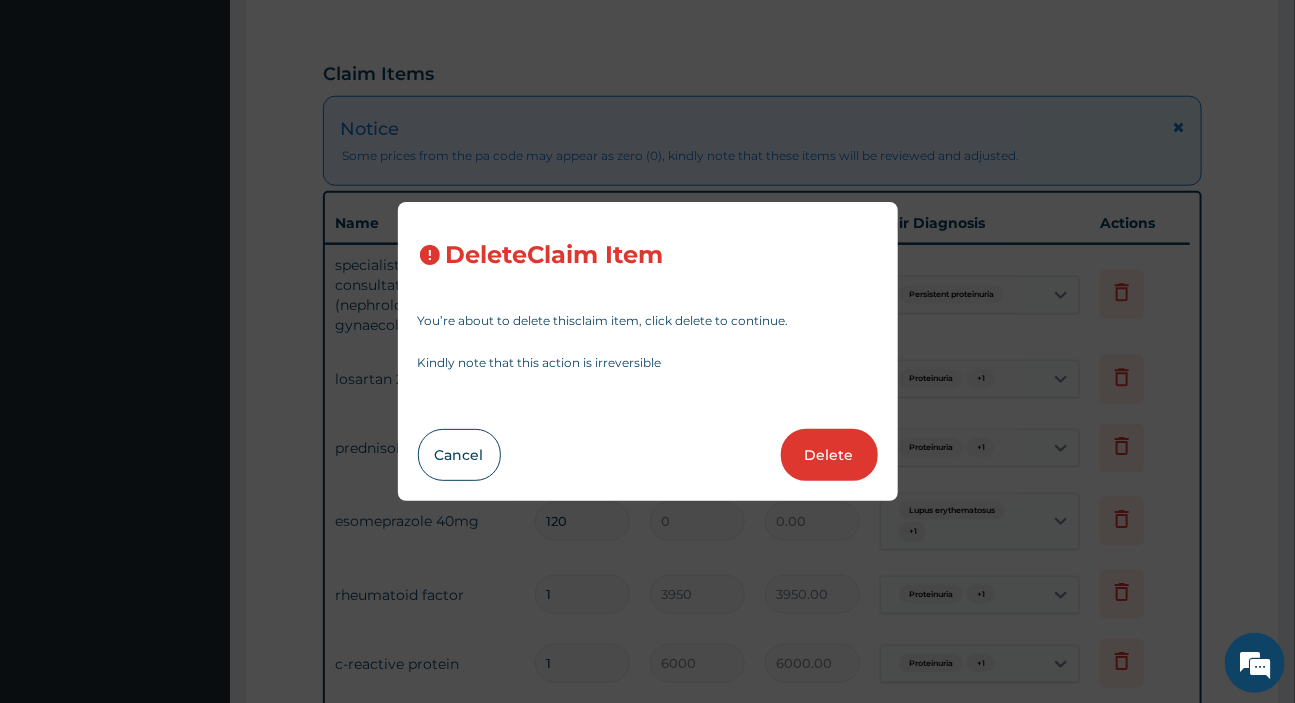 type on "120" 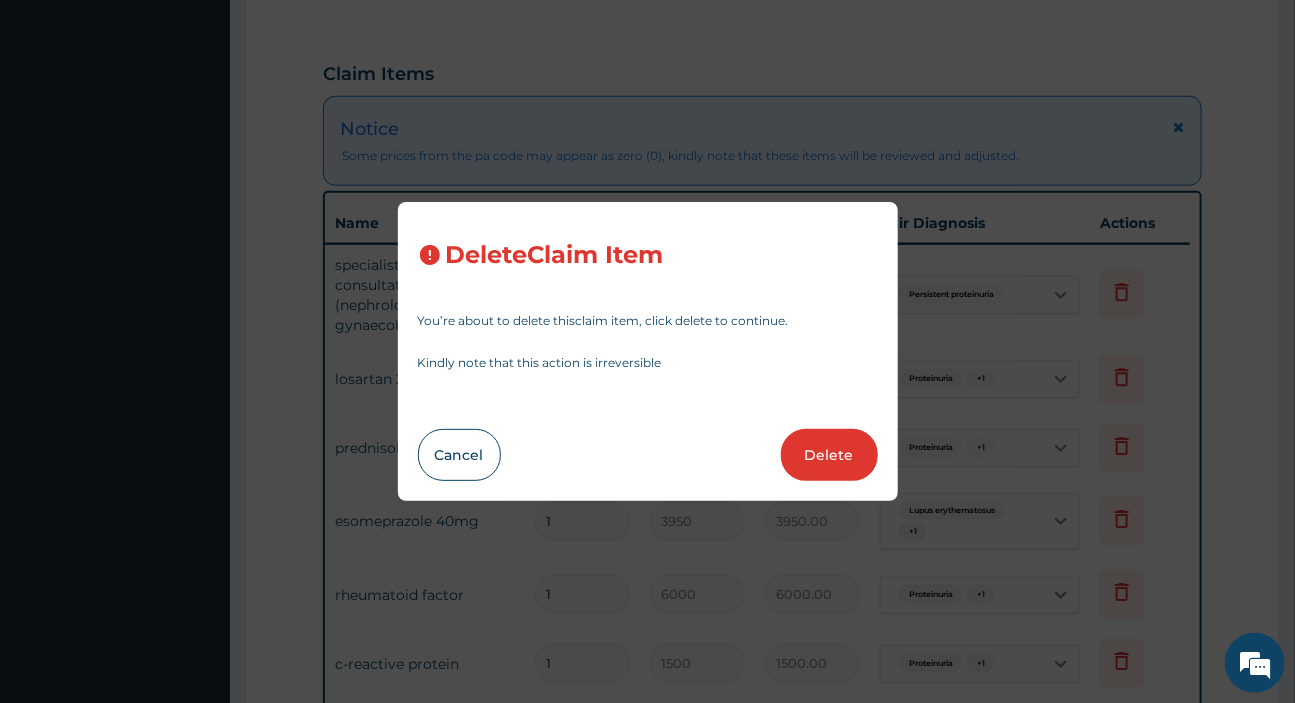 type on "5500" 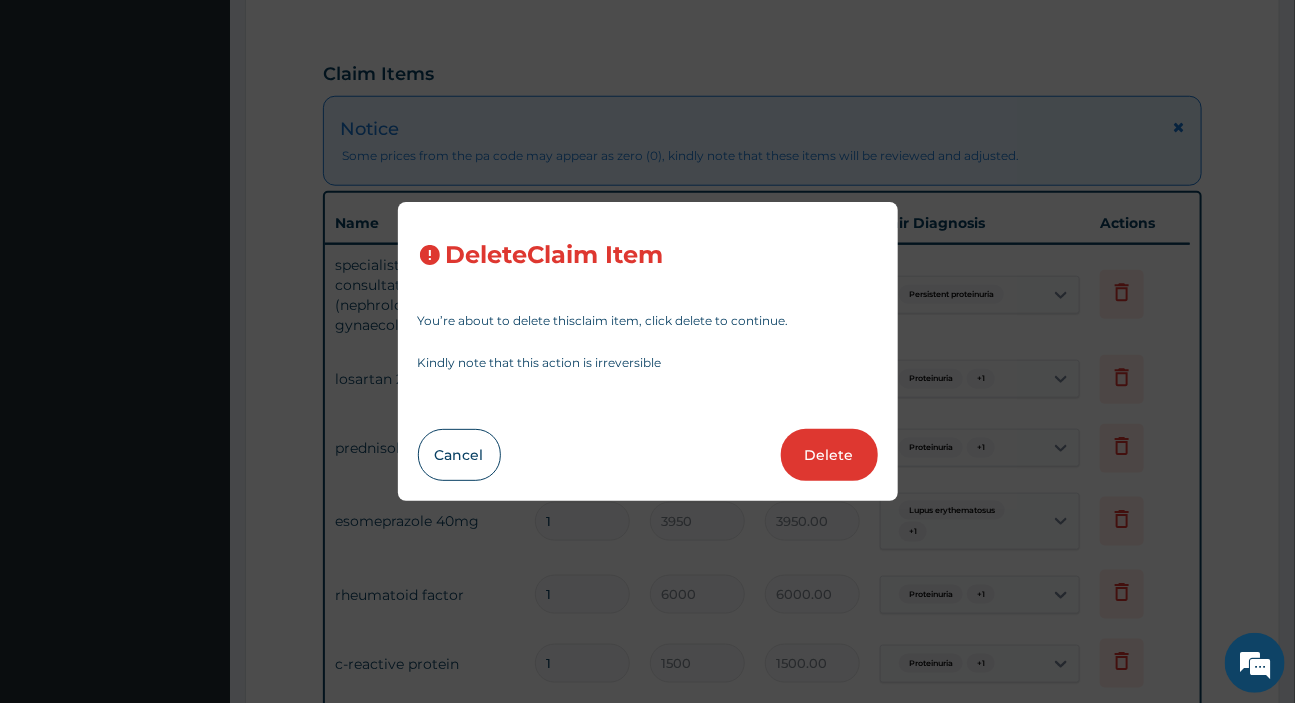 type on "5500.00" 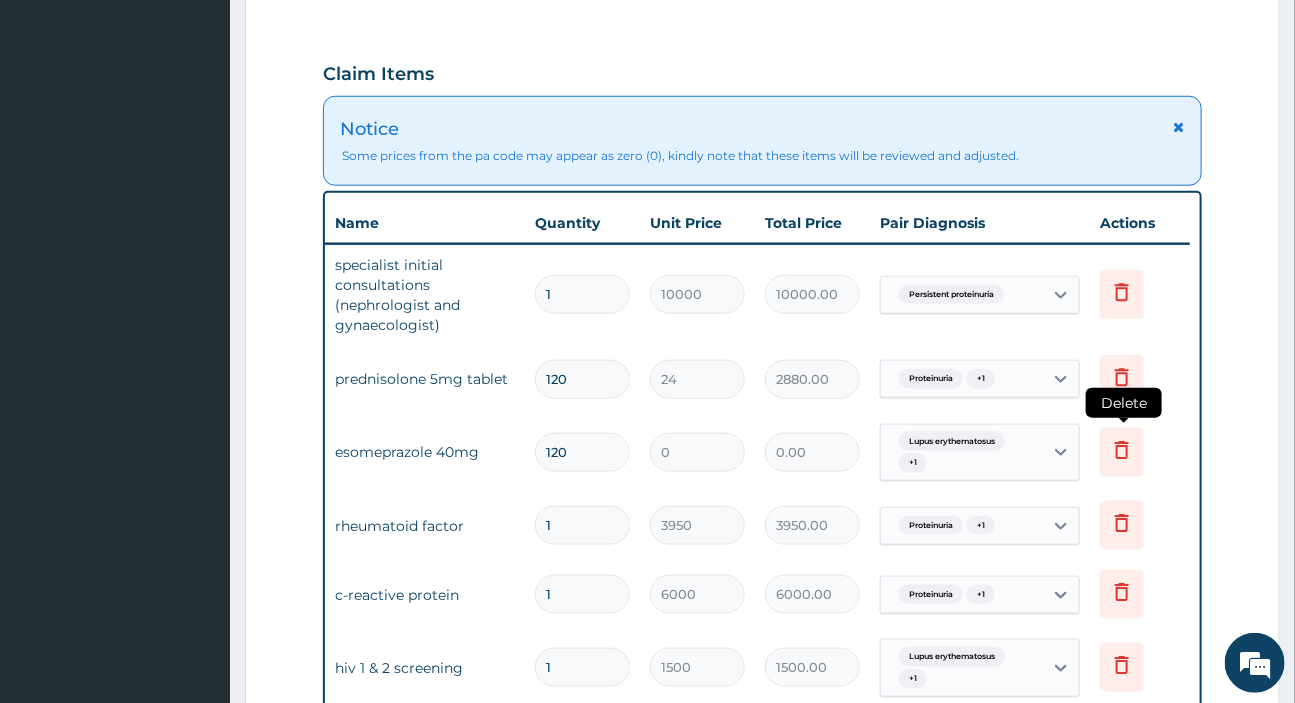 click 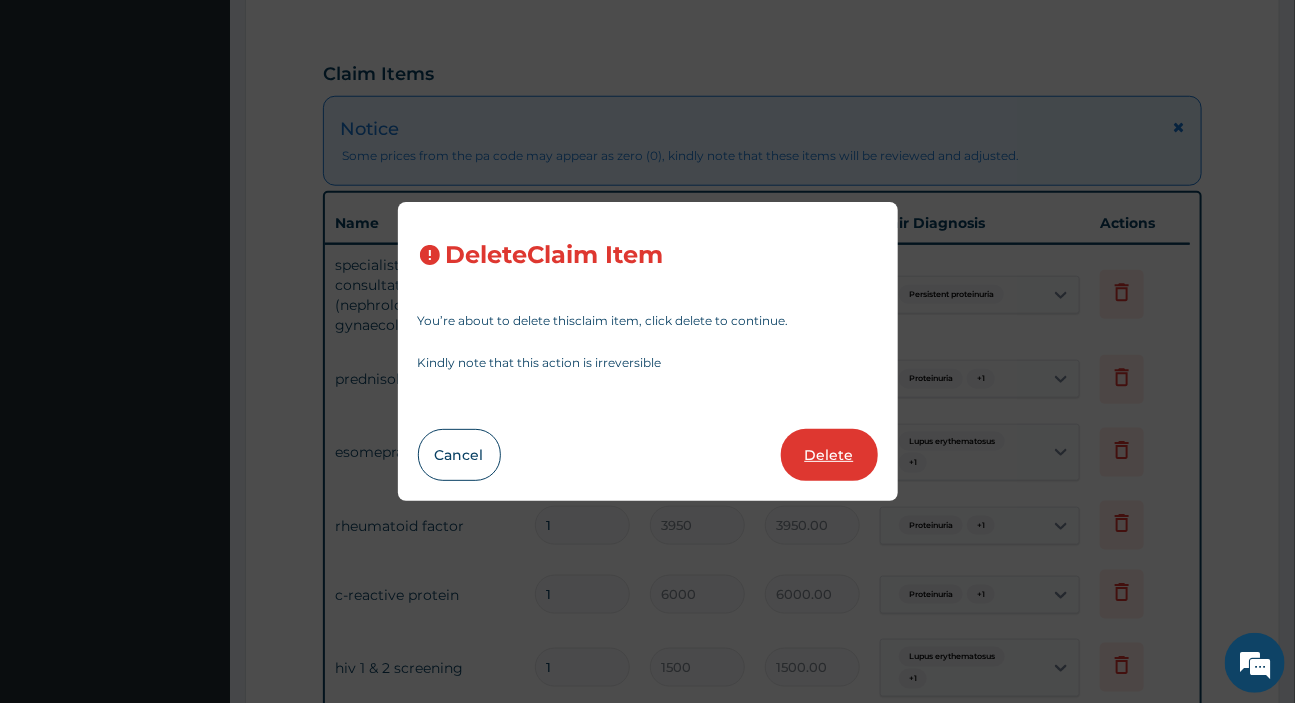 click on "Delete" at bounding box center (829, 455) 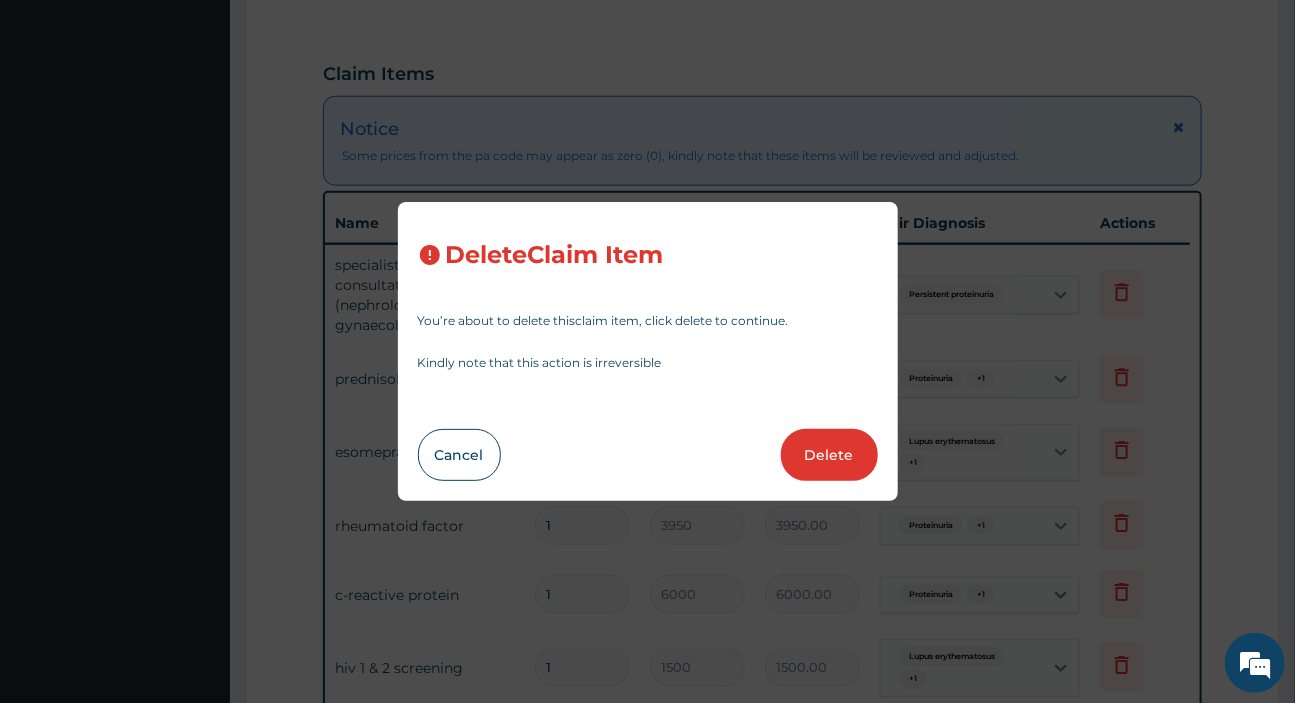 type on "1" 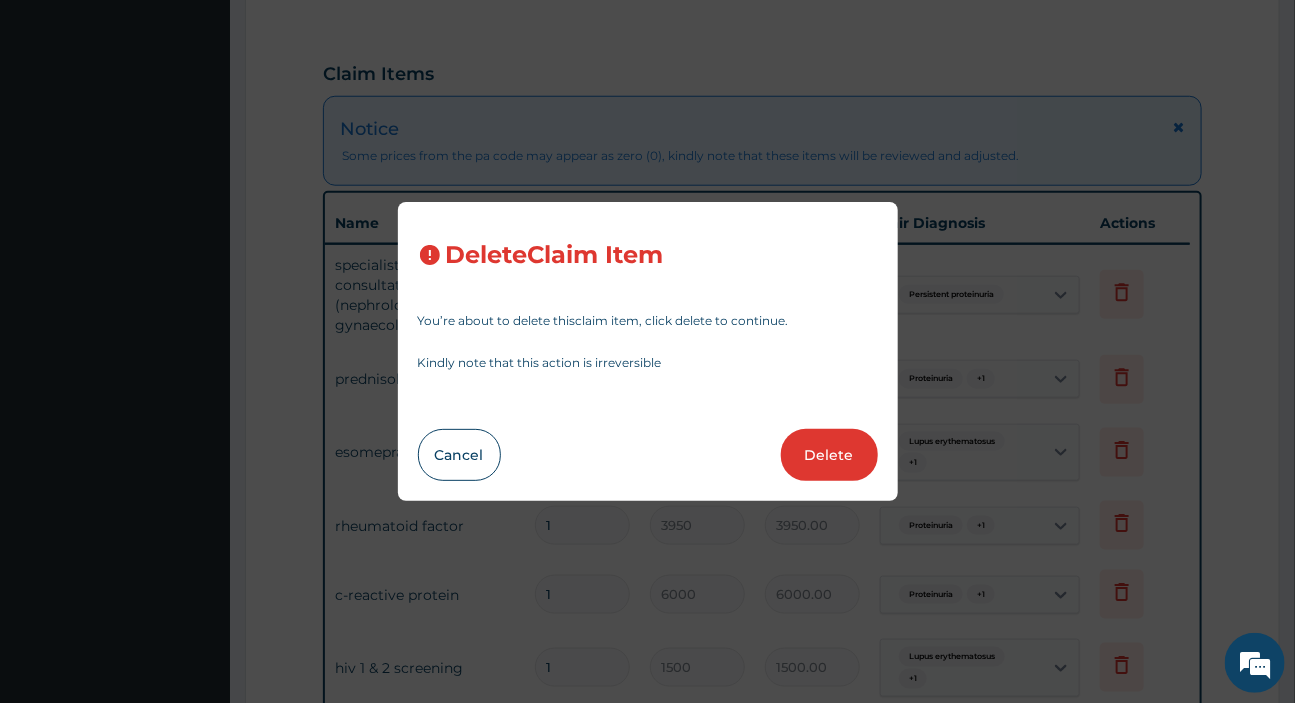 type on "1000.00" 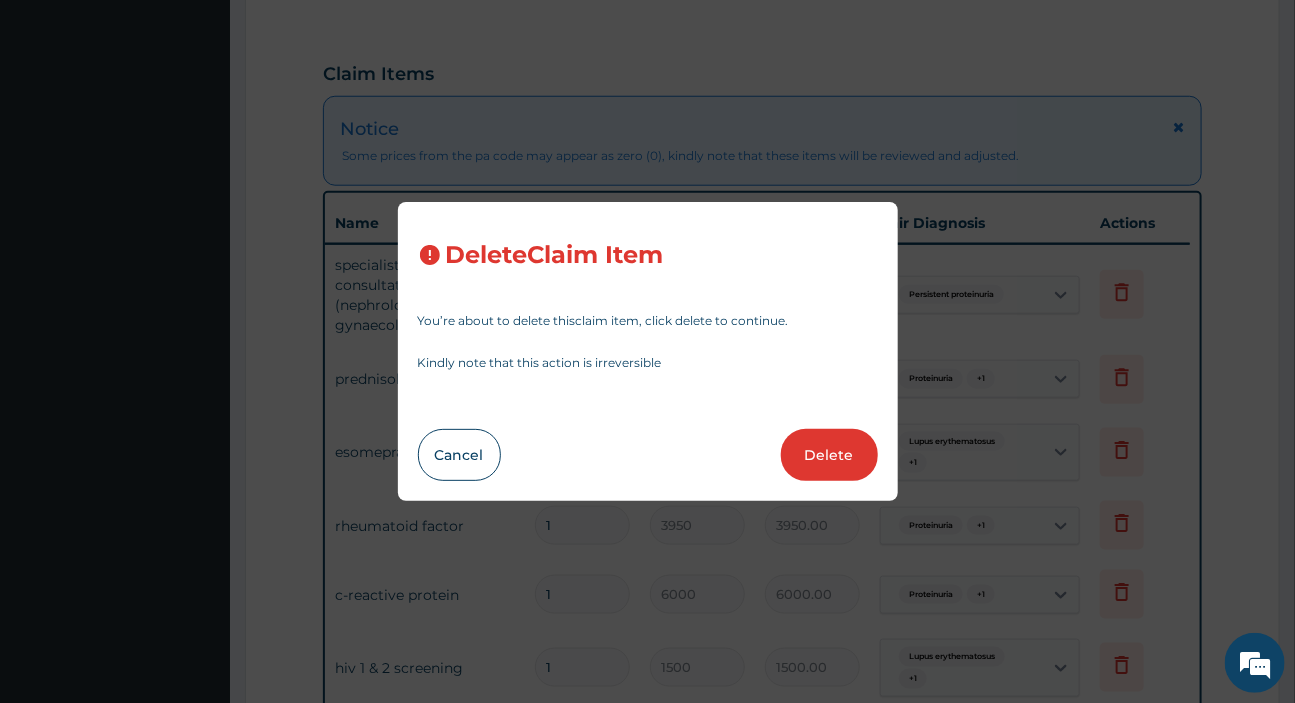 type on "4000" 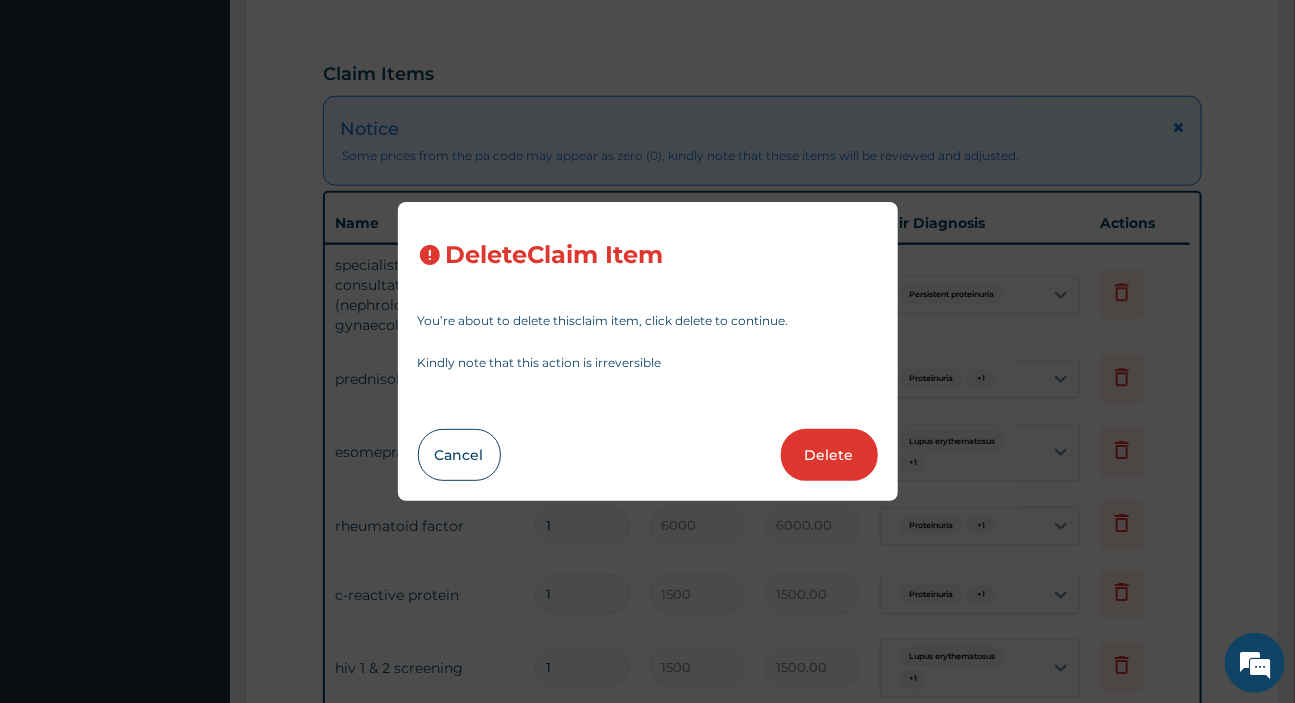 type on "1600.00" 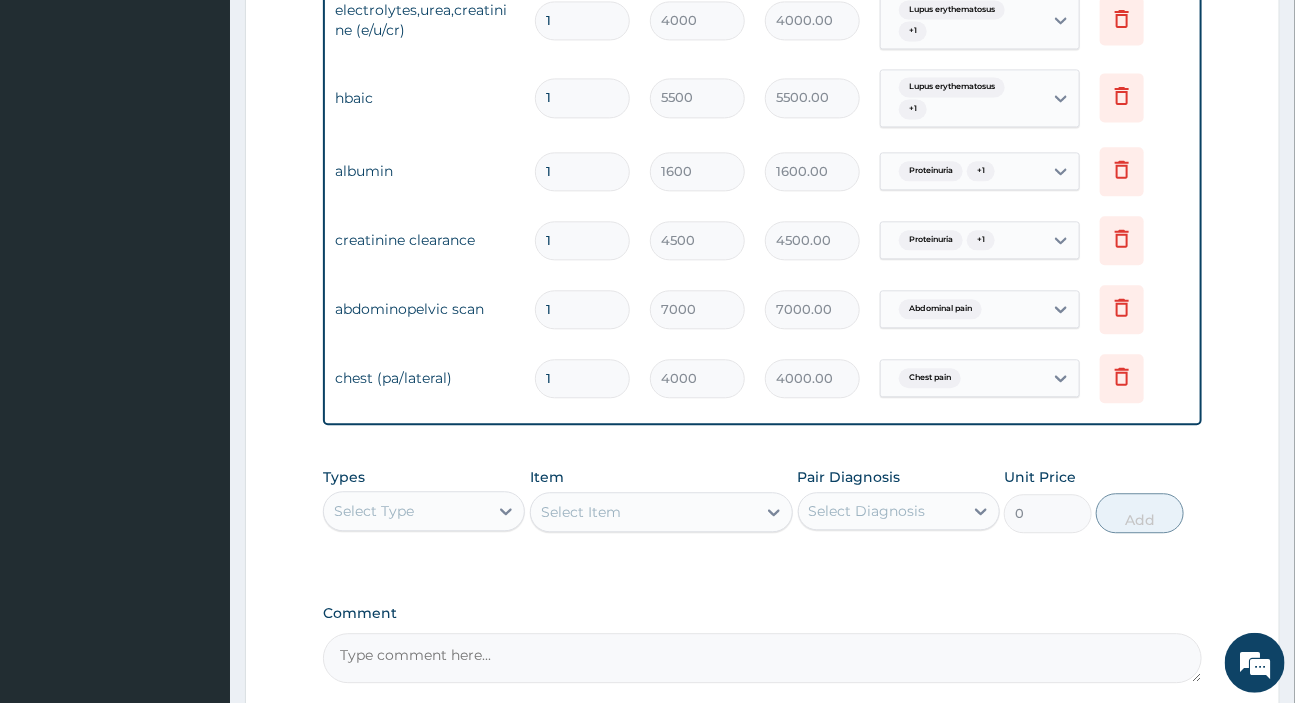 scroll, scrollTop: 1727, scrollLeft: 0, axis: vertical 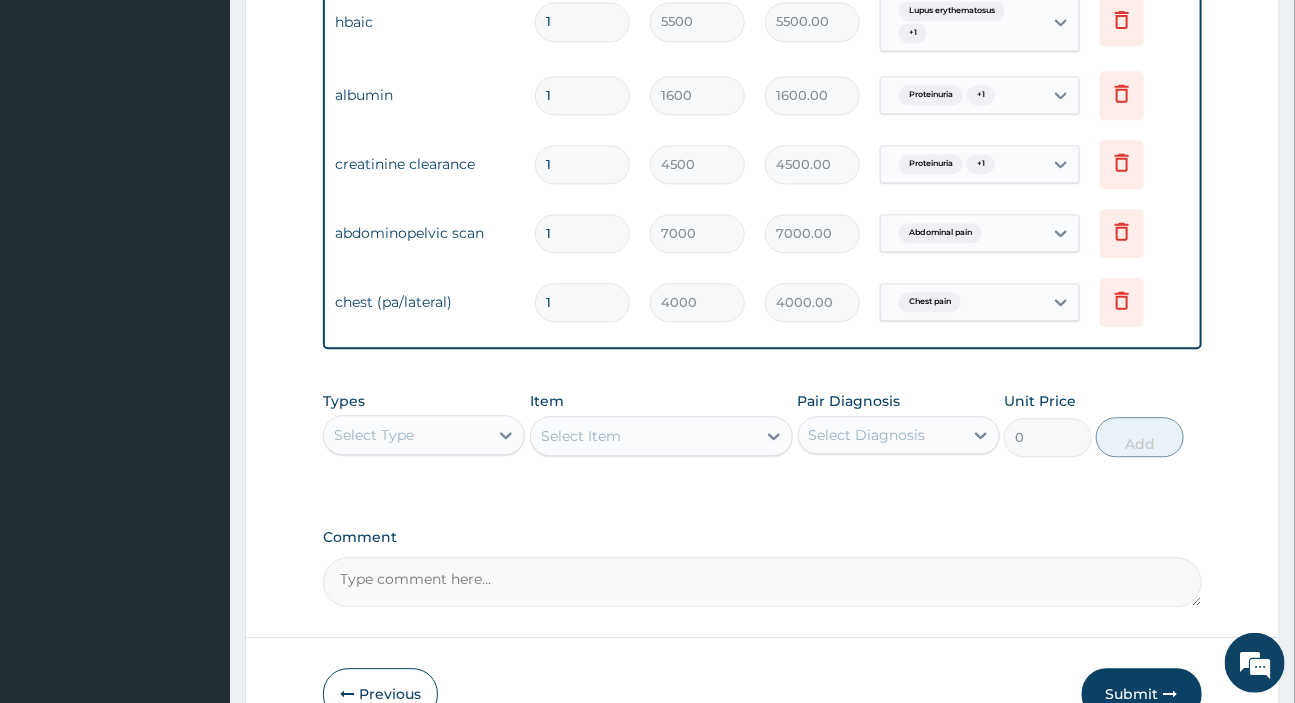click on "Select Type" at bounding box center [374, 435] 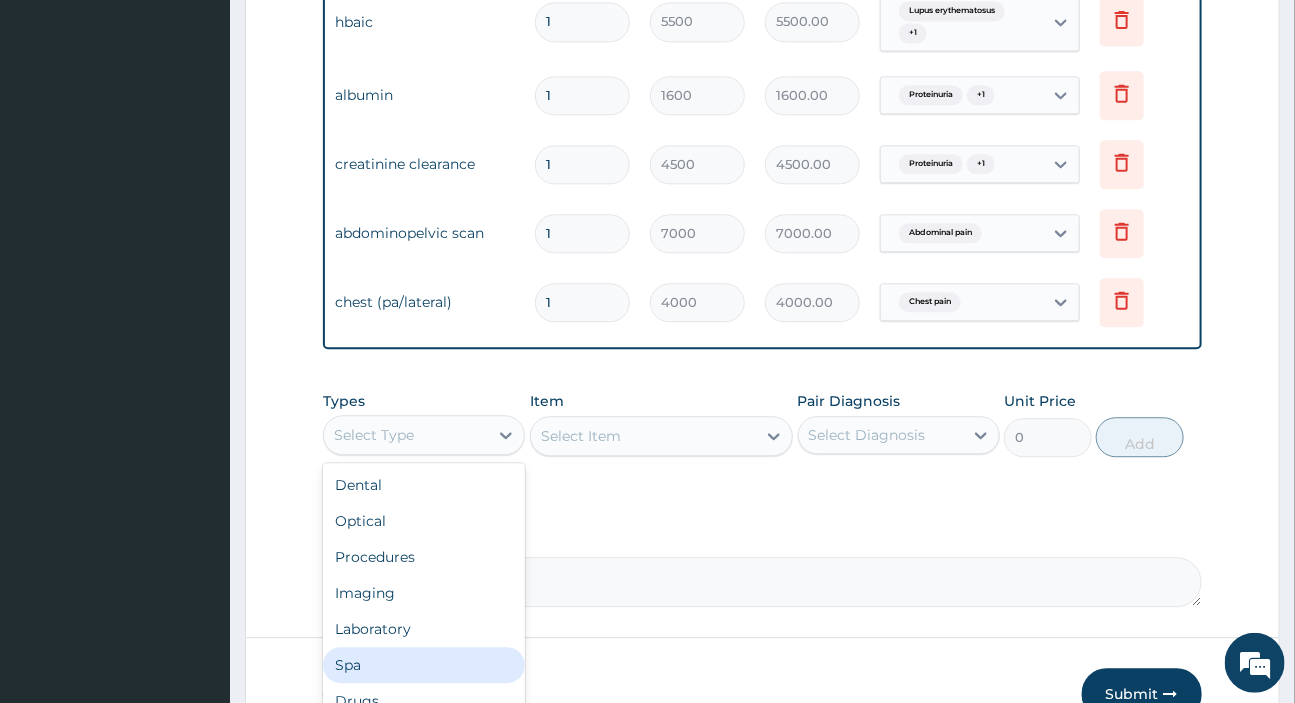 scroll, scrollTop: 68, scrollLeft: 0, axis: vertical 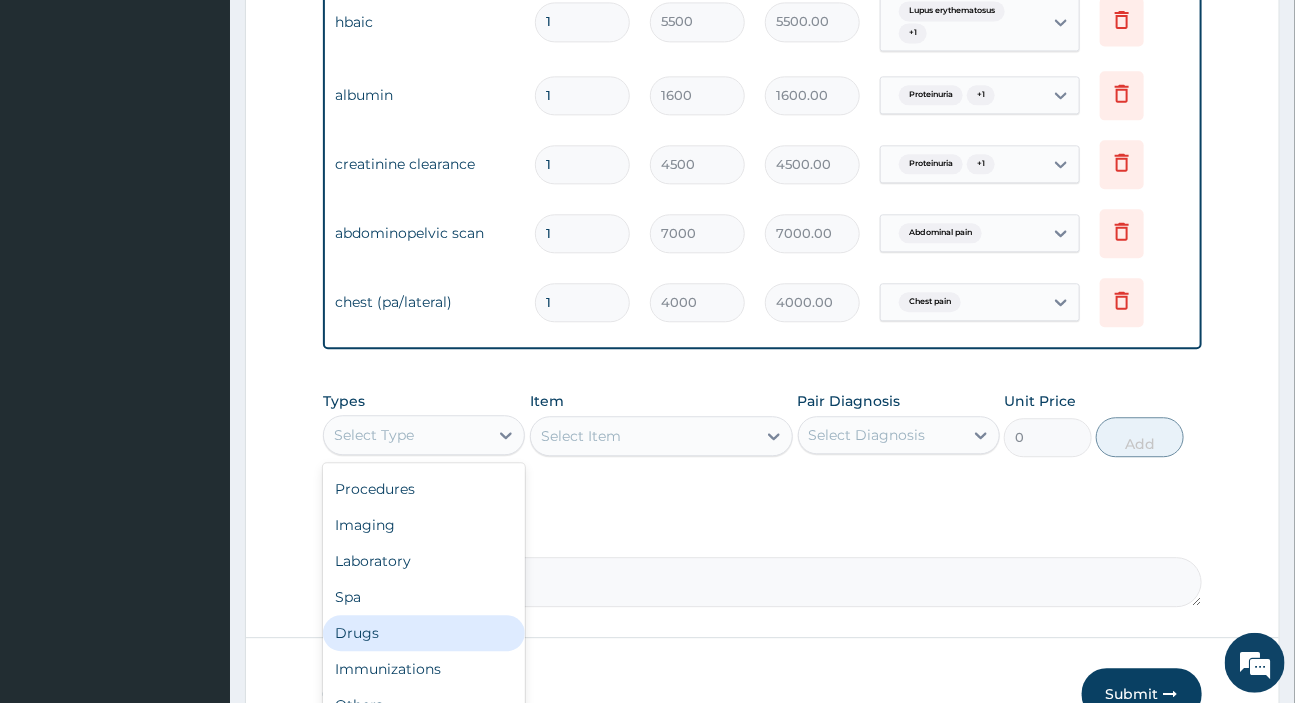 click on "Drugs" at bounding box center [424, 633] 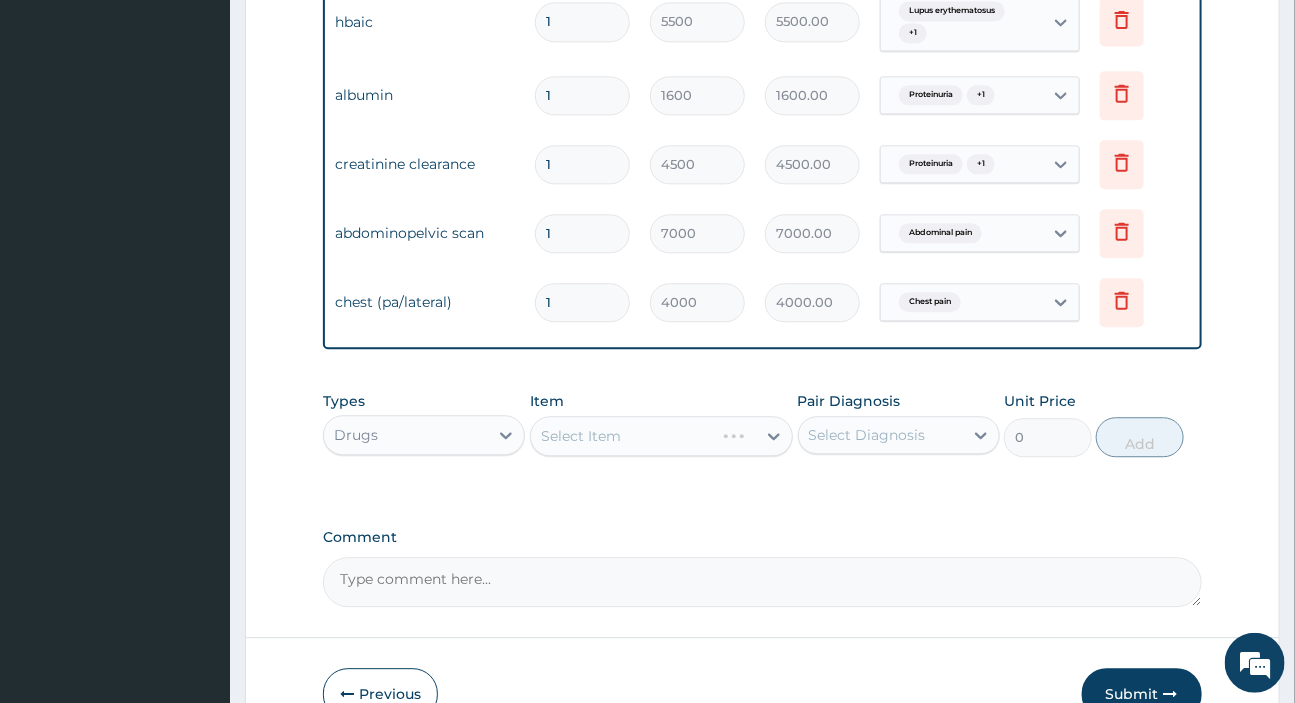 click on "Select Diagnosis" at bounding box center [867, 435] 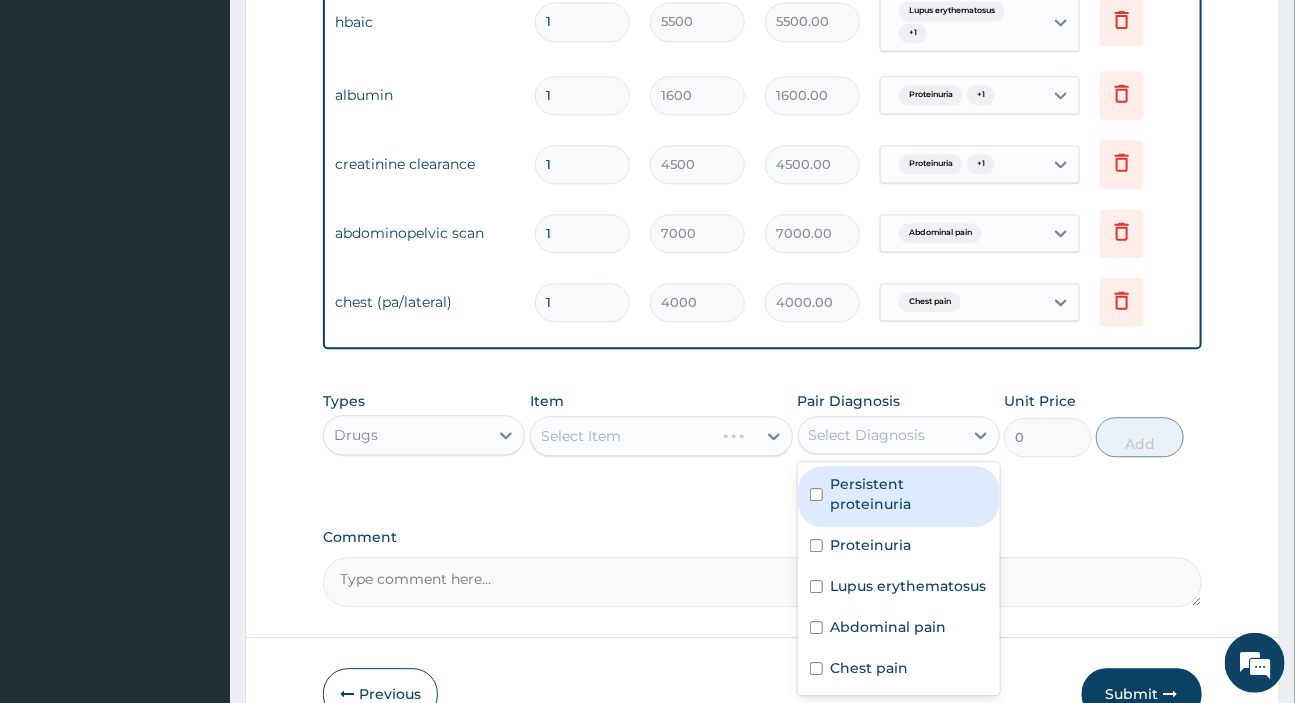 click on "Persistent proteinuria" at bounding box center [909, 494] 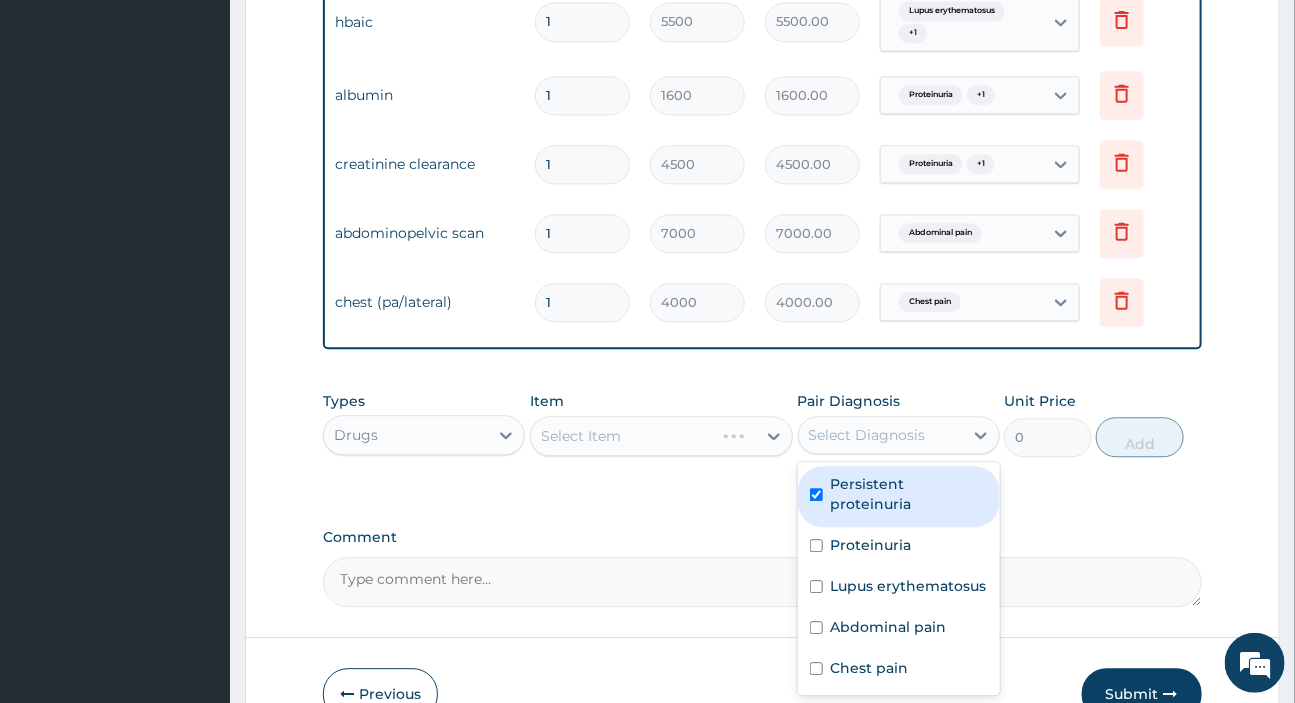 checkbox on "true" 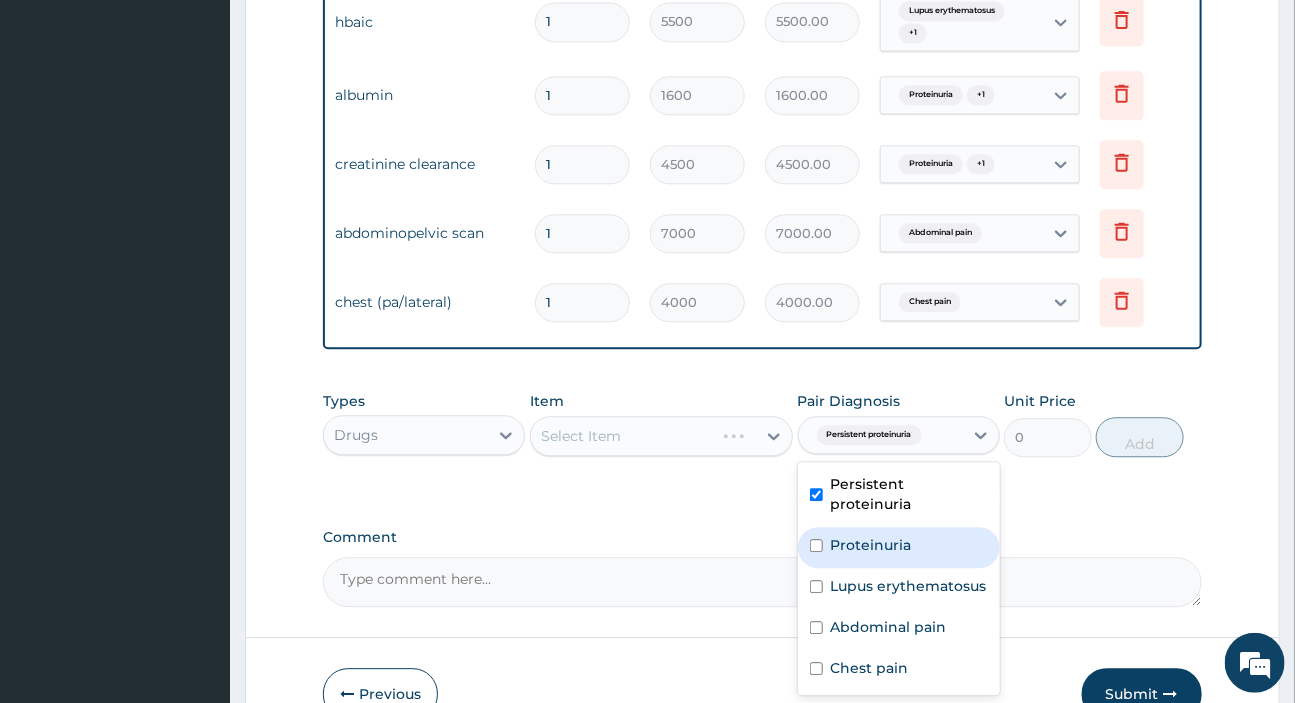 drag, startPoint x: 859, startPoint y: 535, endPoint x: 780, endPoint y: 519, distance: 80.60397 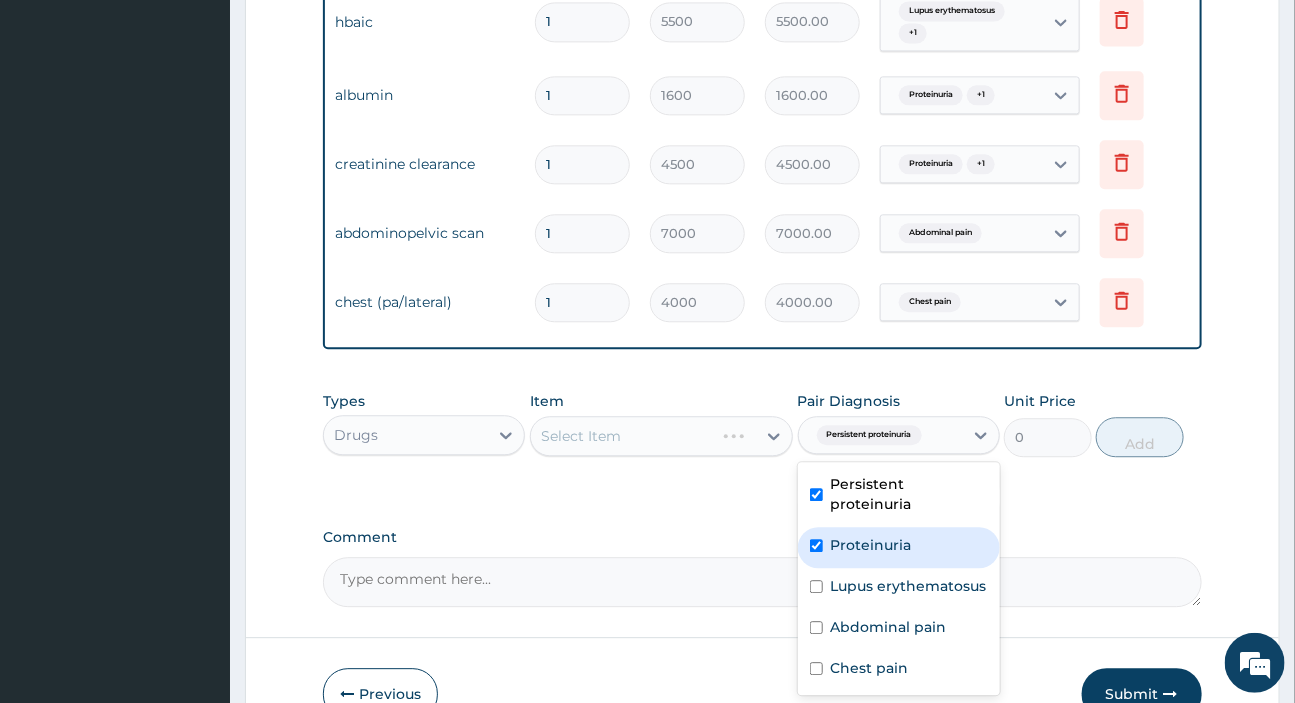 checkbox on "true" 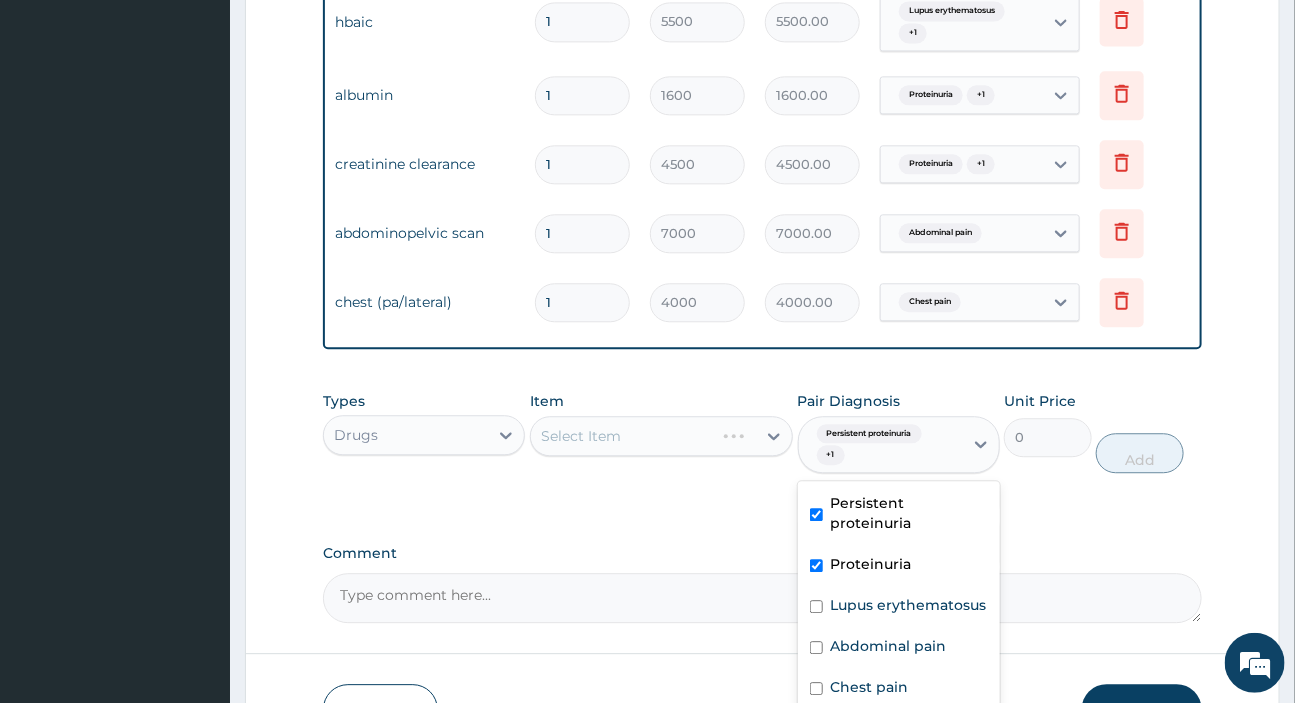 click on "Select Item" at bounding box center (661, 436) 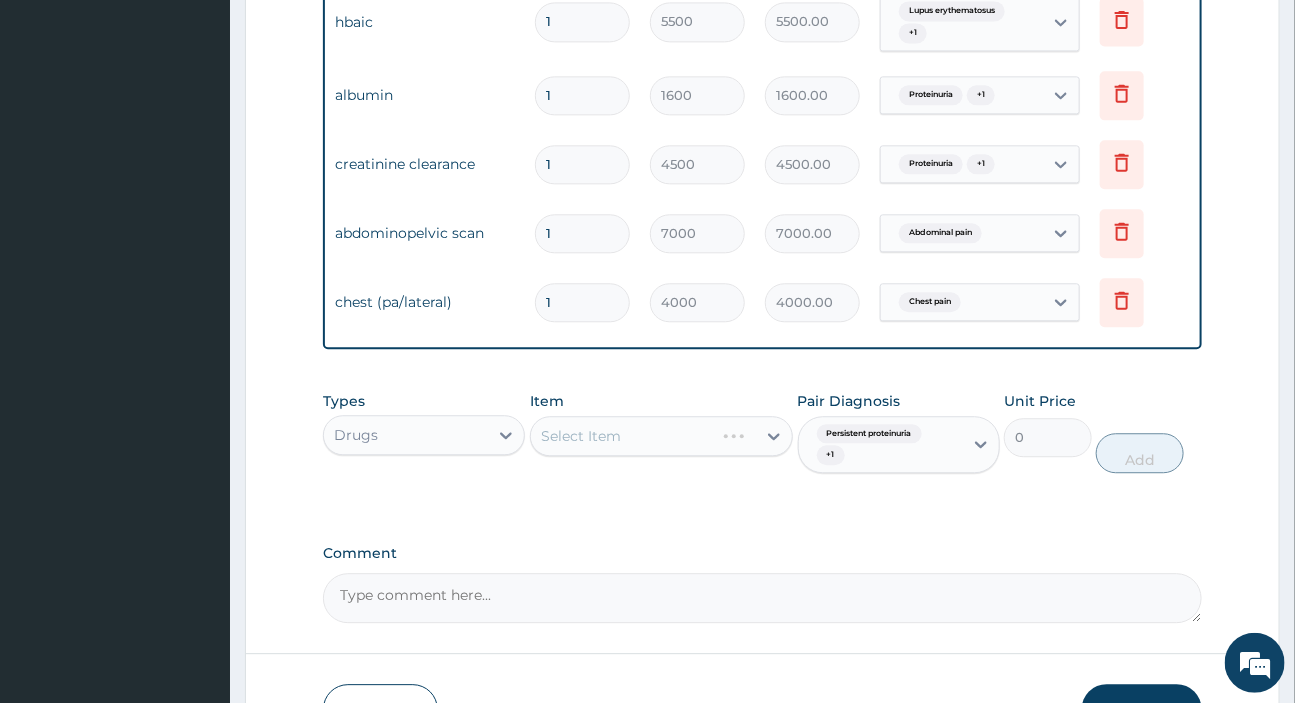 click on "Select Item" at bounding box center [661, 436] 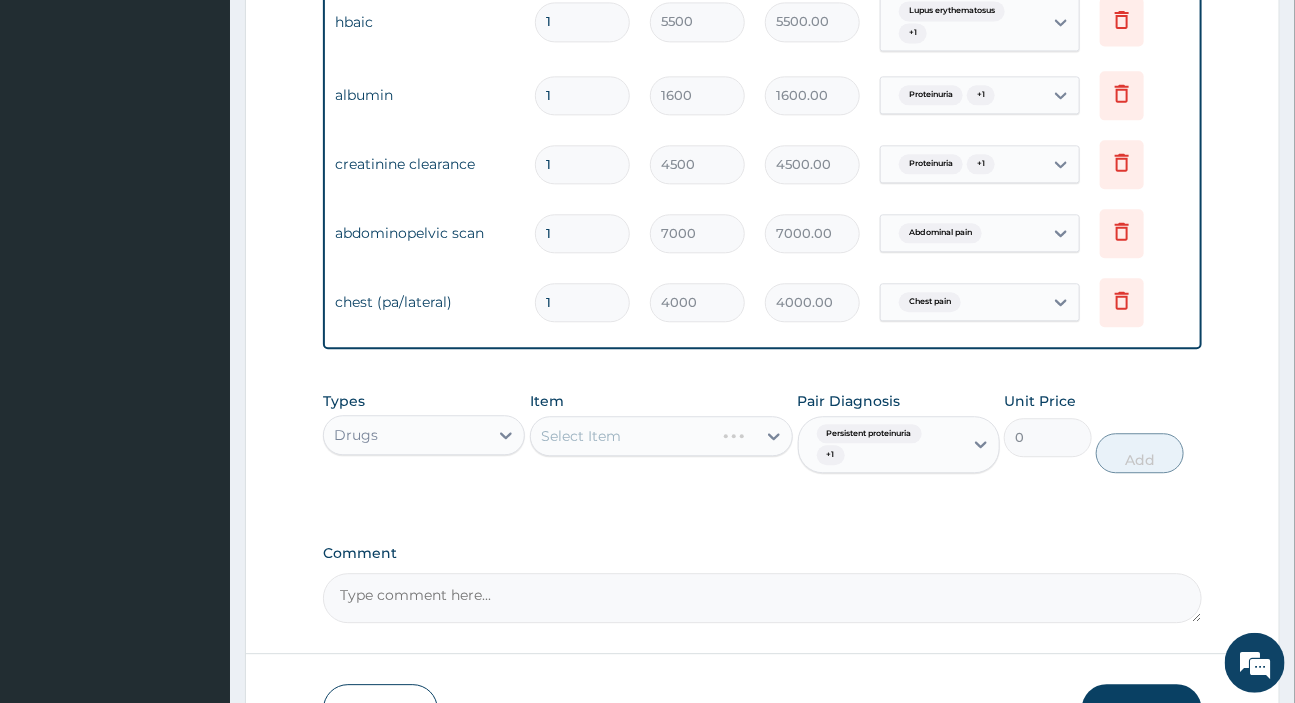click on "Select Item" at bounding box center (661, 436) 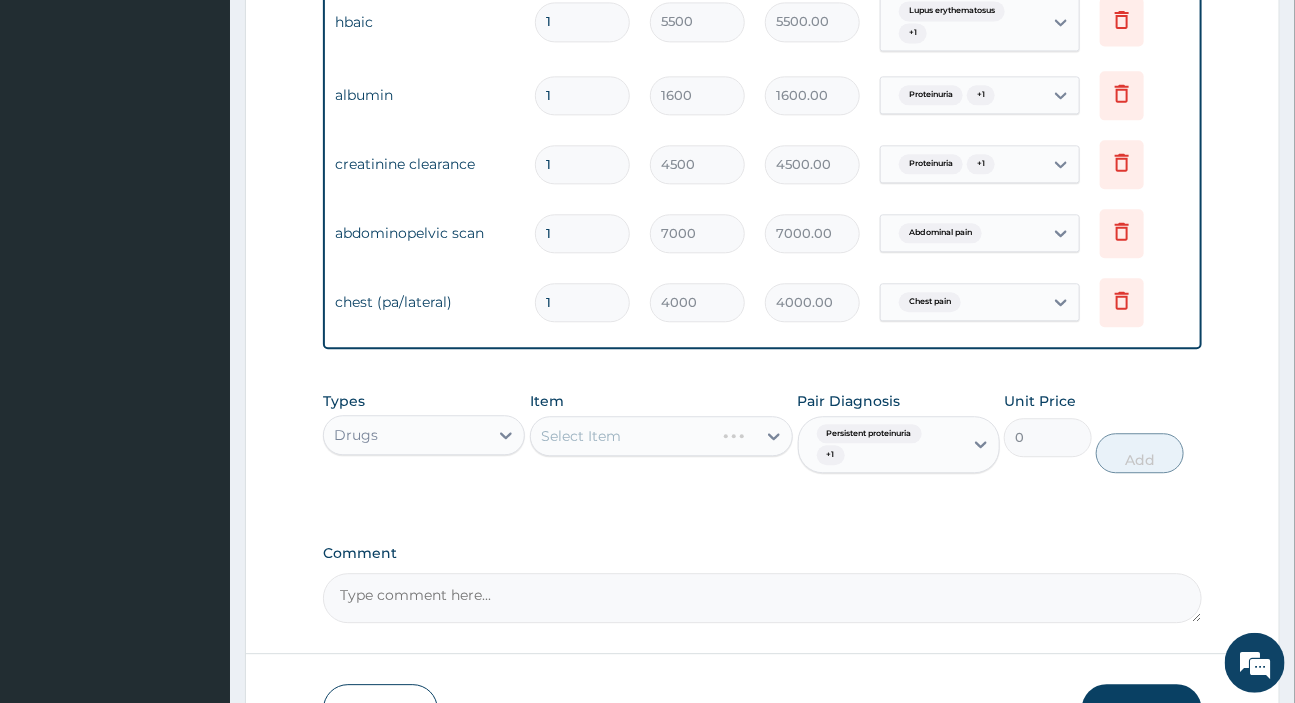 click on "Select Item" at bounding box center (661, 436) 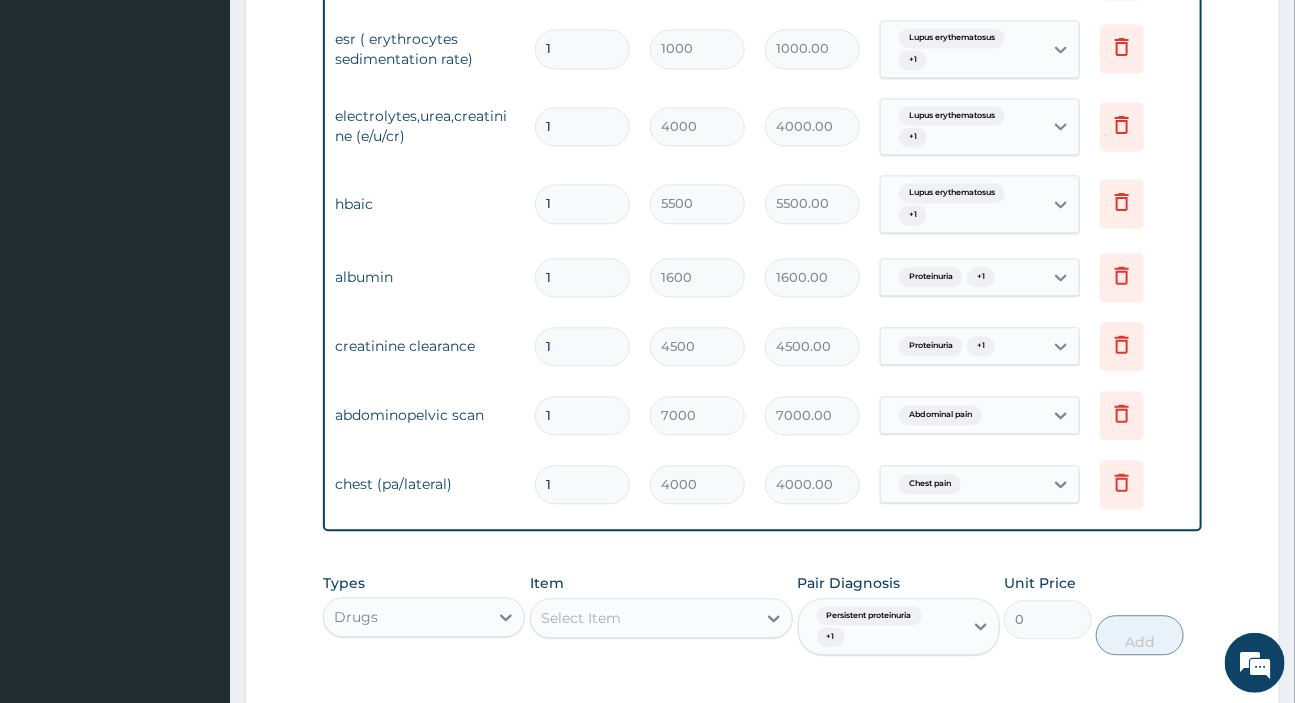 scroll, scrollTop: 1871, scrollLeft: 0, axis: vertical 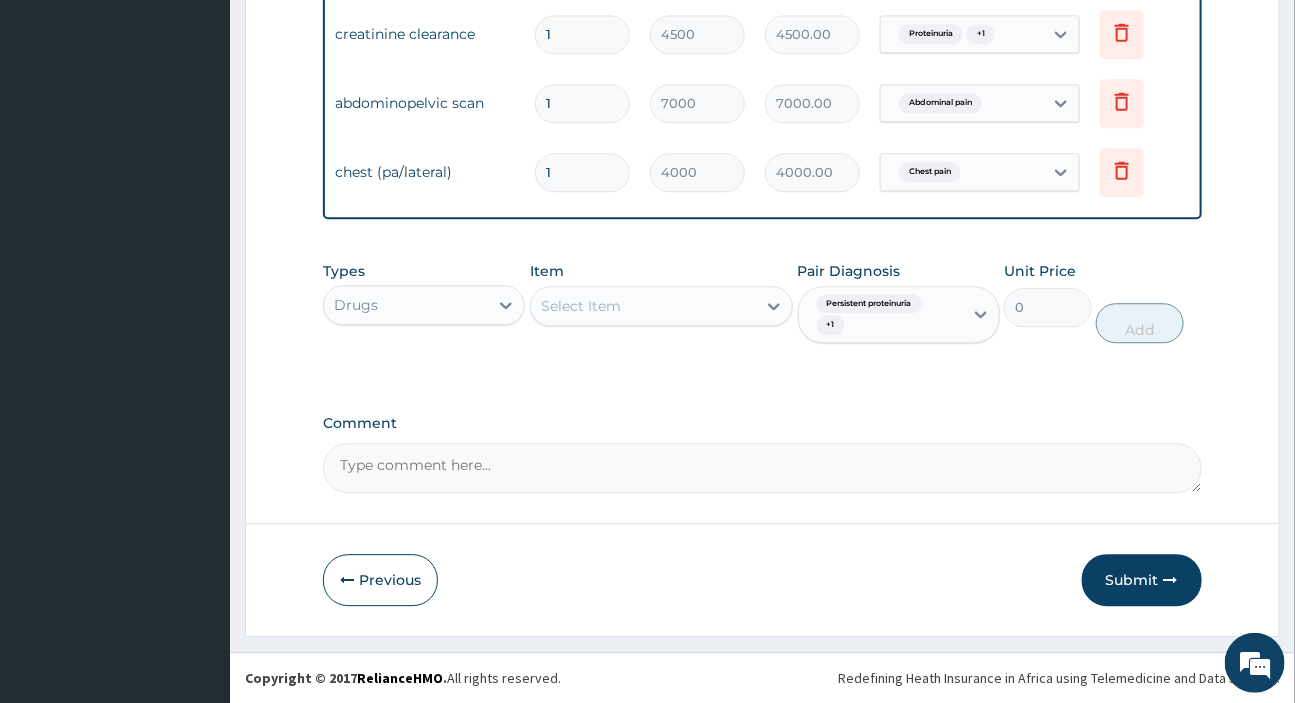 click on "Select Item" at bounding box center (643, 306) 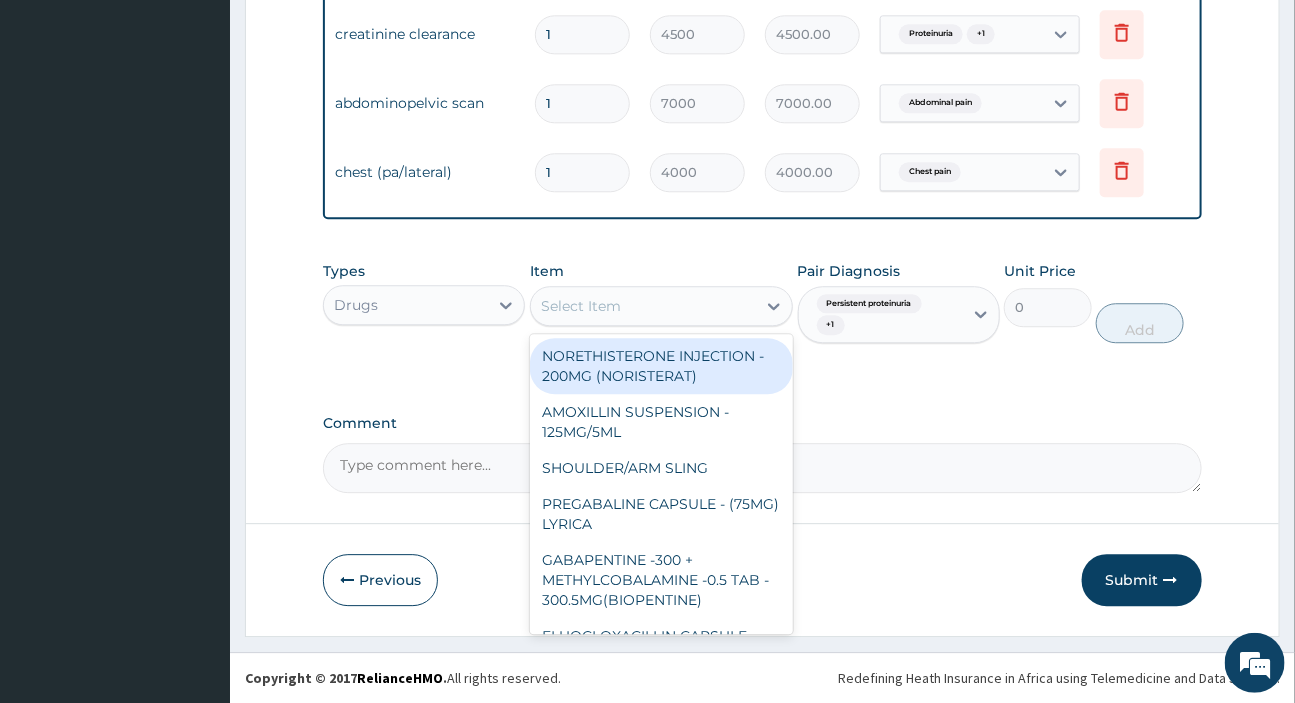 type on "k" 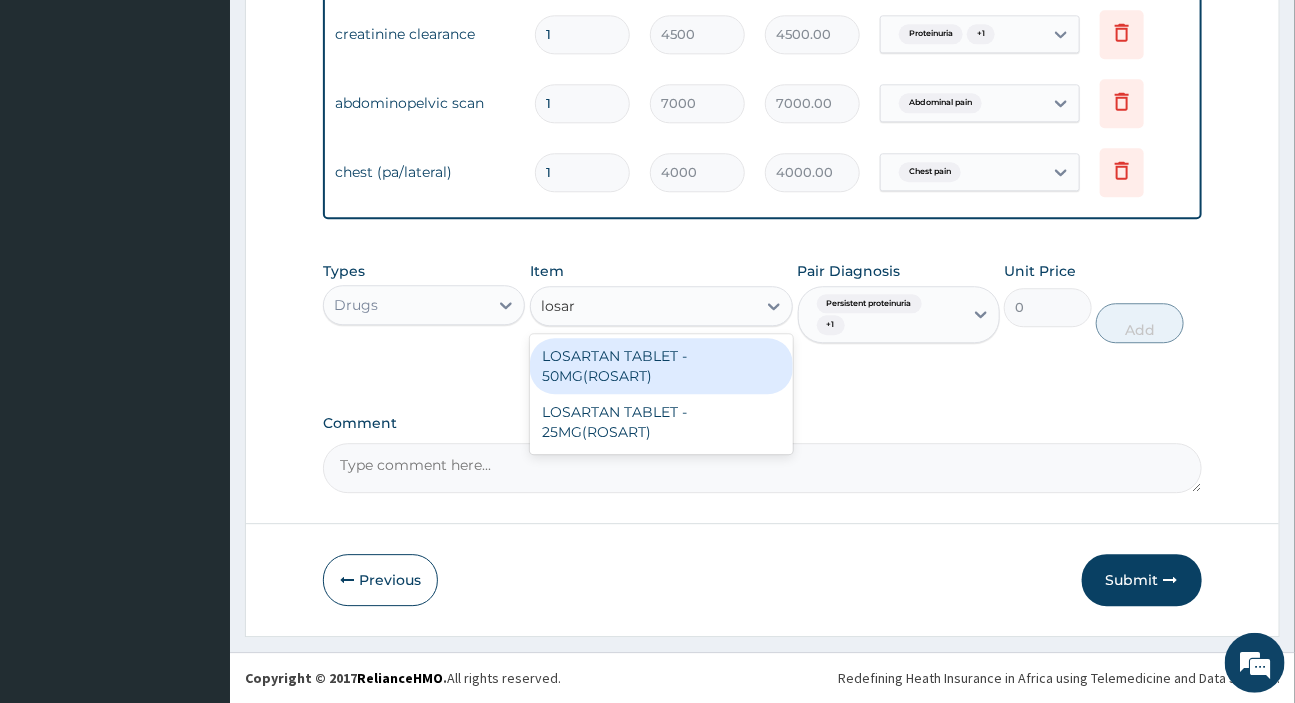type on "losart" 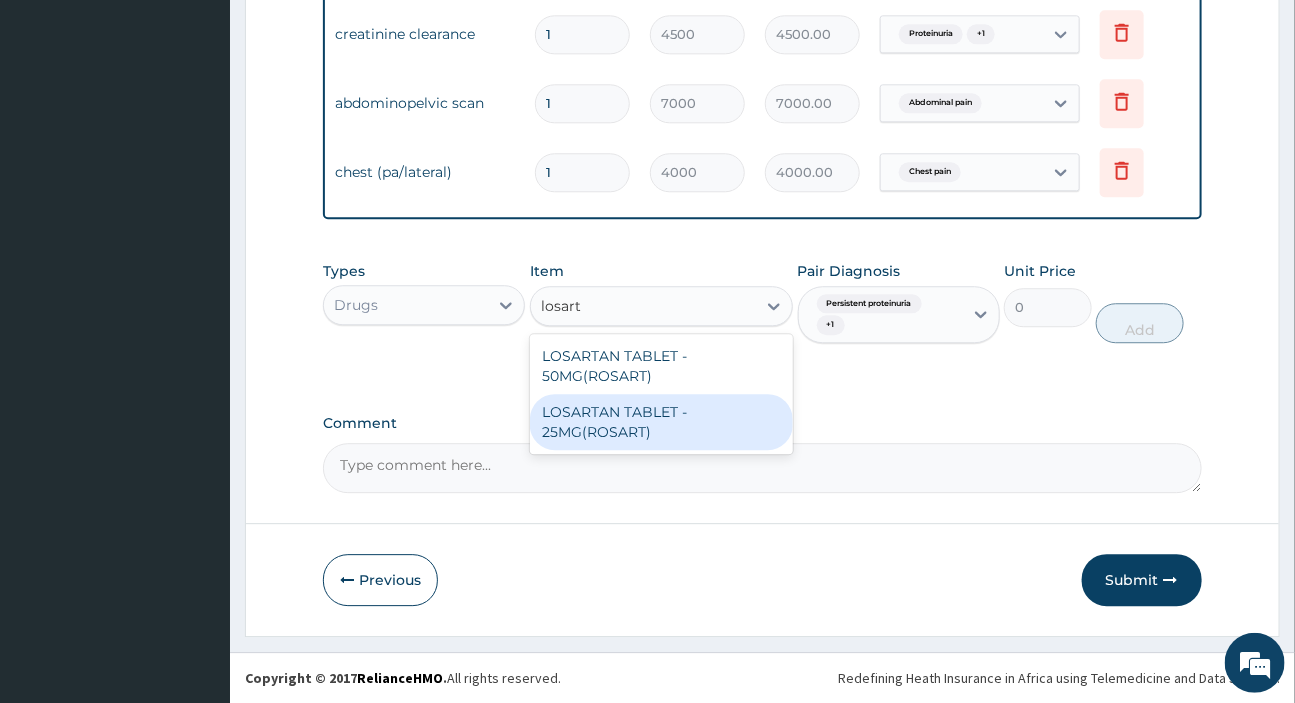 click on "LOSARTAN TABLET - 25MG(ROSART)" at bounding box center (661, 422) 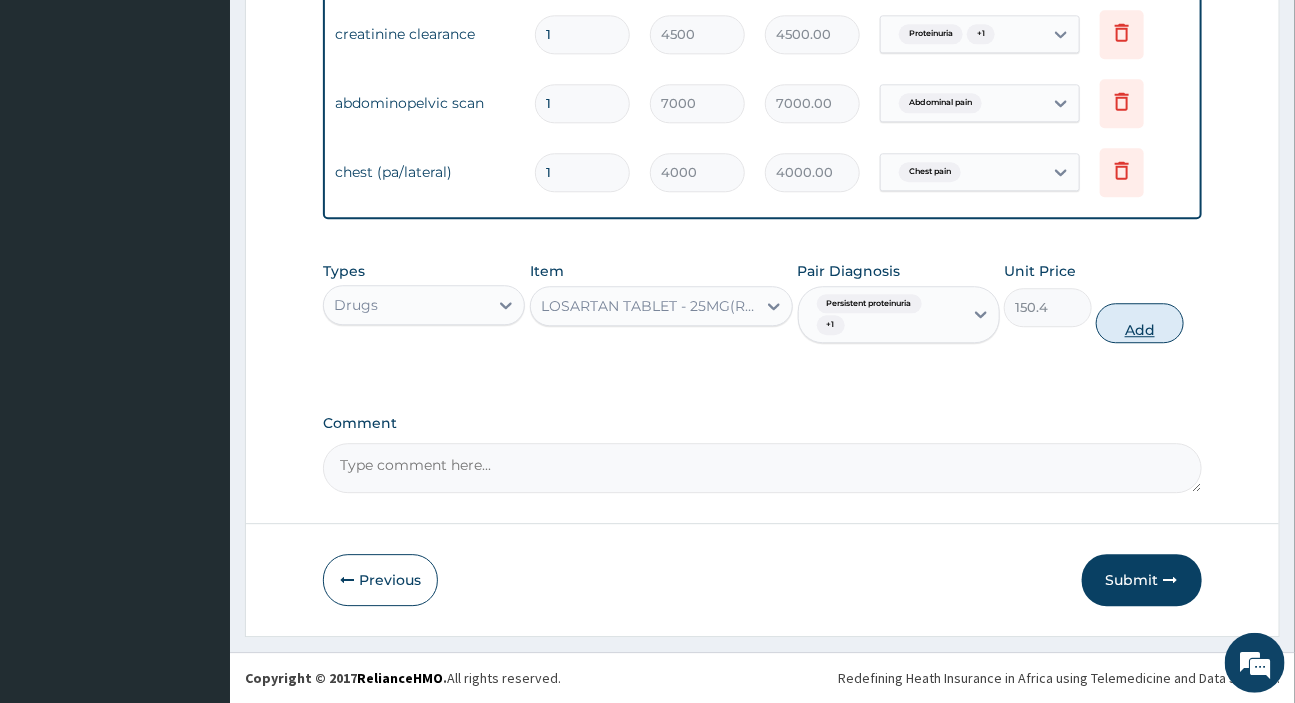 click on "Add" at bounding box center (1140, 323) 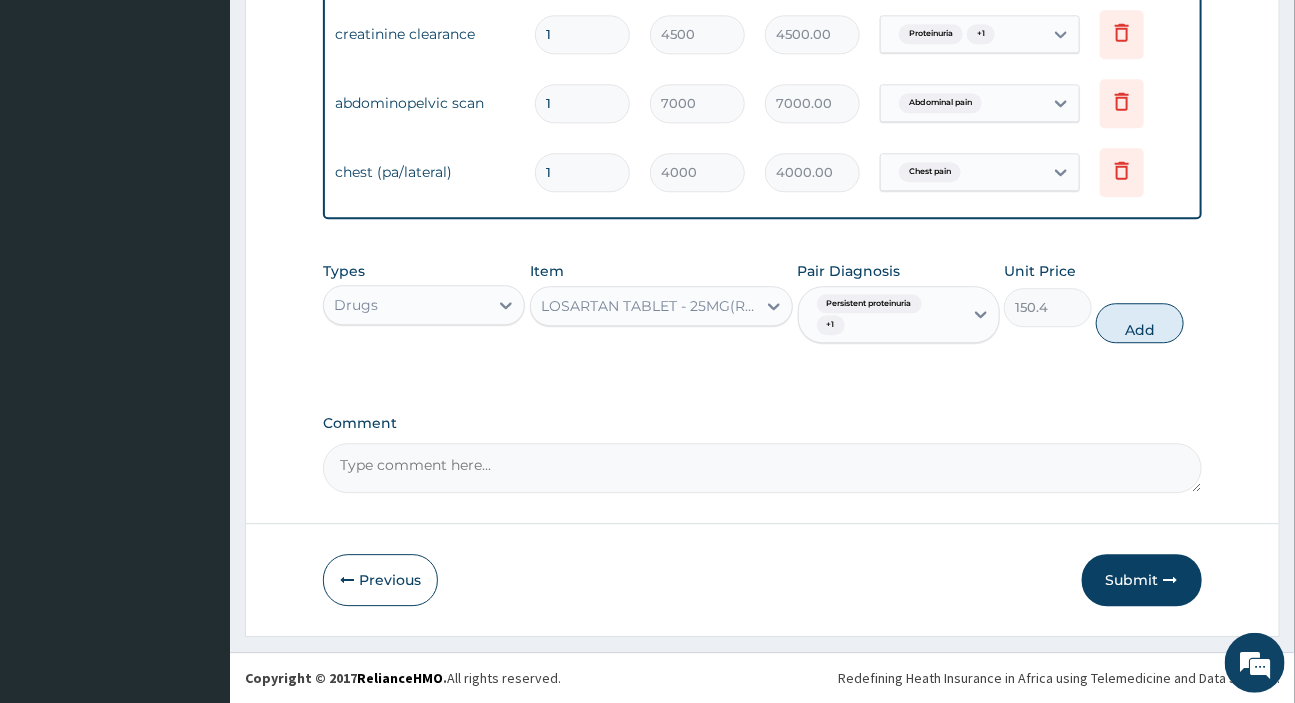 type on "0" 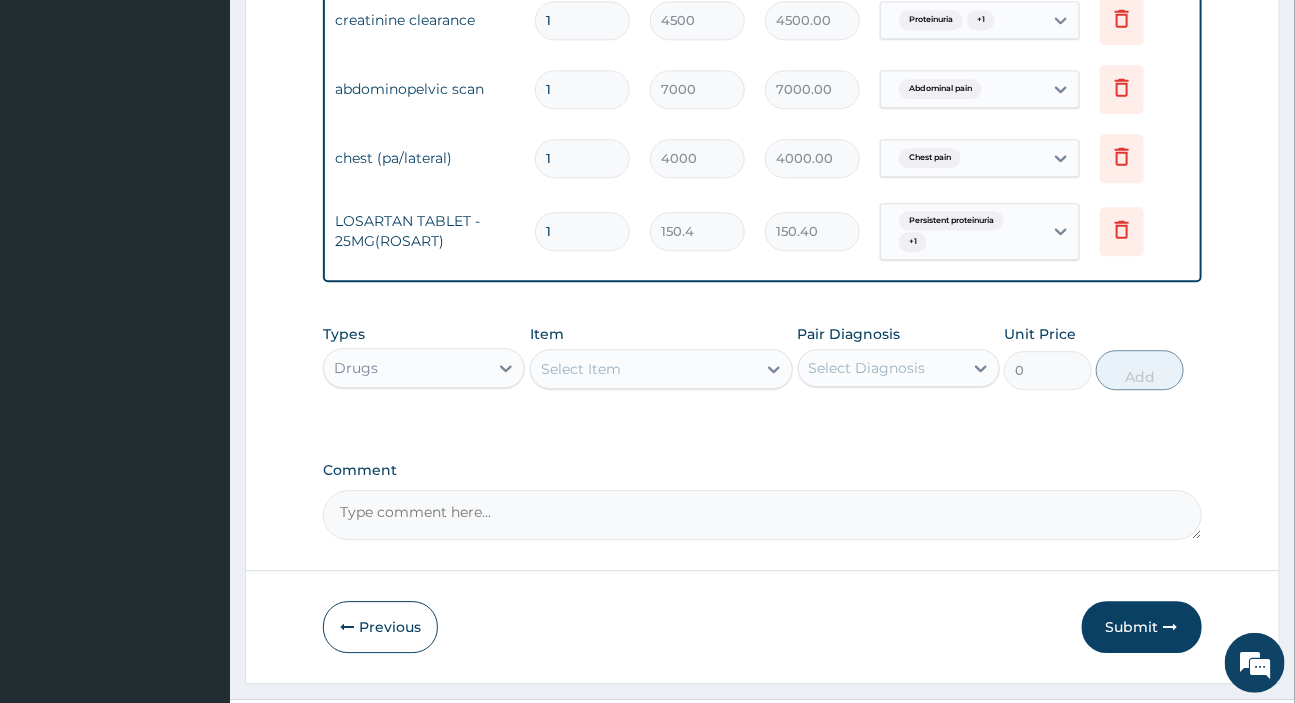 drag, startPoint x: 573, startPoint y: 236, endPoint x: 531, endPoint y: 234, distance: 42.047592 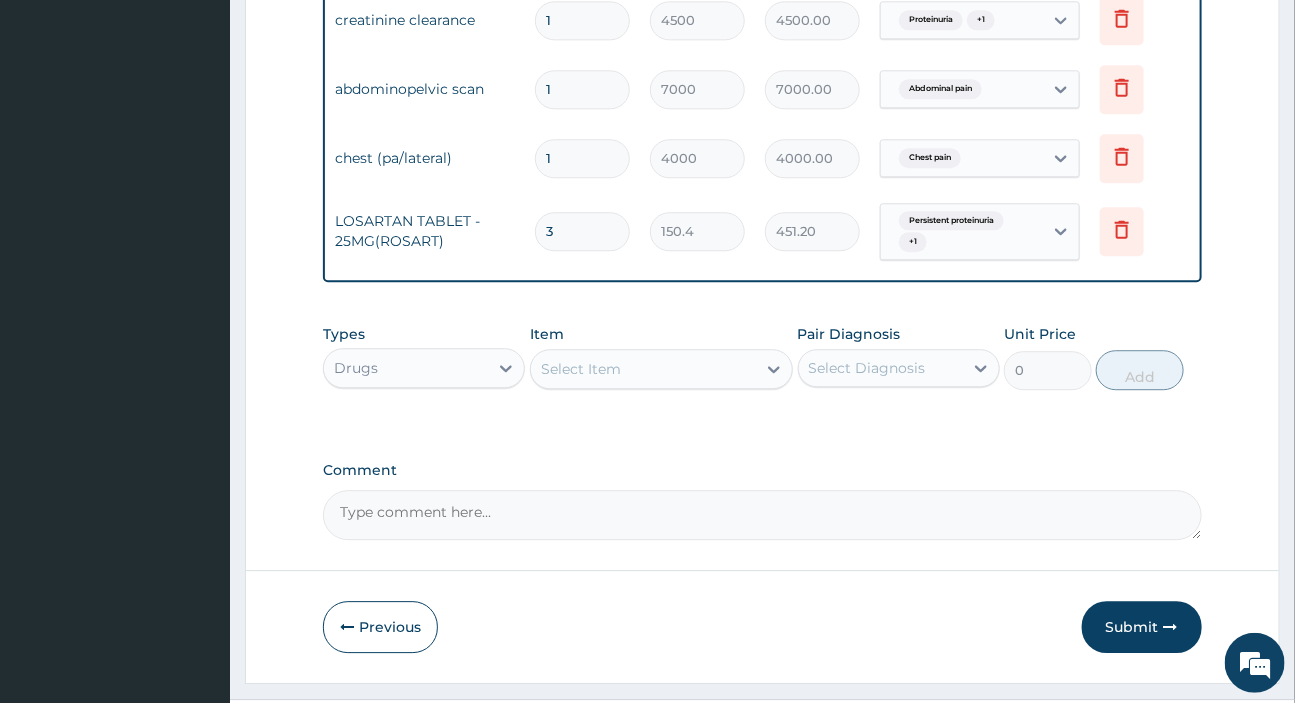 type on "30" 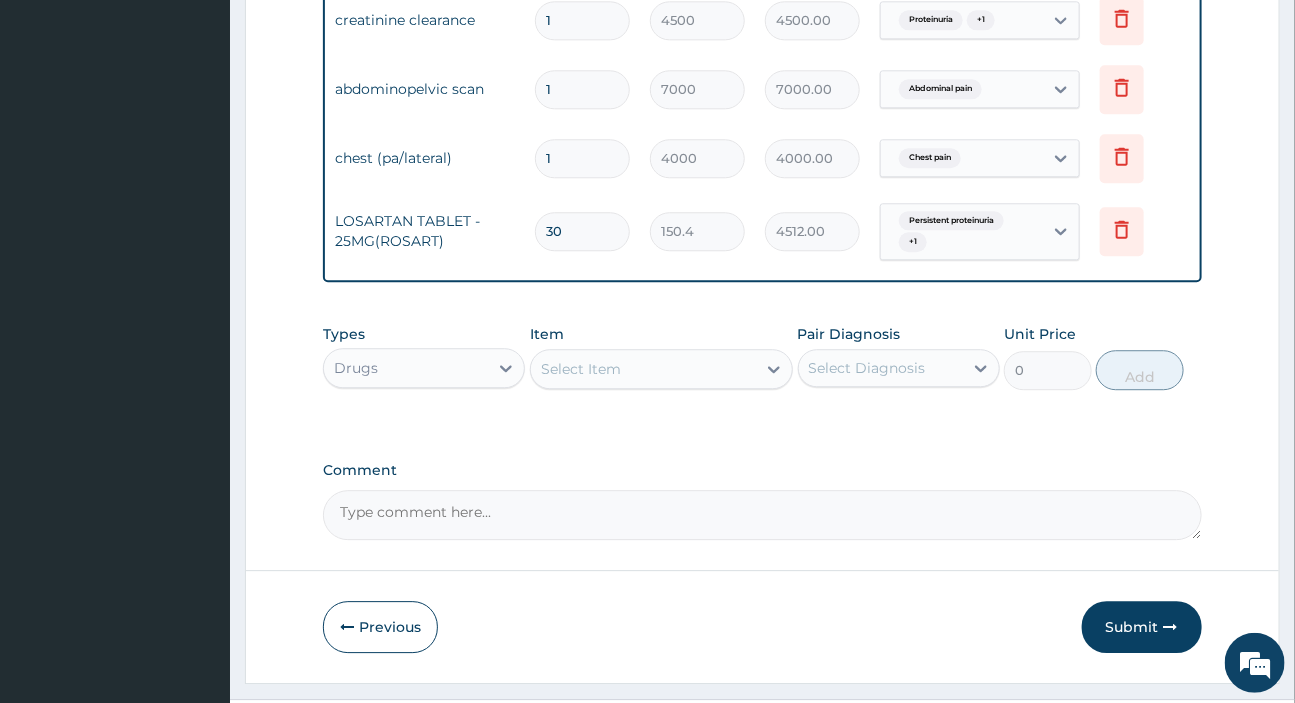 type on "30" 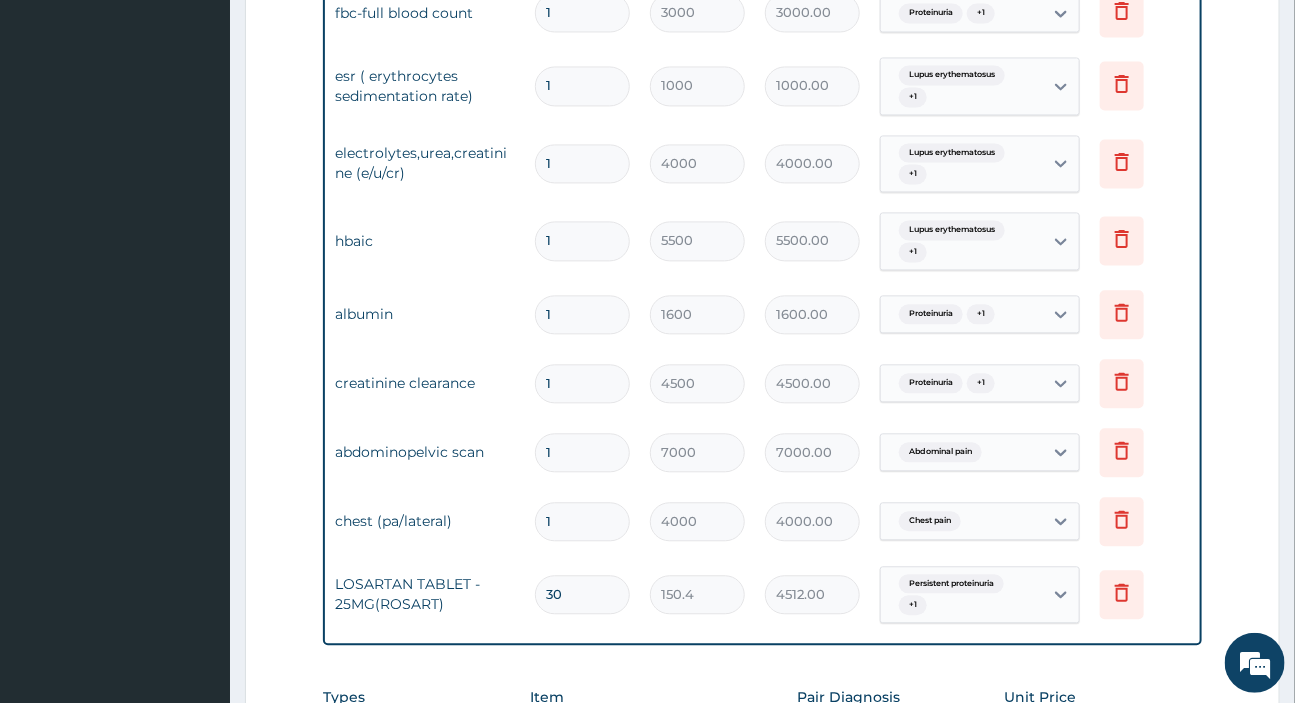 scroll, scrollTop: 1932, scrollLeft: 0, axis: vertical 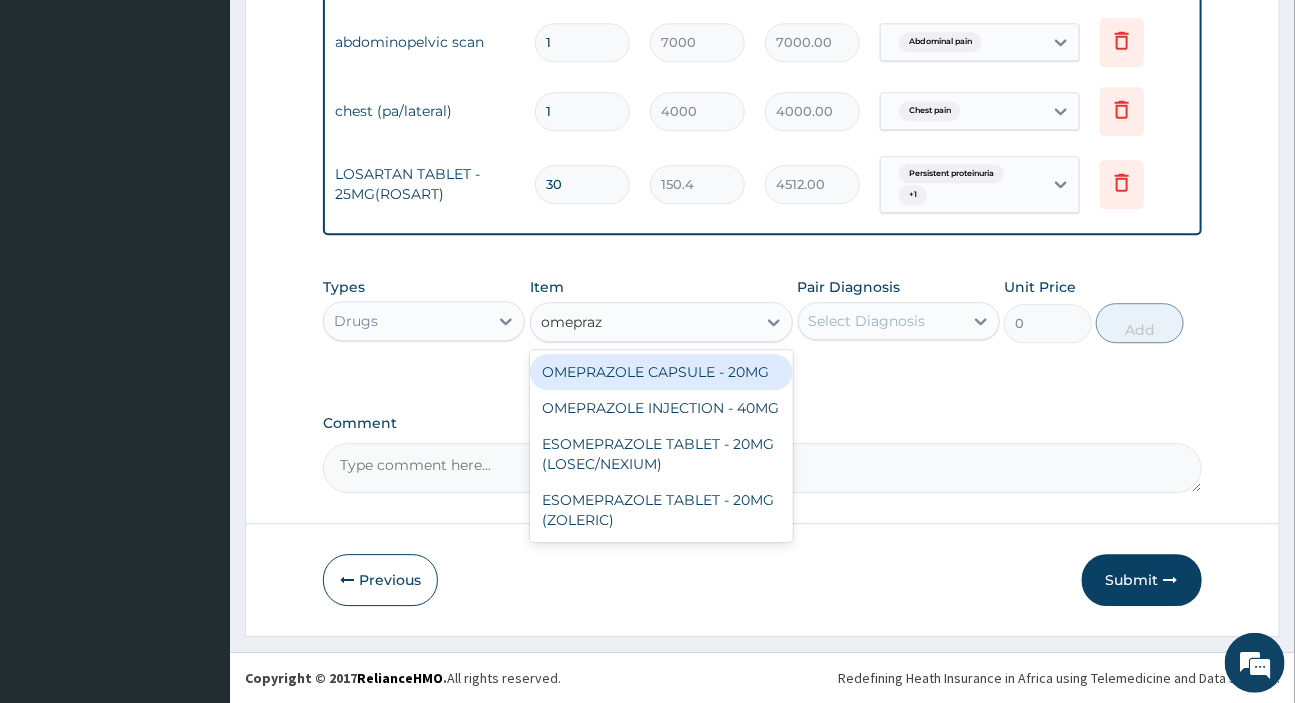 type on "omeprazo" 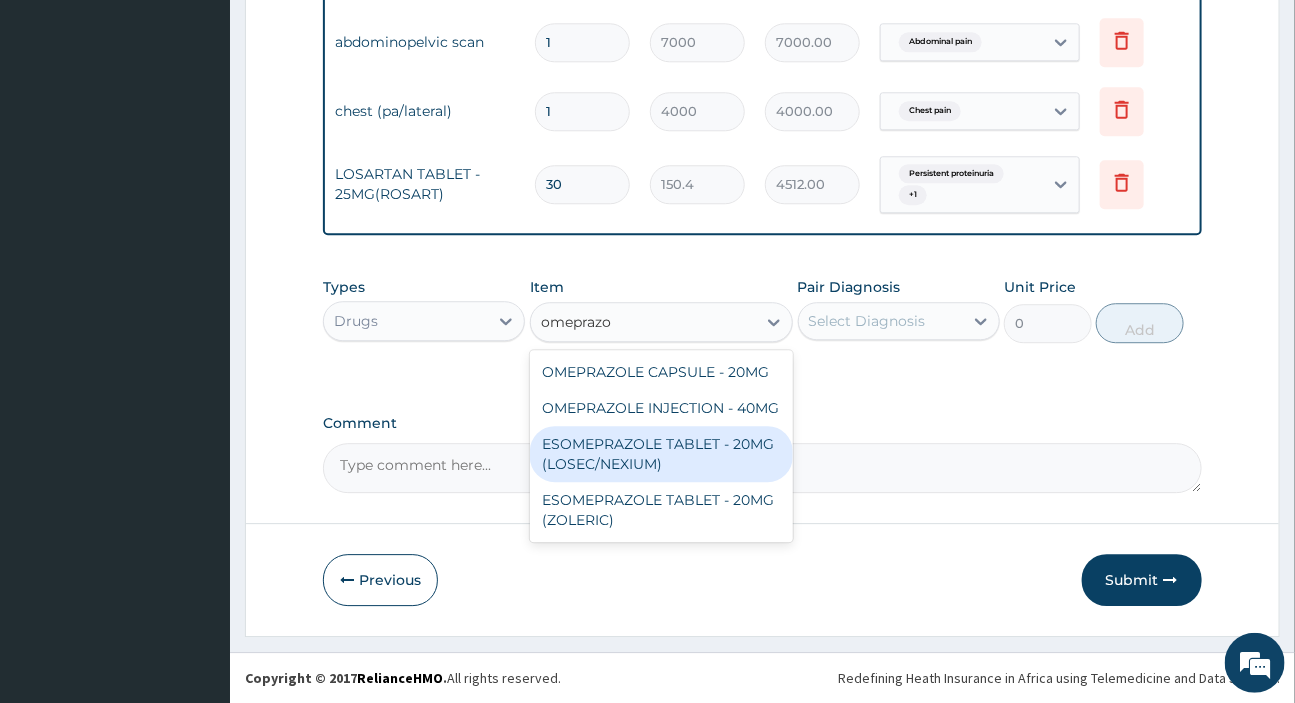click on "ESOMEPRAZOLE TABLET - 20MG (LOSEC/NEXIUM)" at bounding box center [661, 454] 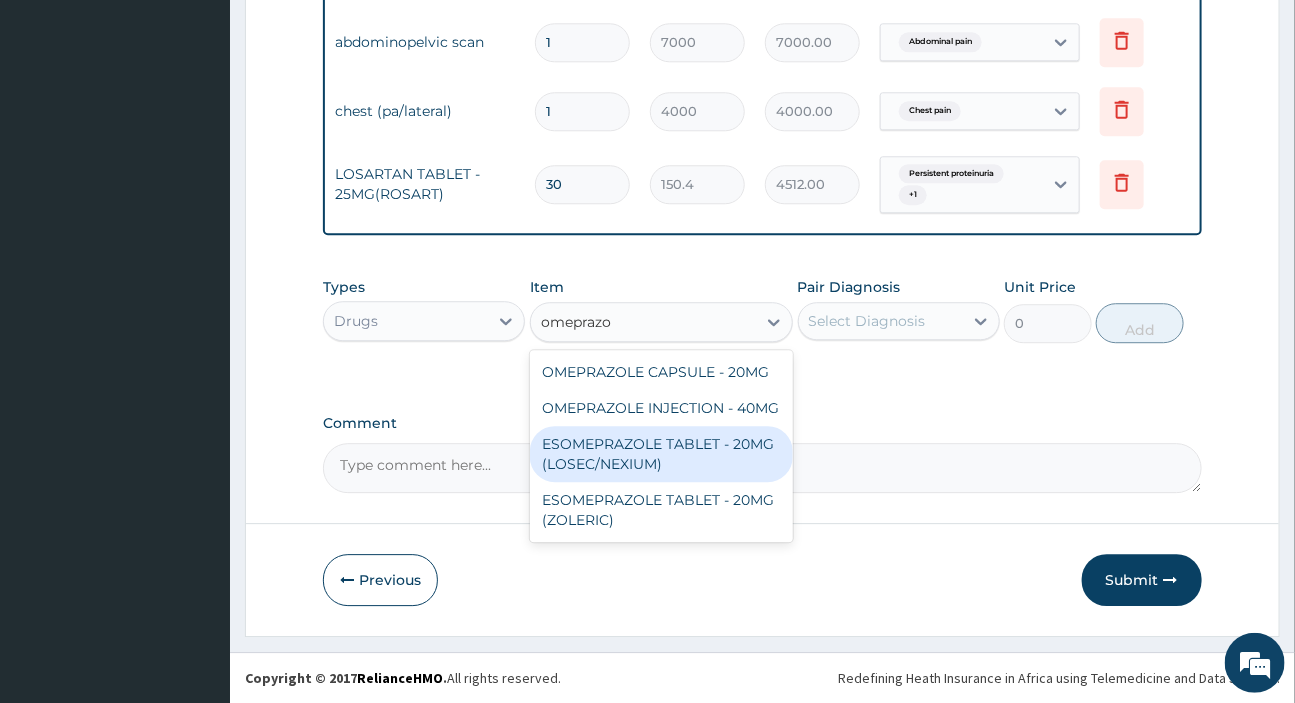 type 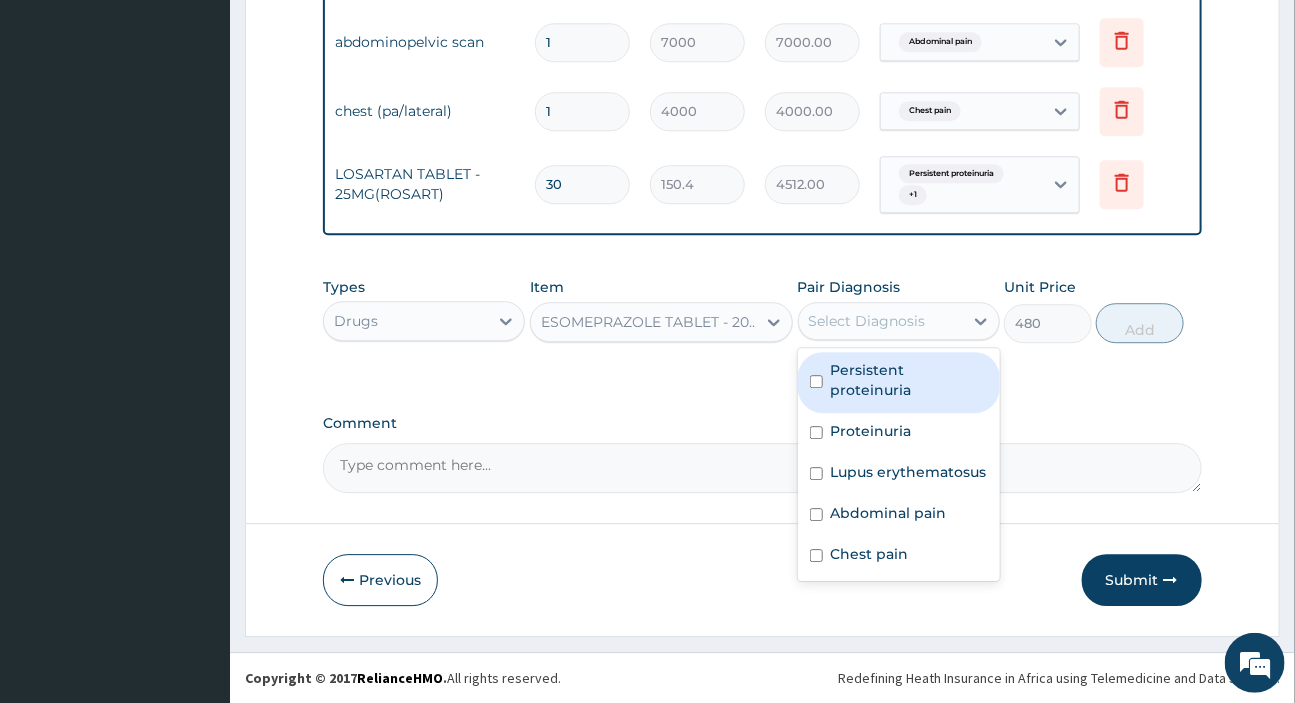 click on "Select Diagnosis" at bounding box center [867, 321] 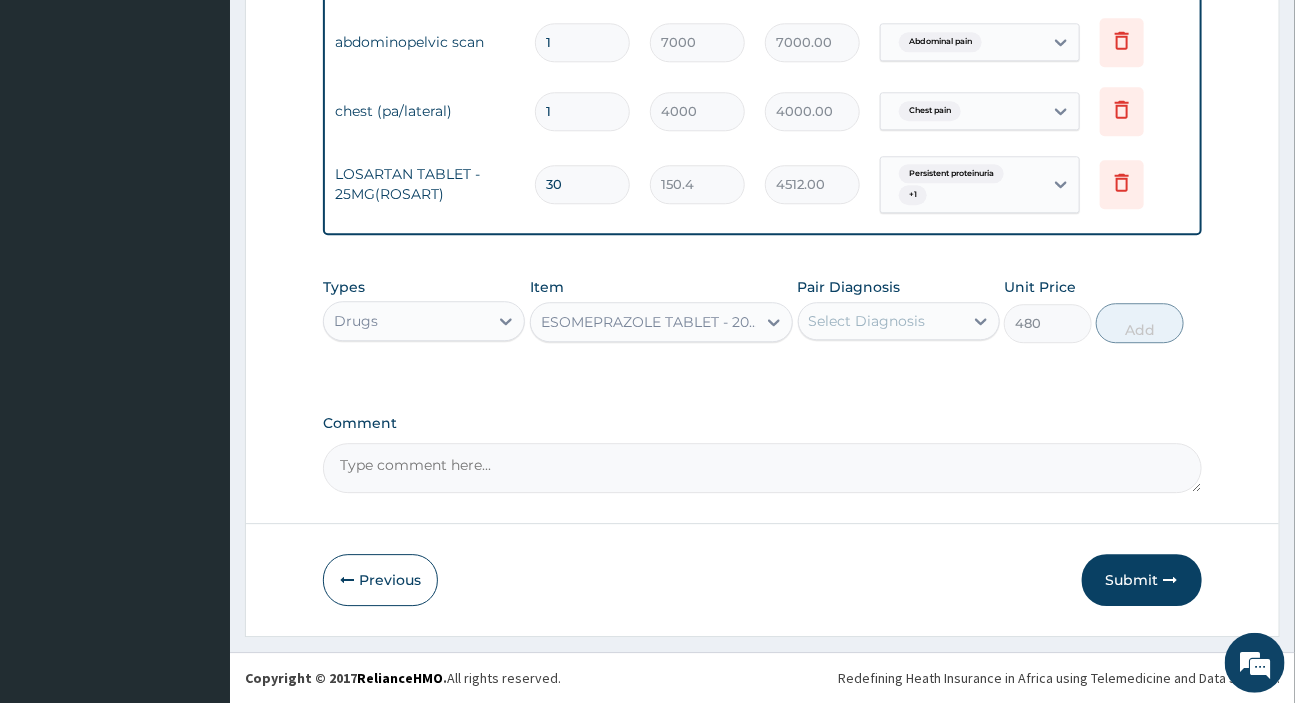 click on "Select Diagnosis" at bounding box center [867, 321] 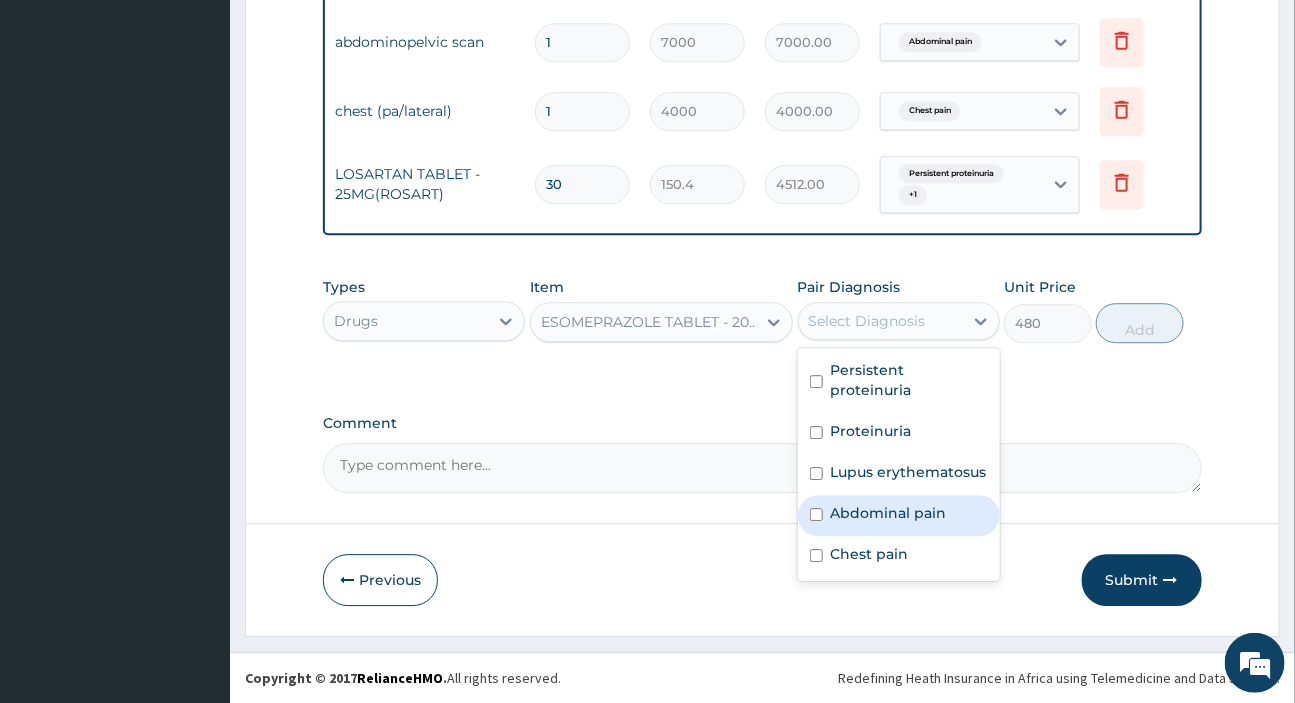 click on "Abdominal pain" at bounding box center [889, 513] 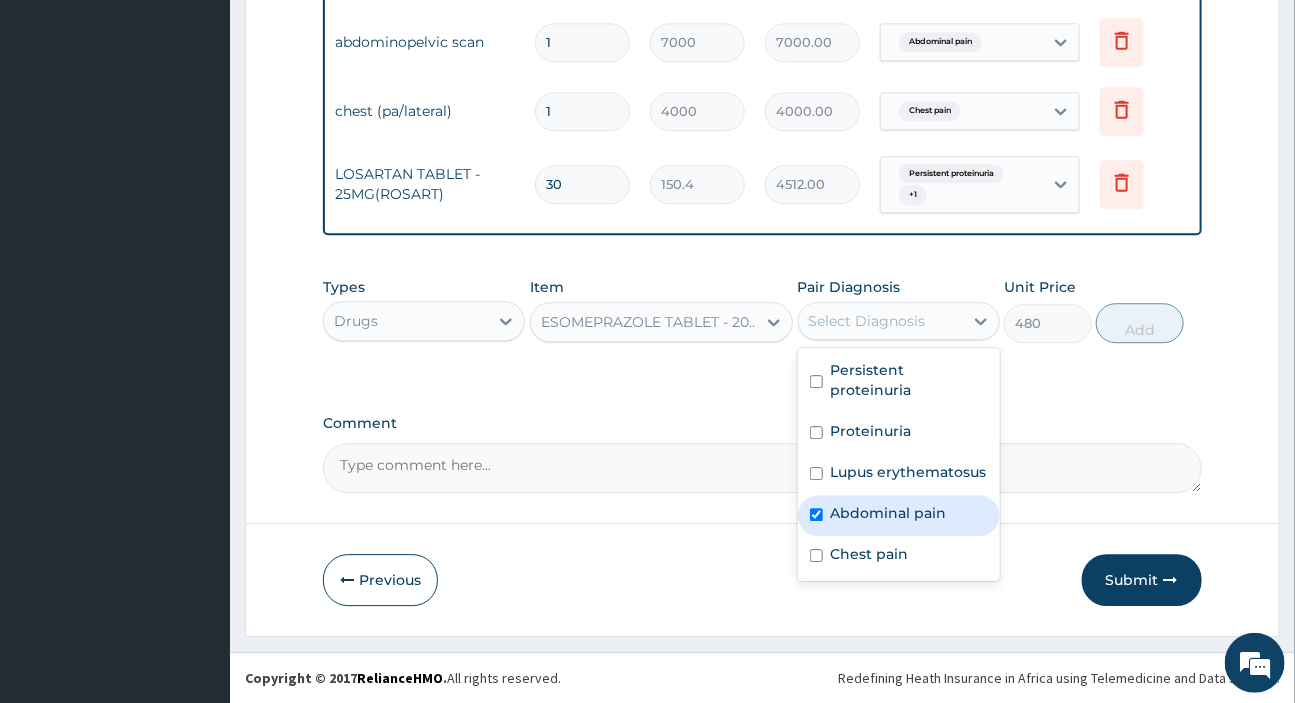 checkbox on "true" 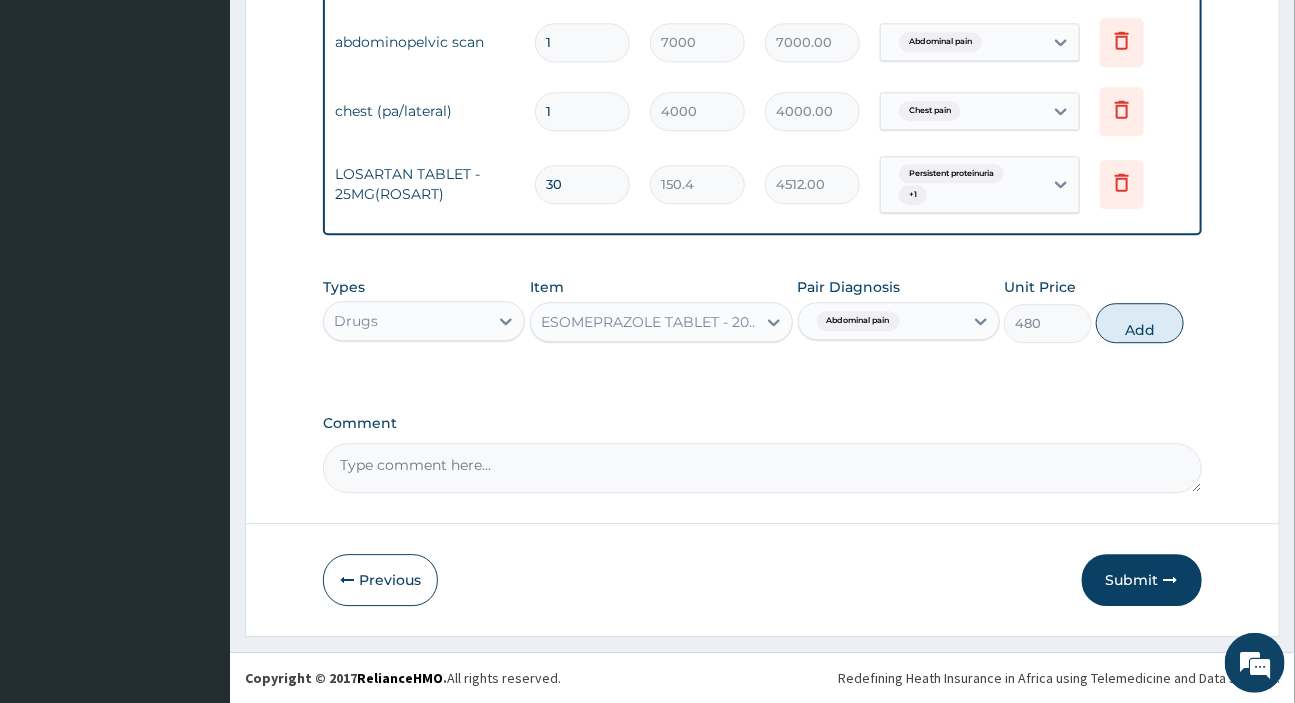 click on "Abdominal pain" at bounding box center [881, 321] 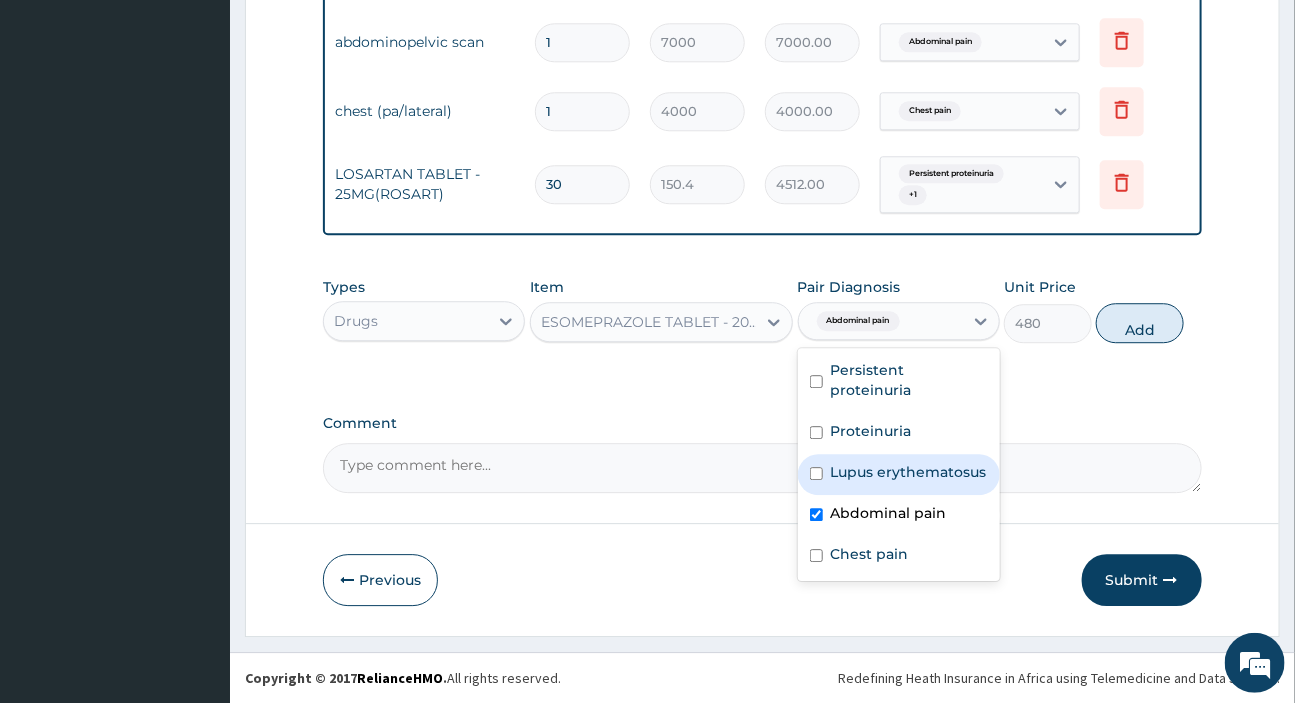 click on "Lupus erythematosus" at bounding box center [899, 474] 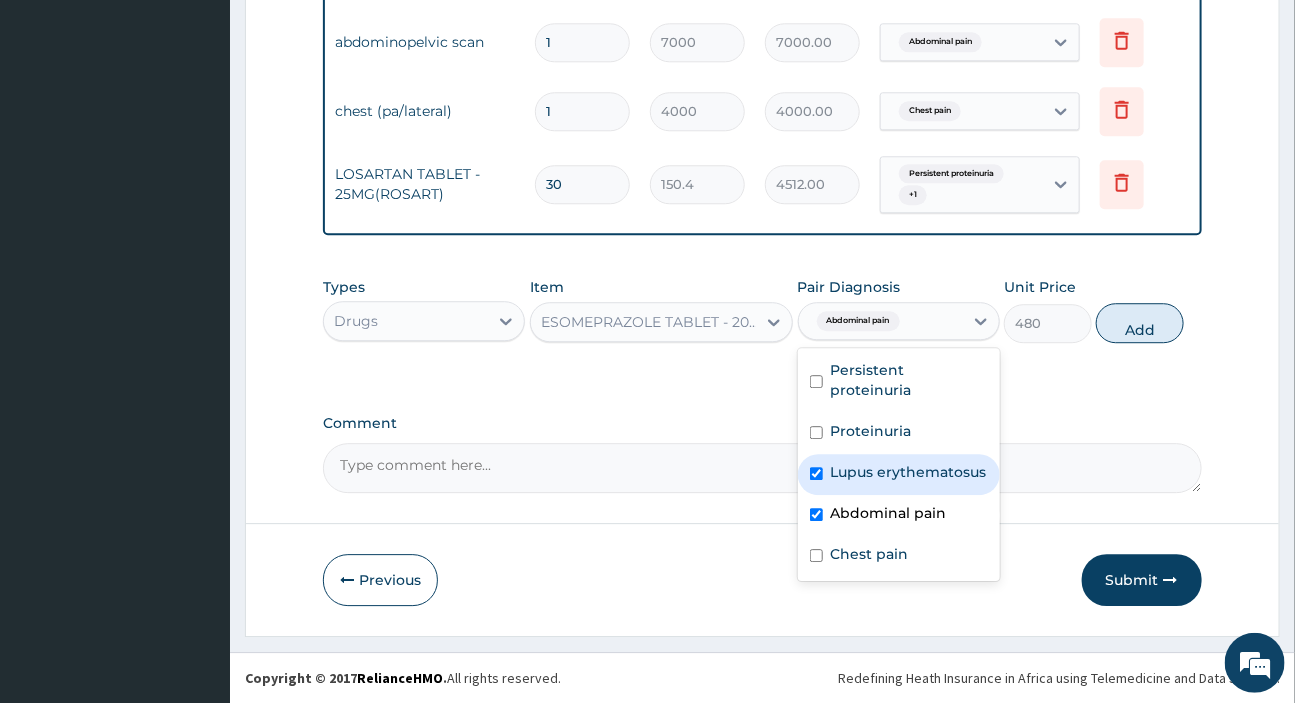 checkbox on "true" 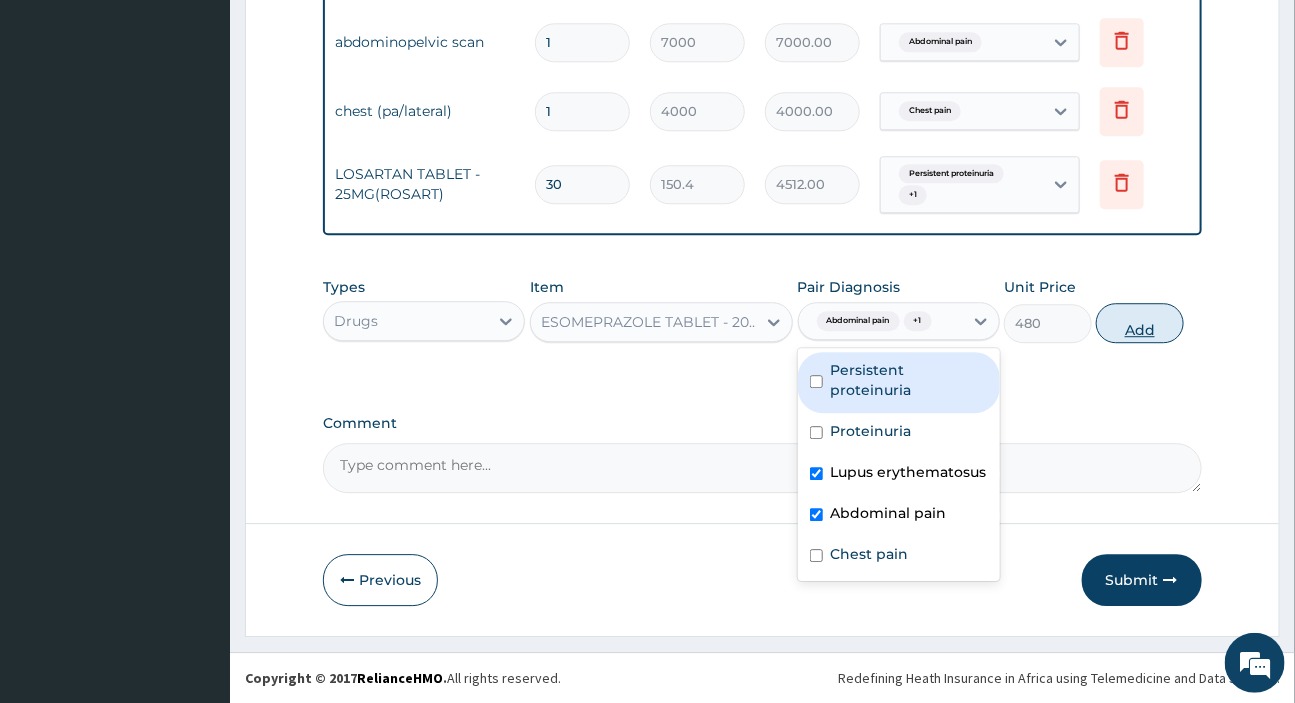 click on "Add" at bounding box center (1140, 323) 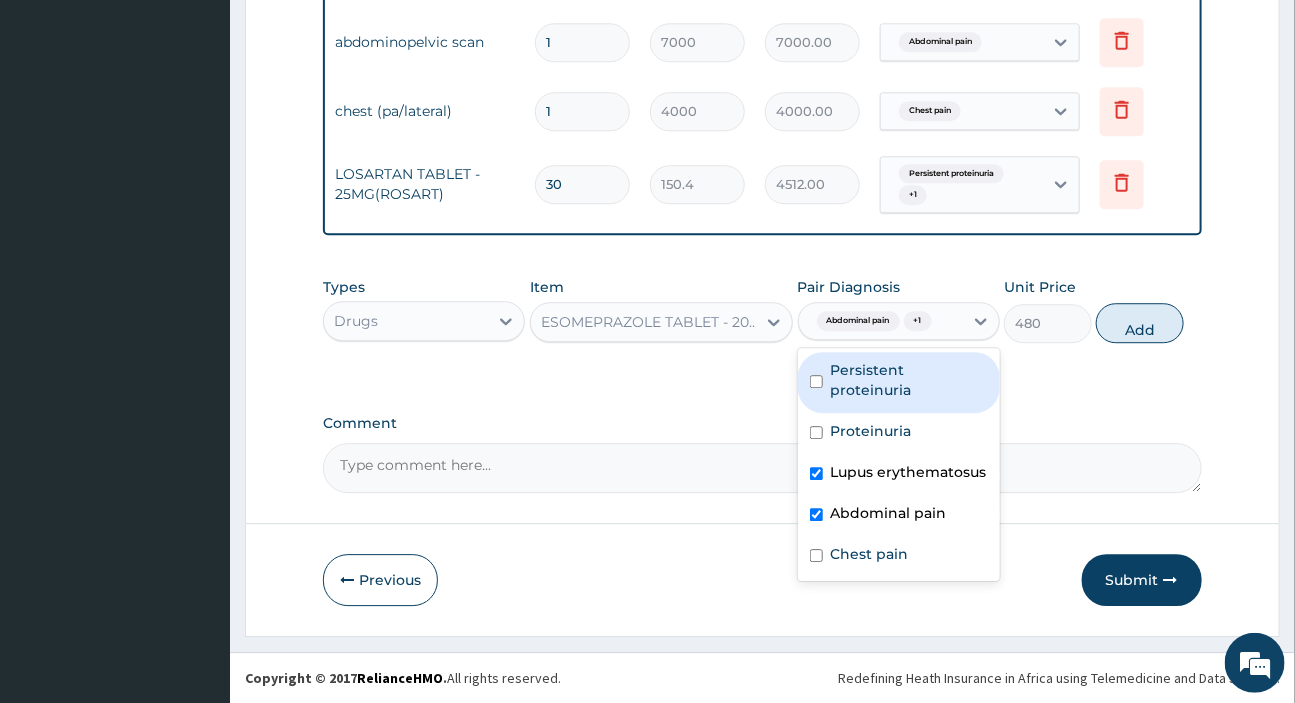 type on "0" 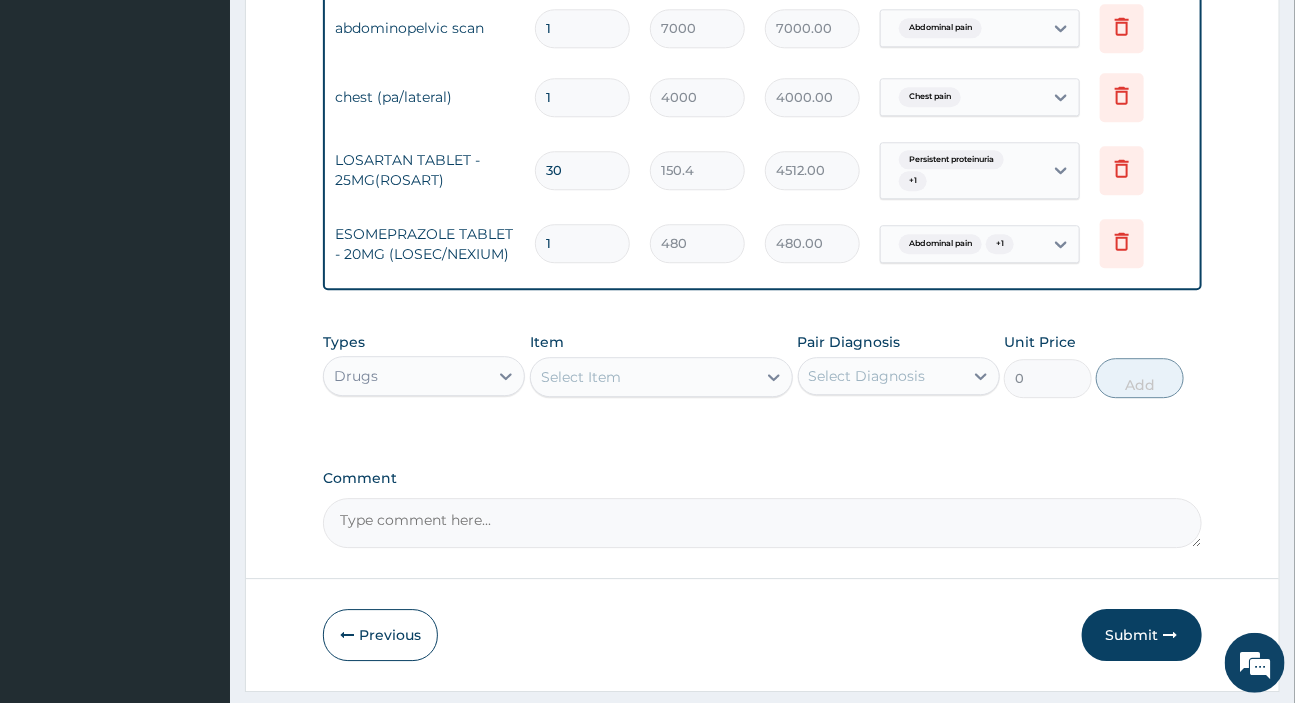 drag, startPoint x: 581, startPoint y: 250, endPoint x: 512, endPoint y: 231, distance: 71.568146 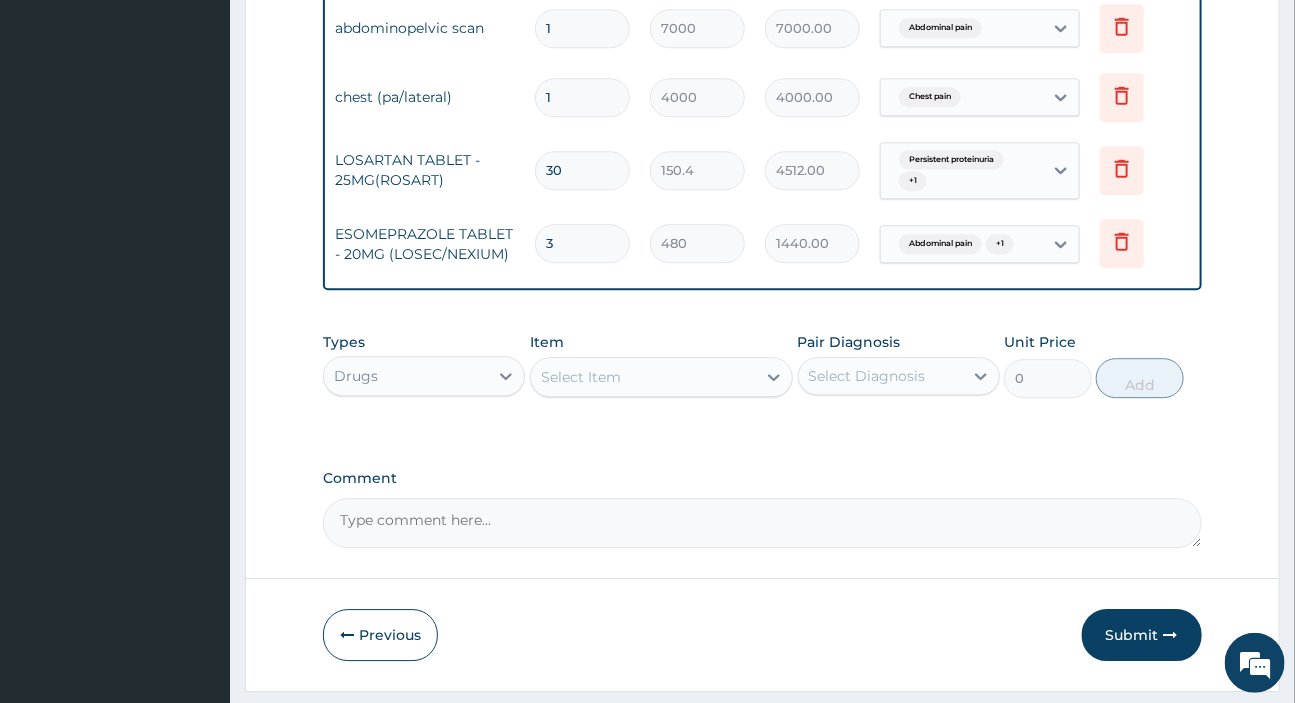 type on "30" 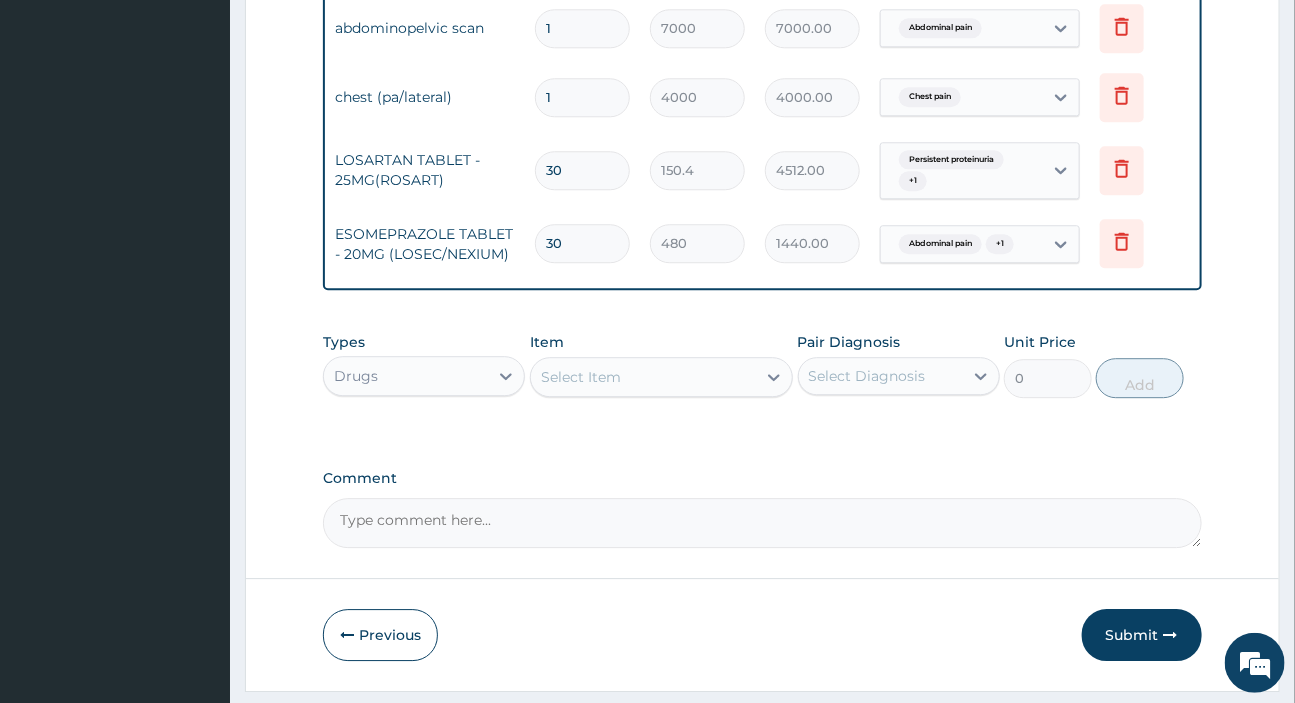 type on "14400.00" 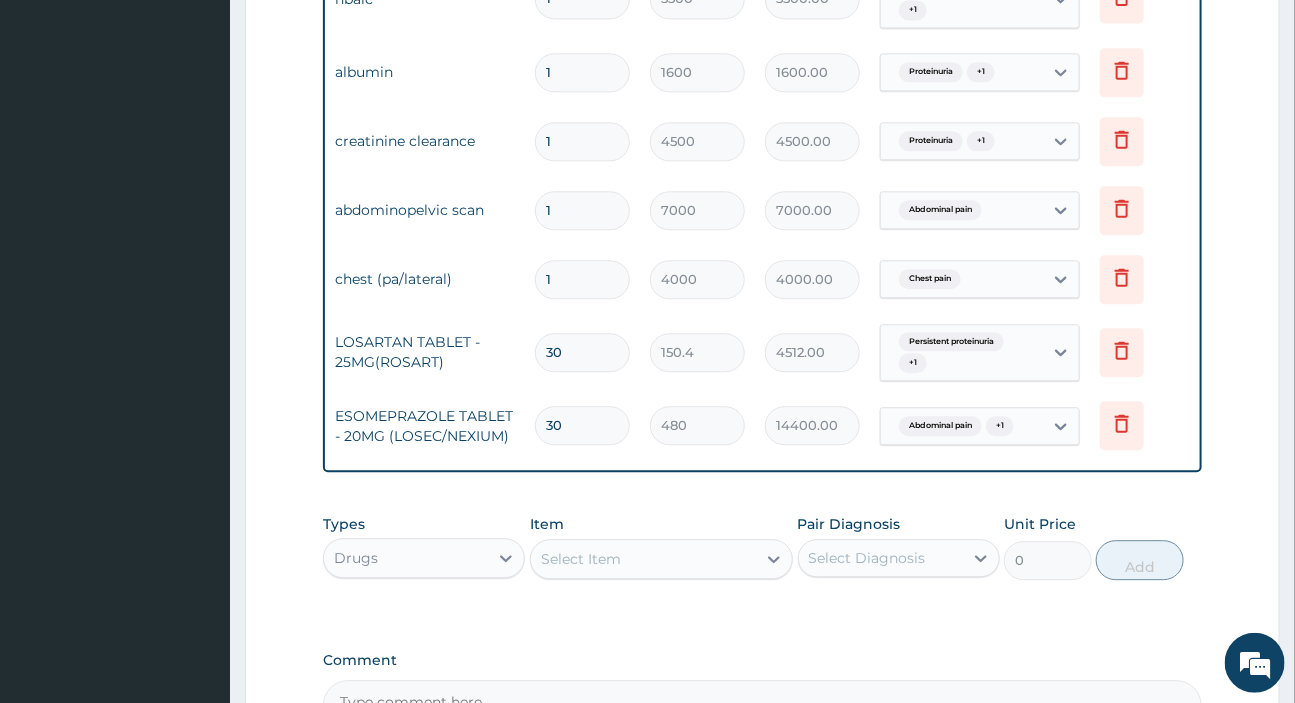 scroll, scrollTop: 2002, scrollLeft: 0, axis: vertical 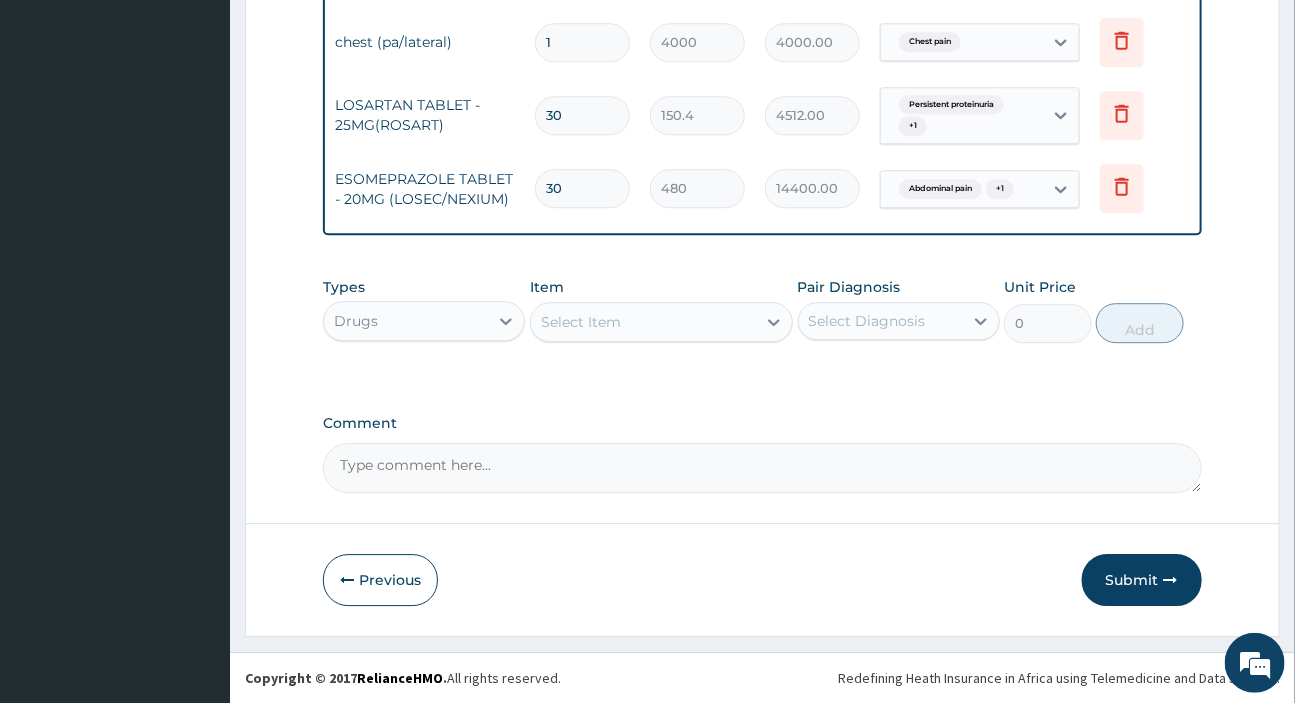 type on "30" 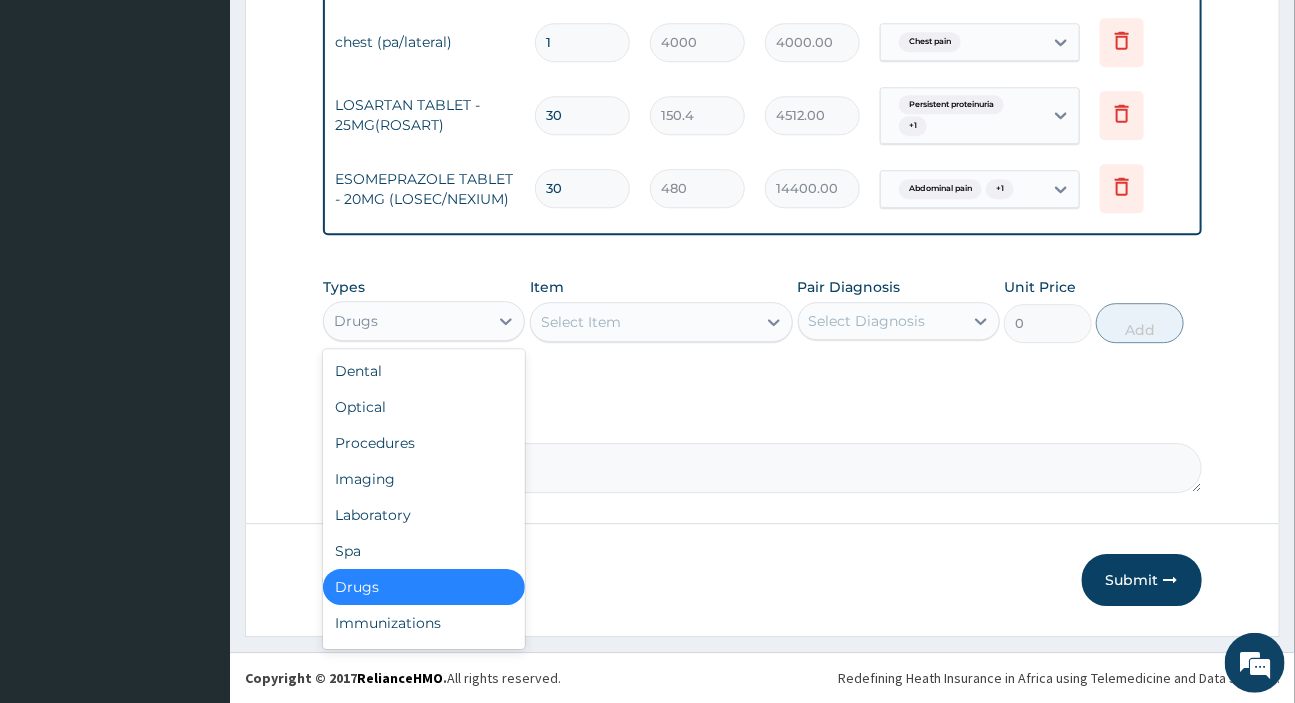 click on "Drugs" at bounding box center [406, 321] 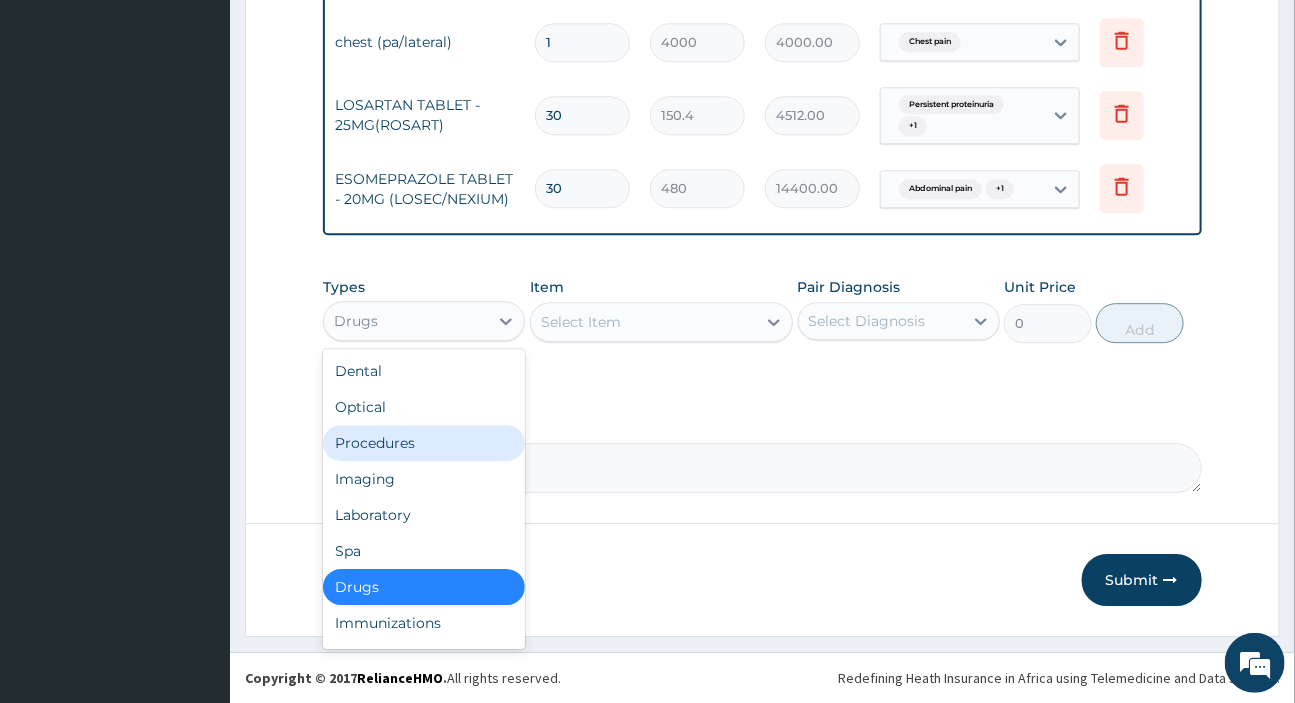 click on "Procedures" at bounding box center [424, 443] 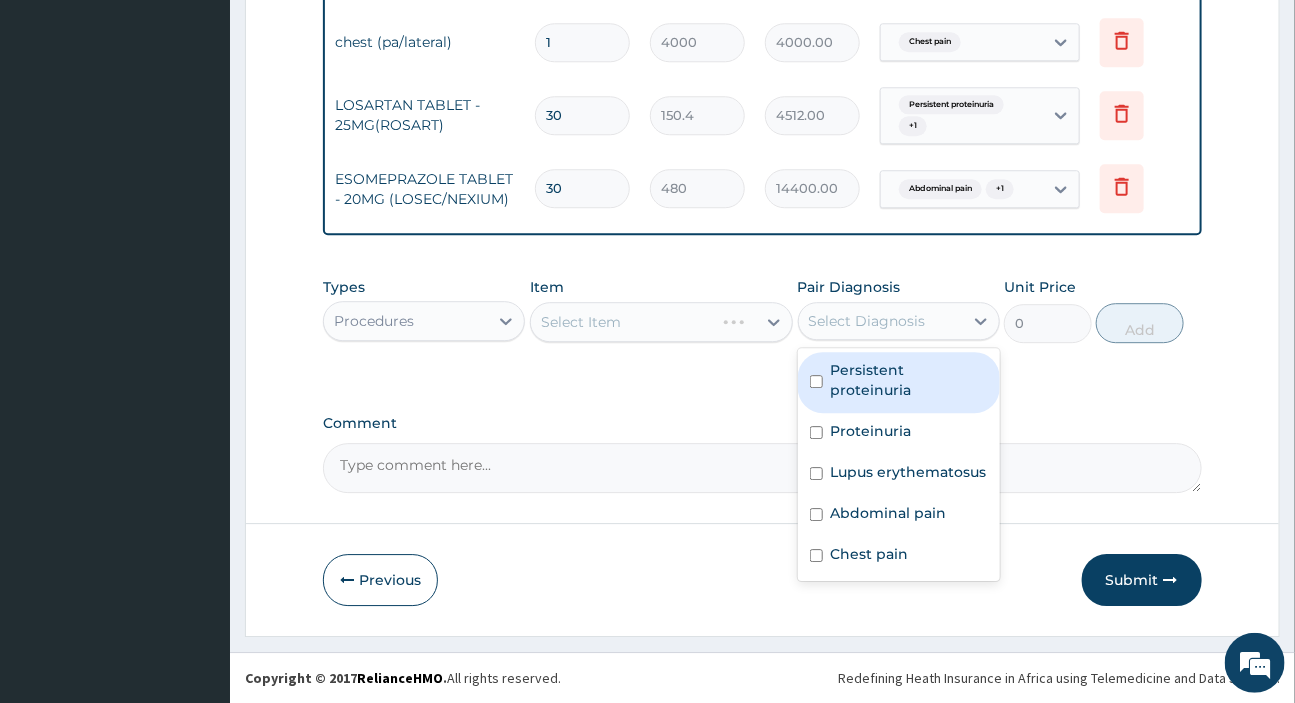 click on "Select Diagnosis" at bounding box center [881, 321] 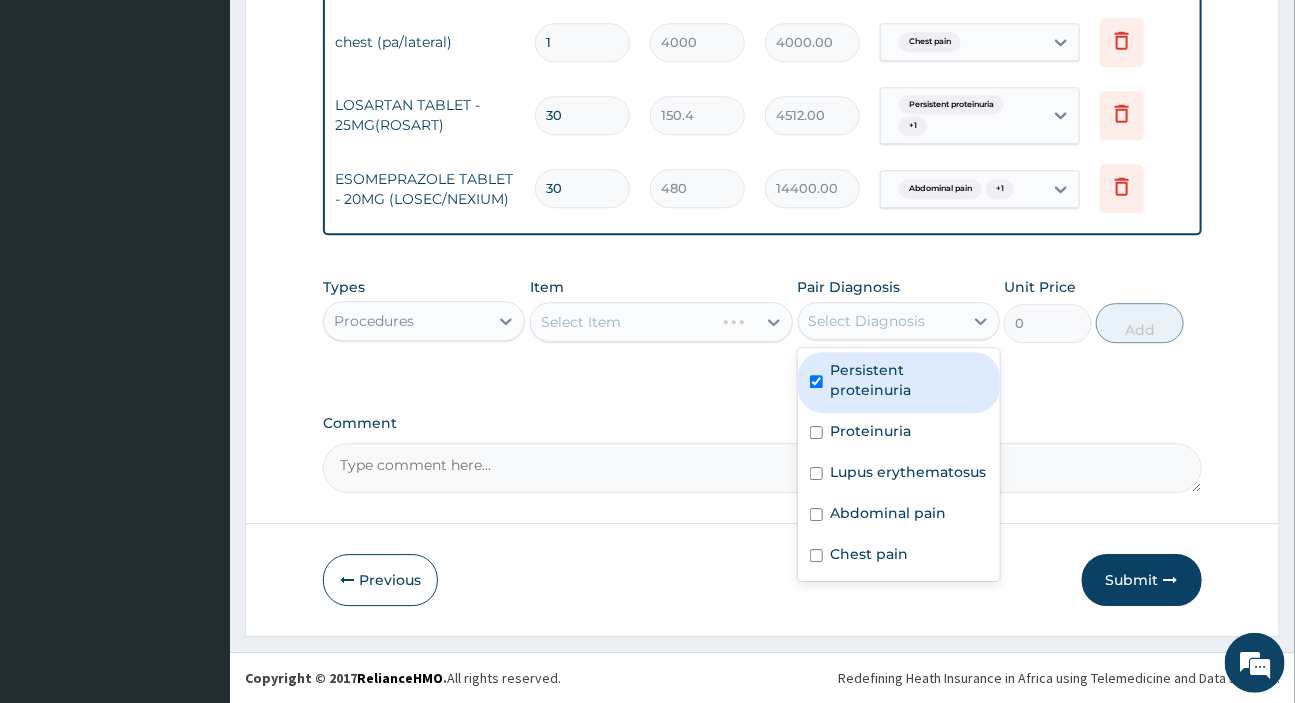 checkbox on "true" 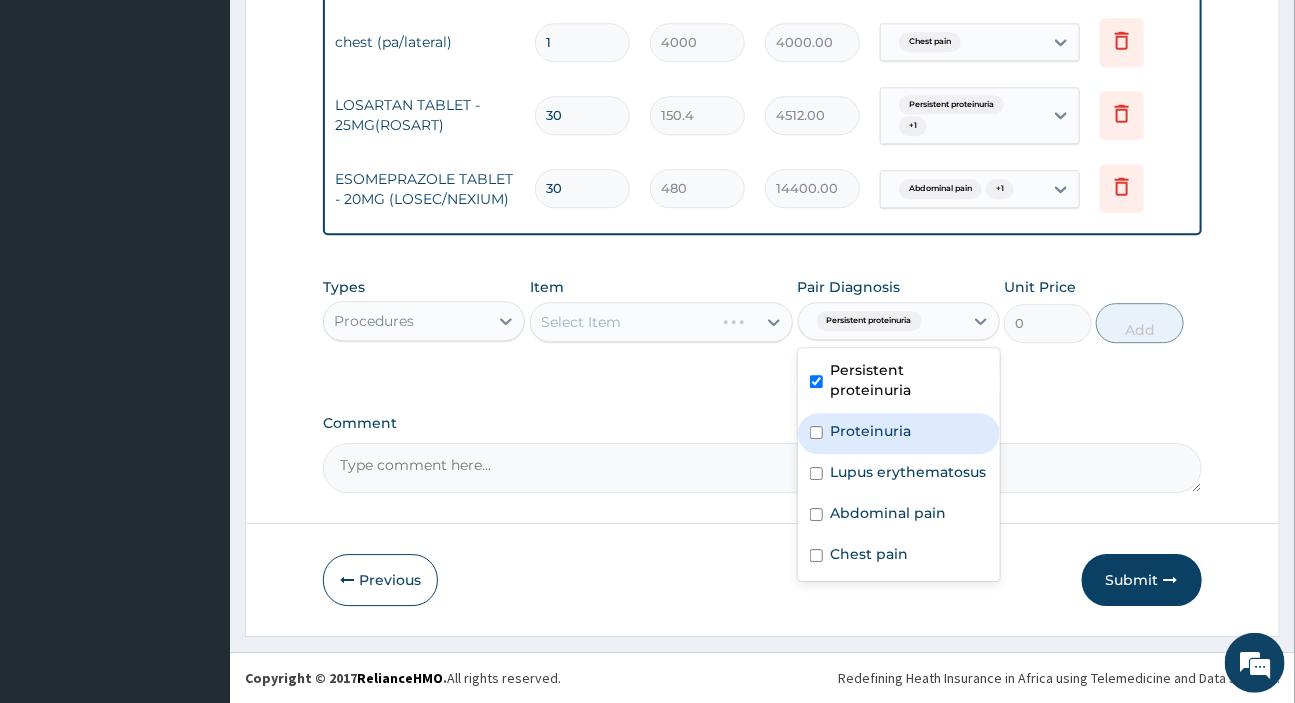 drag, startPoint x: 885, startPoint y: 411, endPoint x: 884, endPoint y: 436, distance: 25.019993 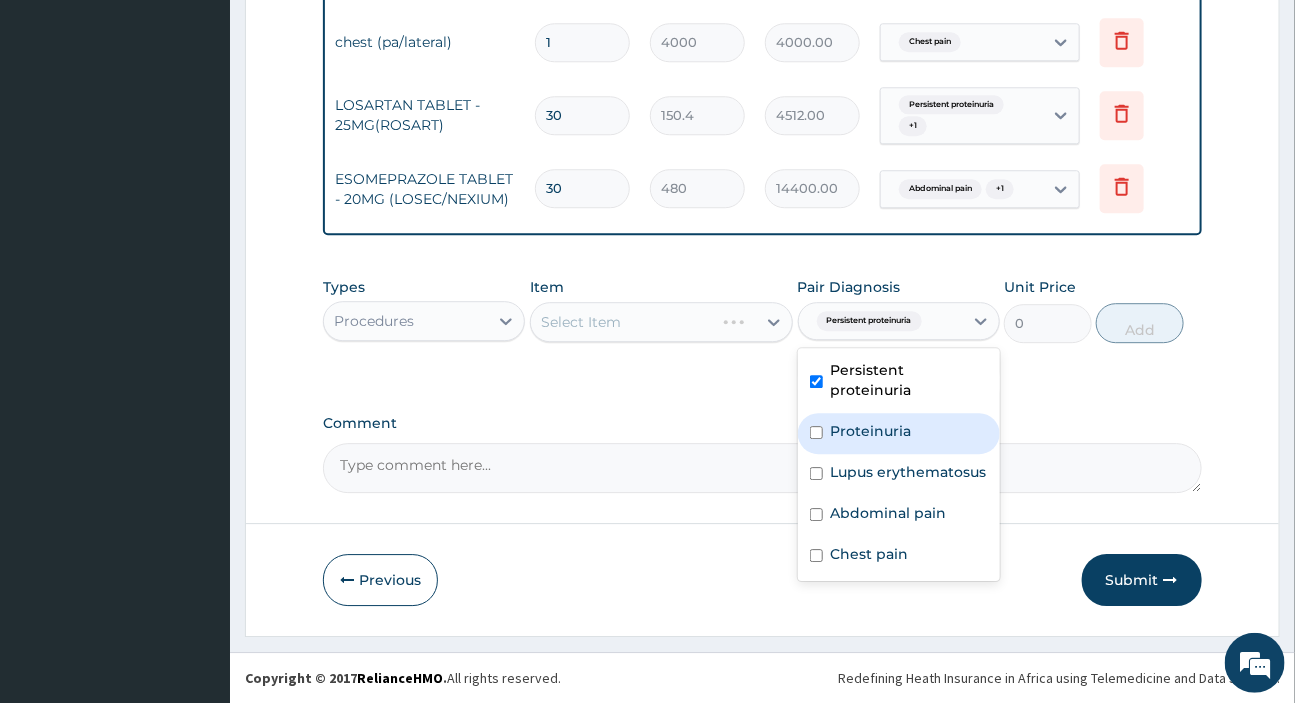 click on "Proteinuria" at bounding box center (871, 431) 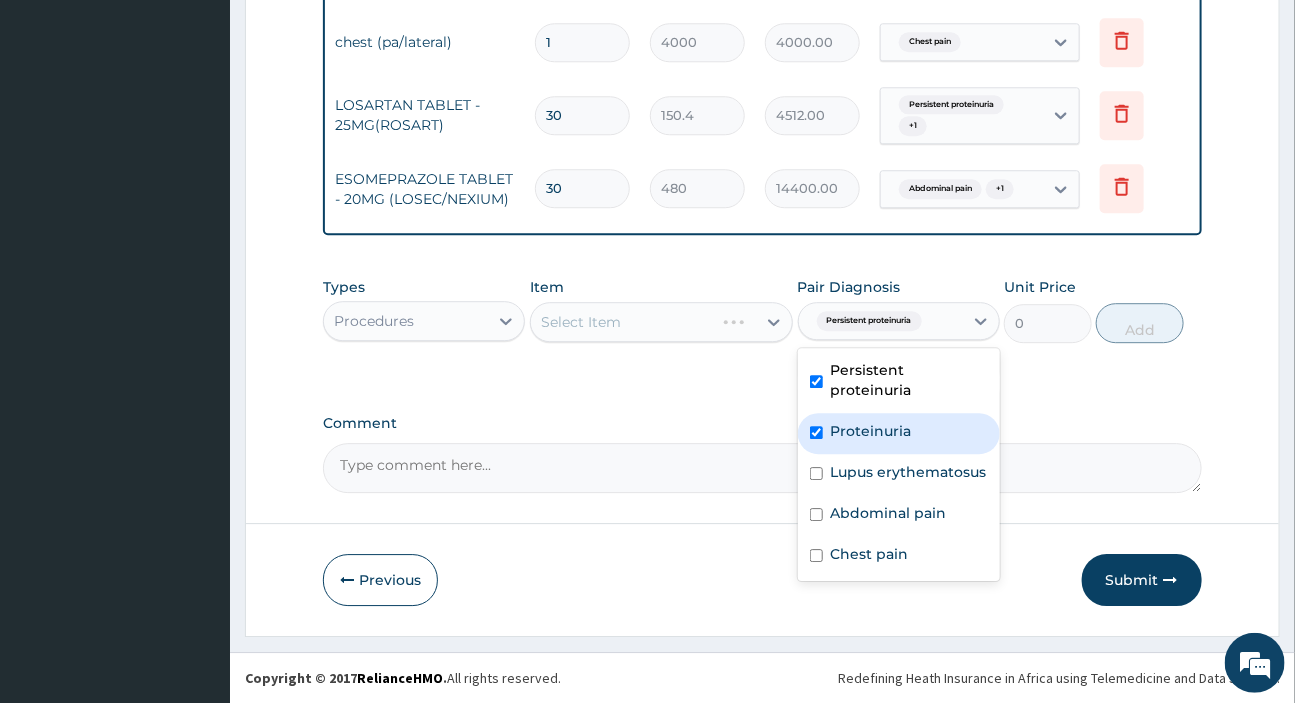 checkbox on "true" 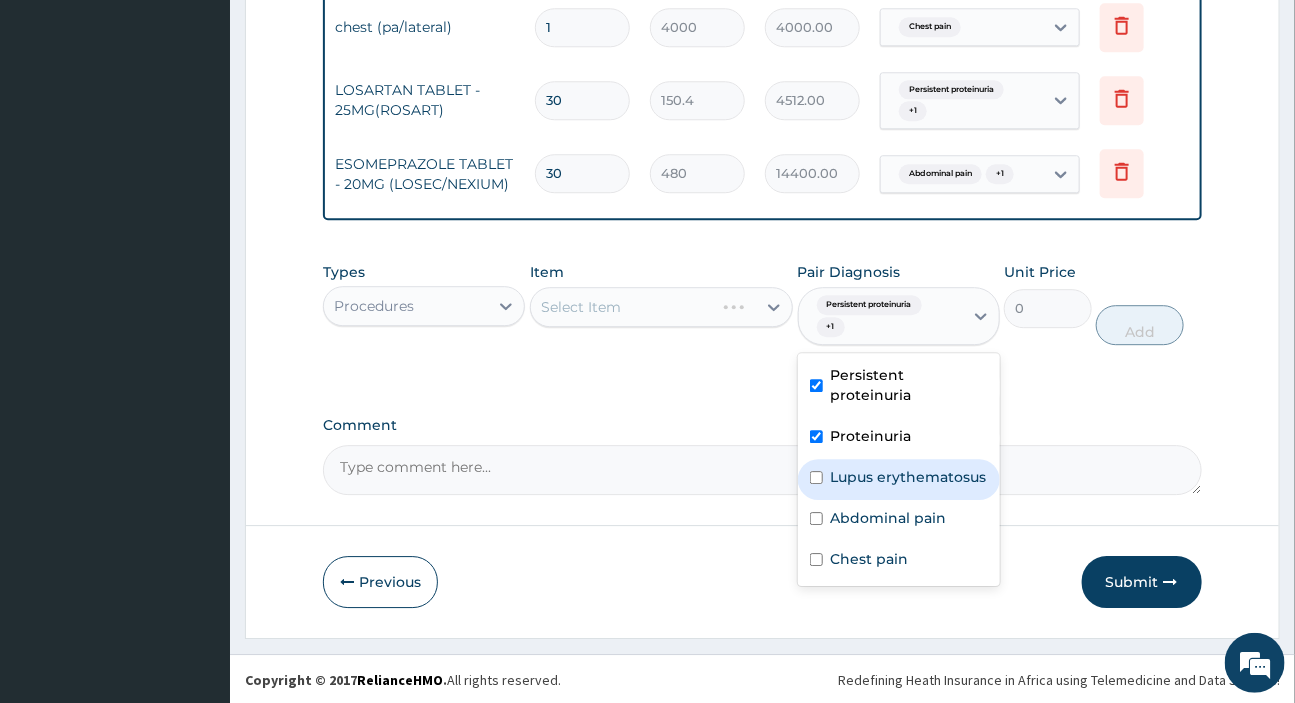 drag, startPoint x: 871, startPoint y: 467, endPoint x: 867, endPoint y: 483, distance: 16.492422 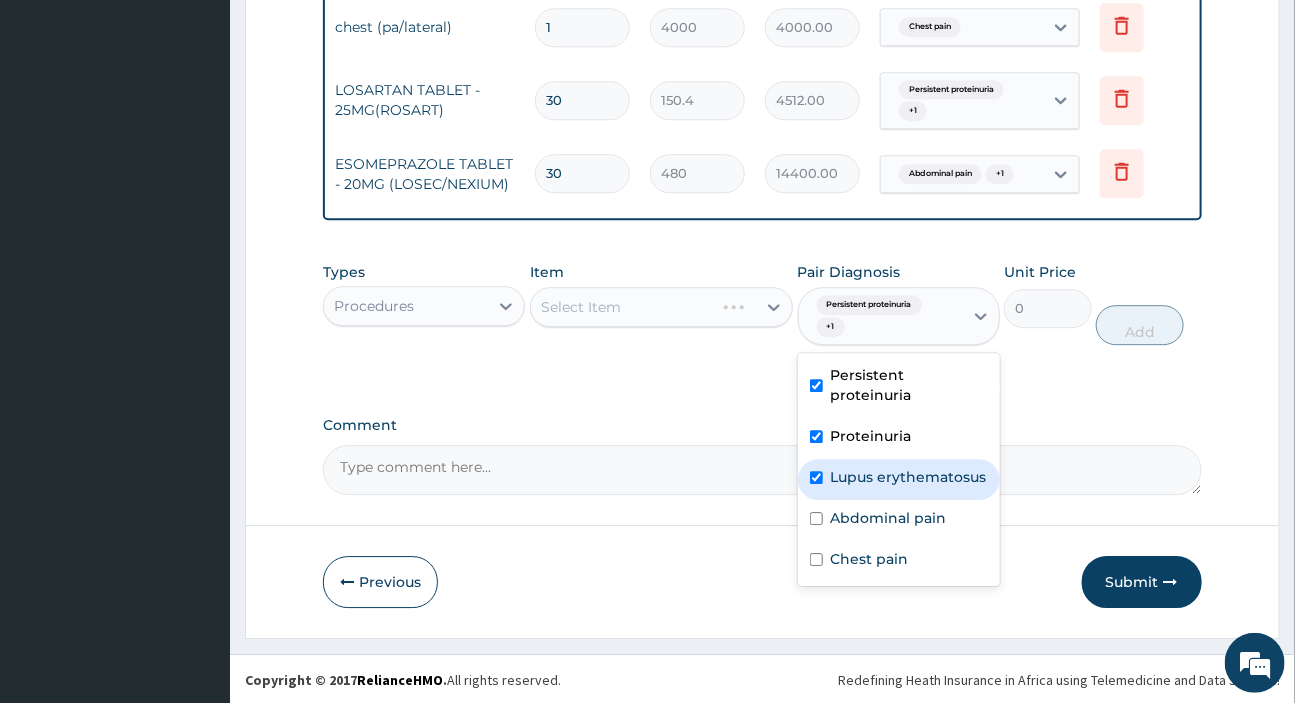 checkbox on "true" 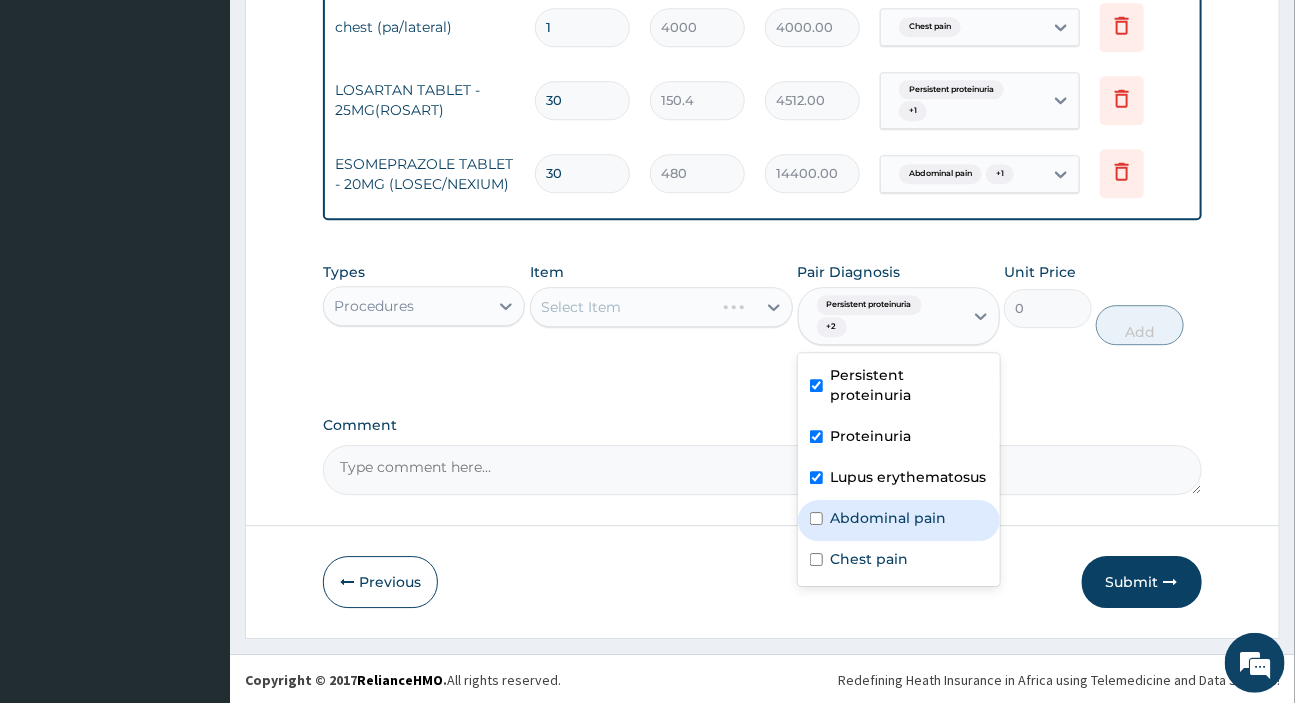 click on "Abdominal pain" at bounding box center (889, 518) 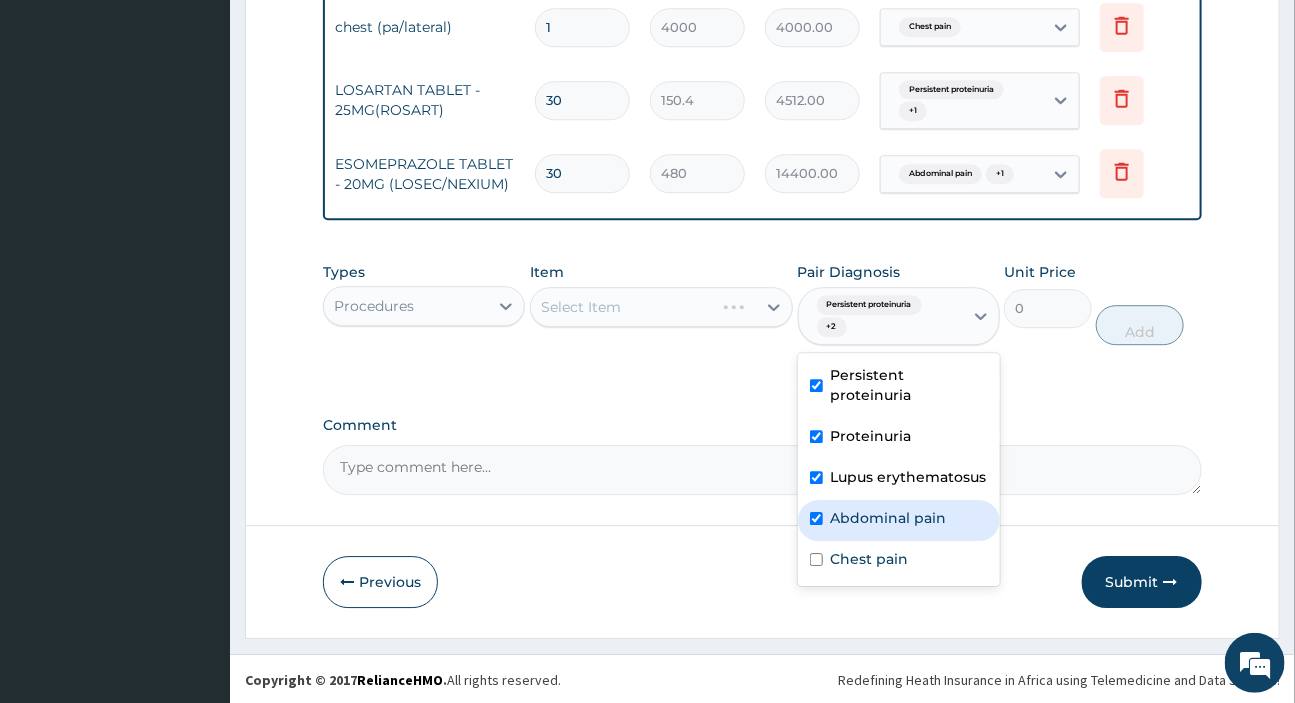 checkbox on "true" 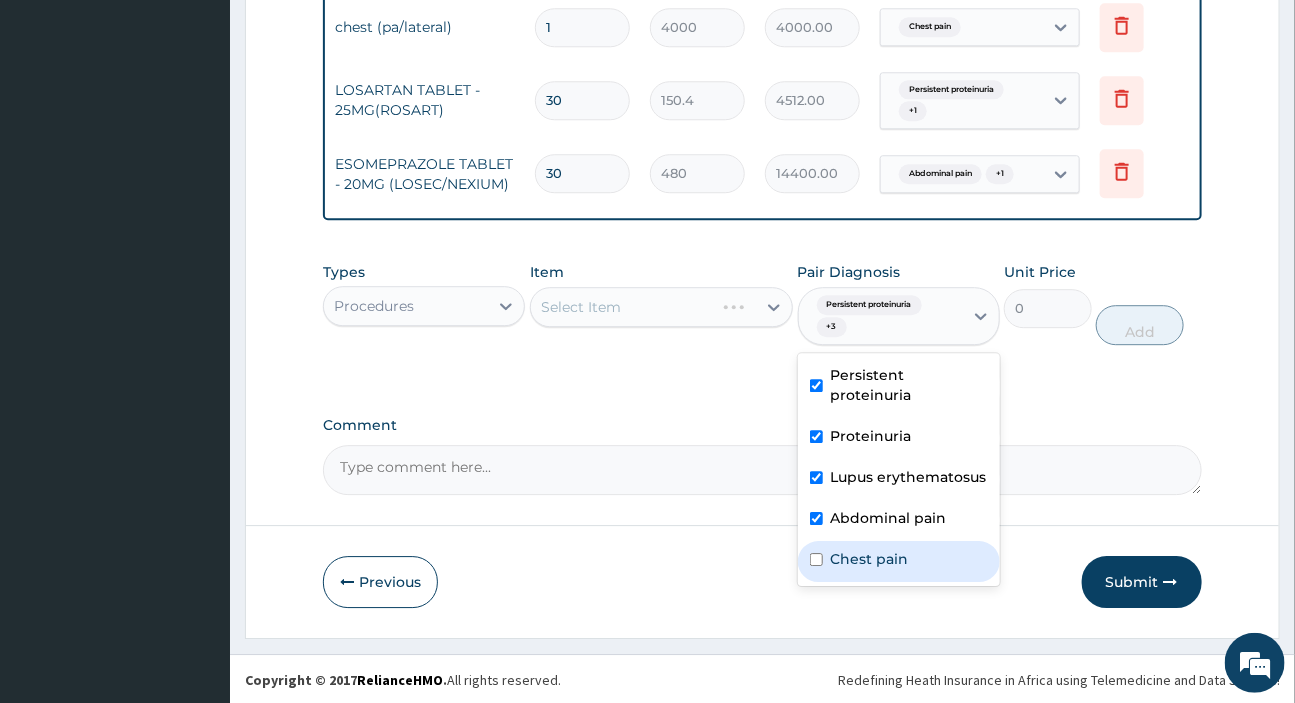 click at bounding box center [816, 559] 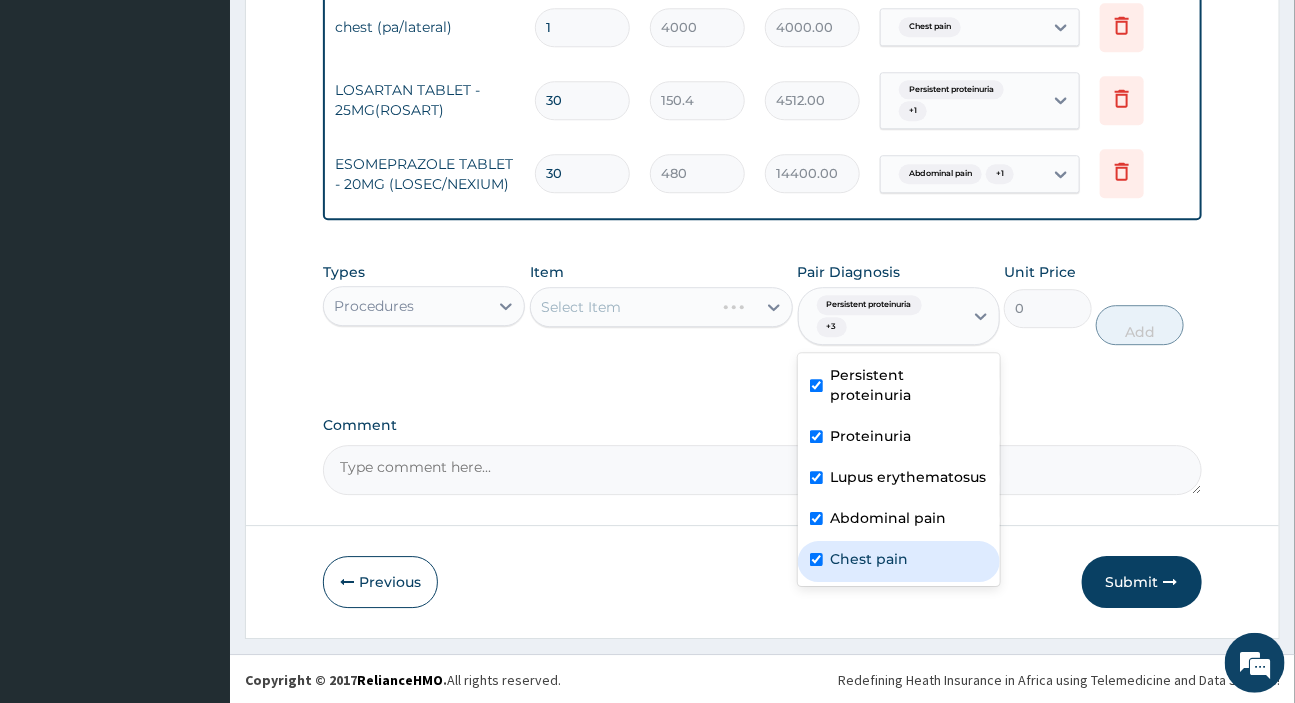 checkbox on "true" 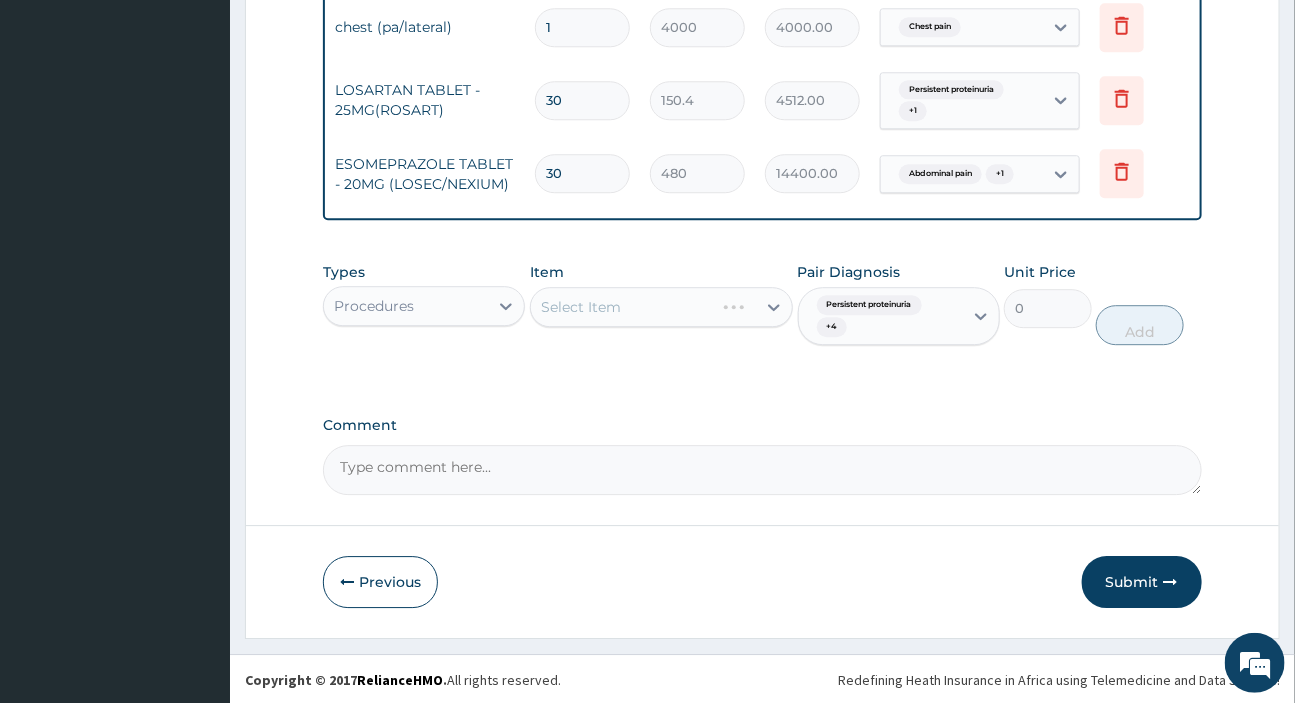 click on "Select Item" at bounding box center (661, 307) 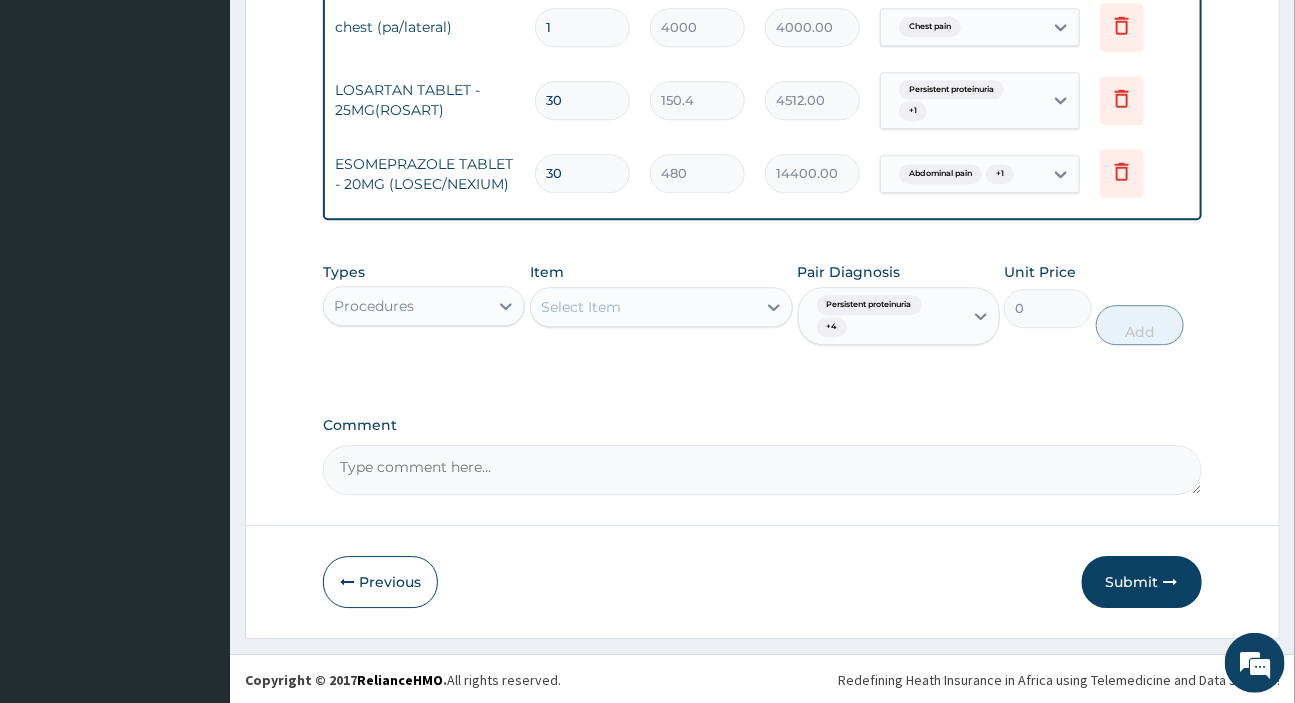 click on "Select Item" at bounding box center [643, 307] 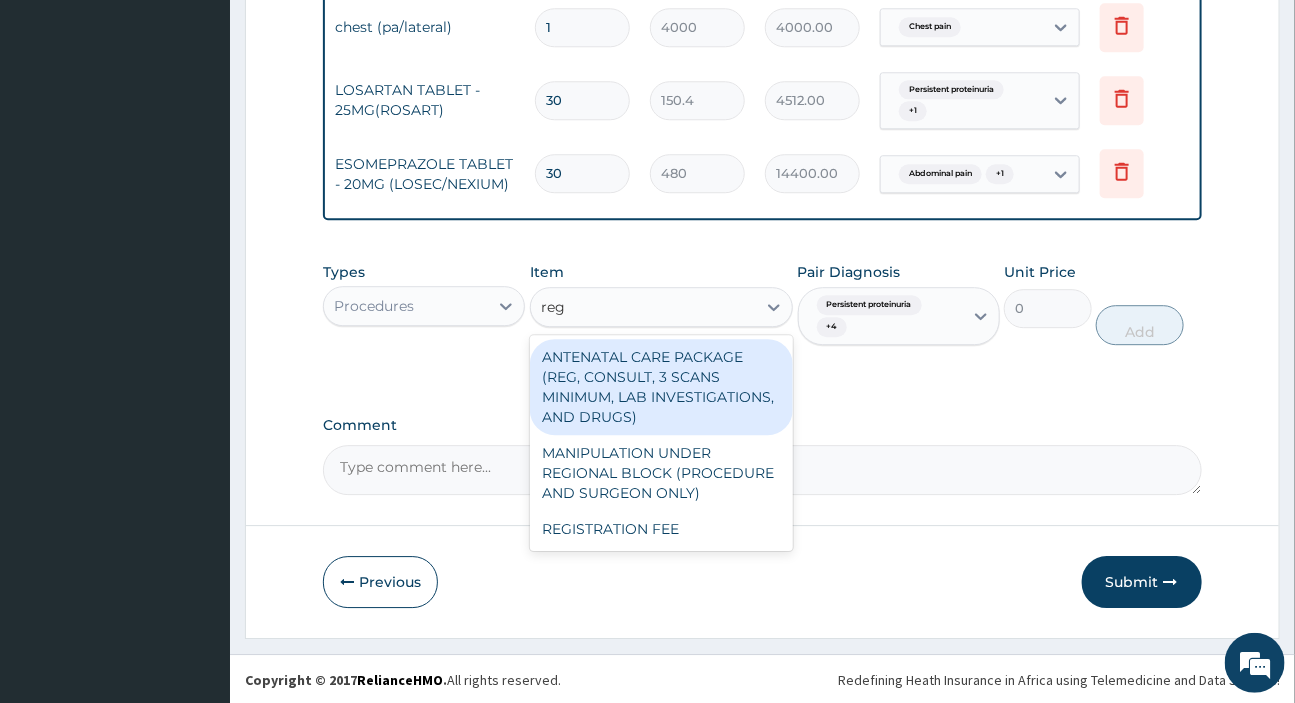 type on "regis" 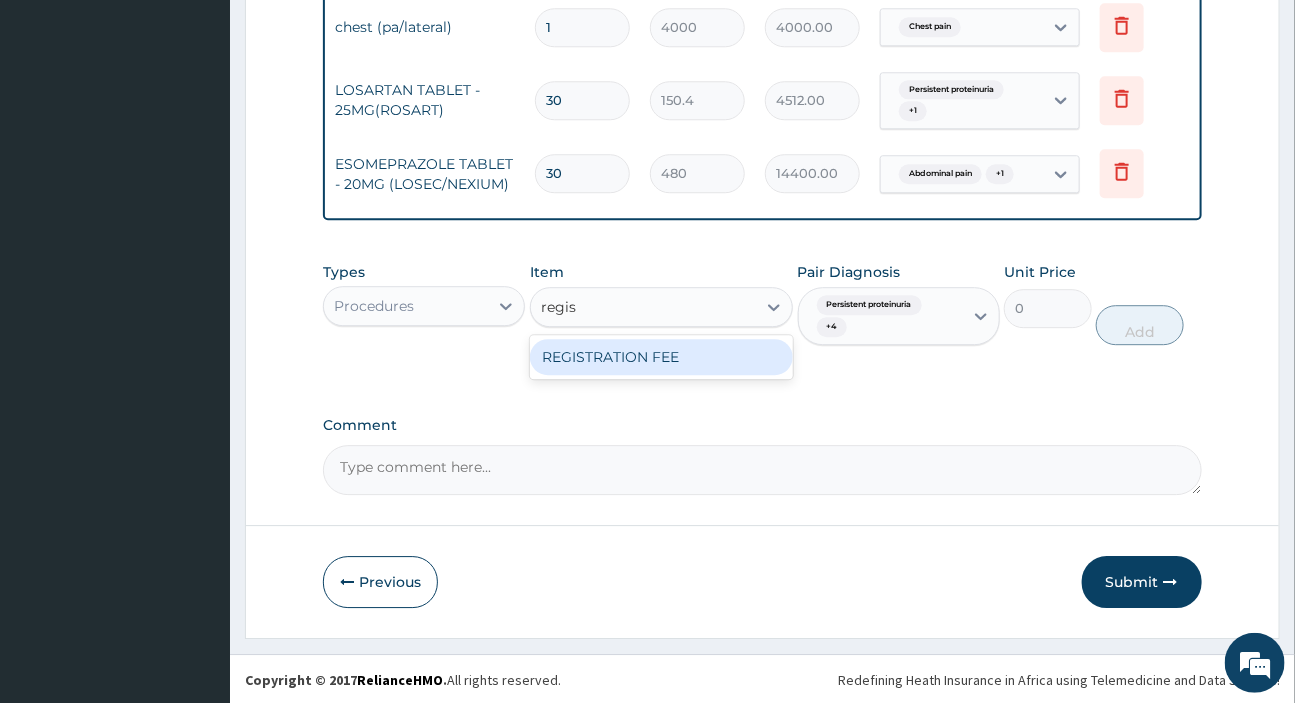 type 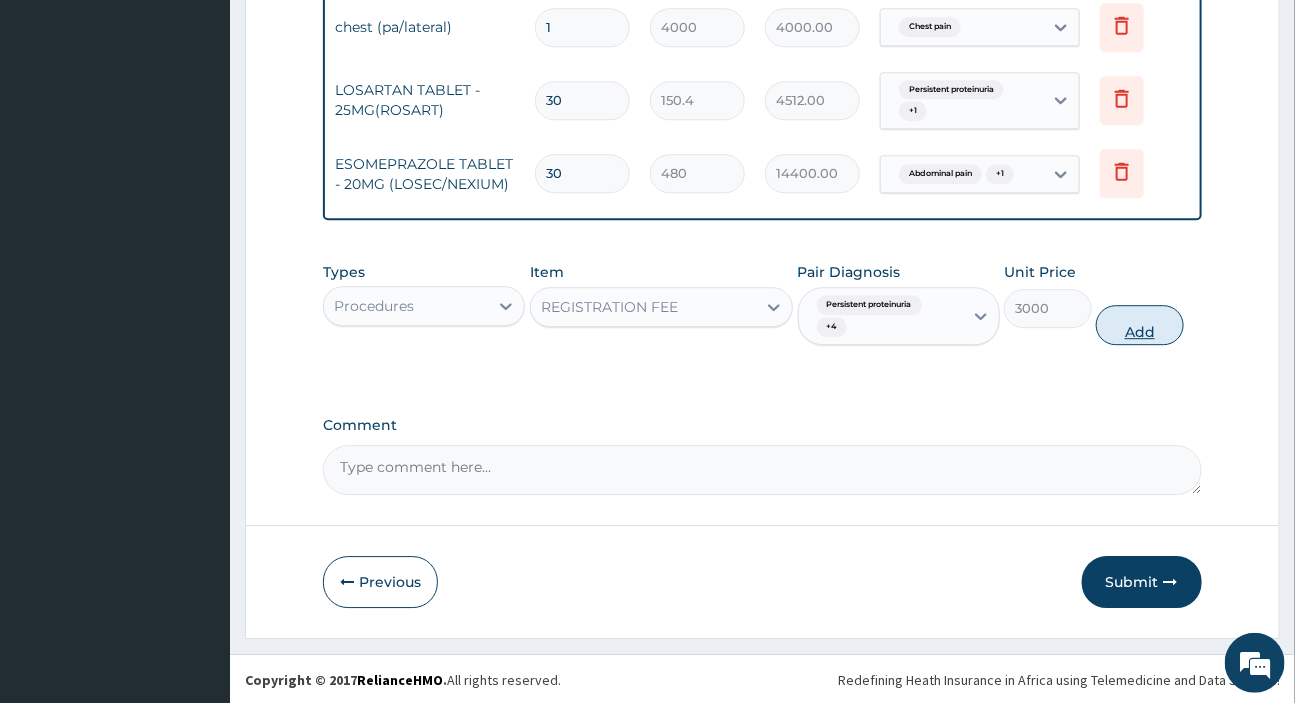 click on "Add" at bounding box center (1140, 325) 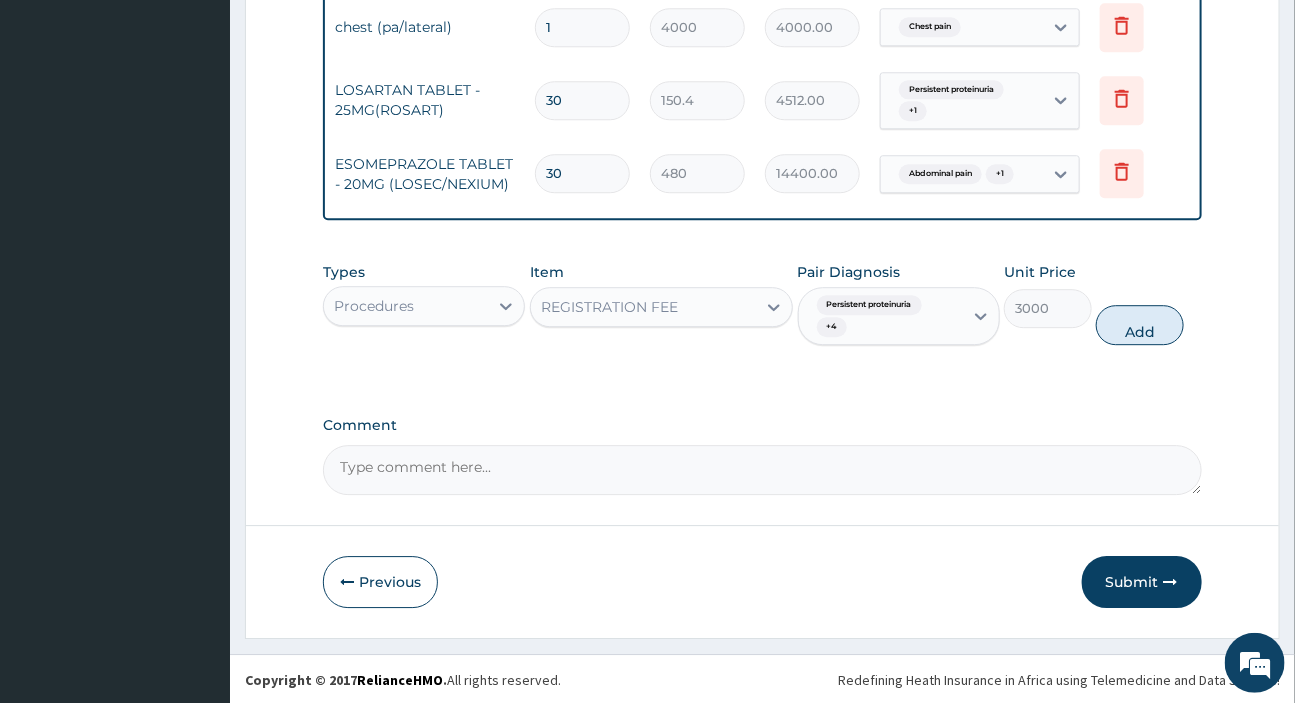 type on "0" 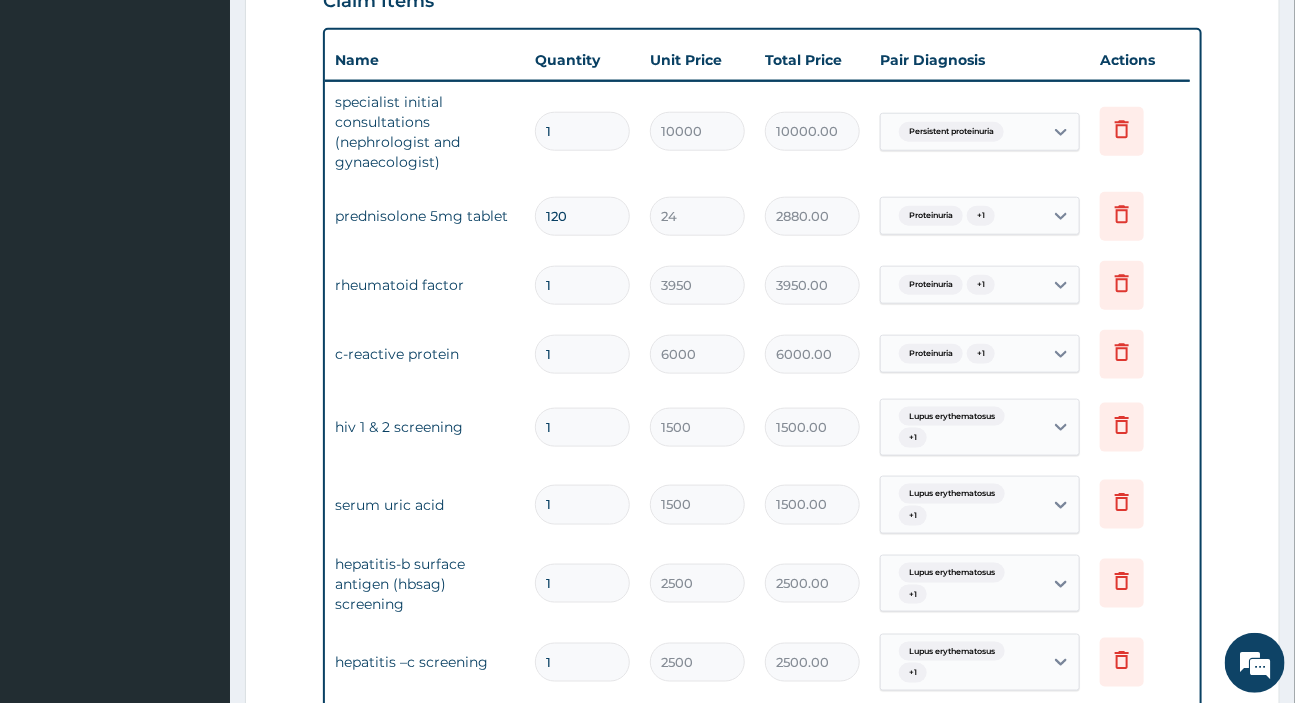 scroll, scrollTop: 625, scrollLeft: 0, axis: vertical 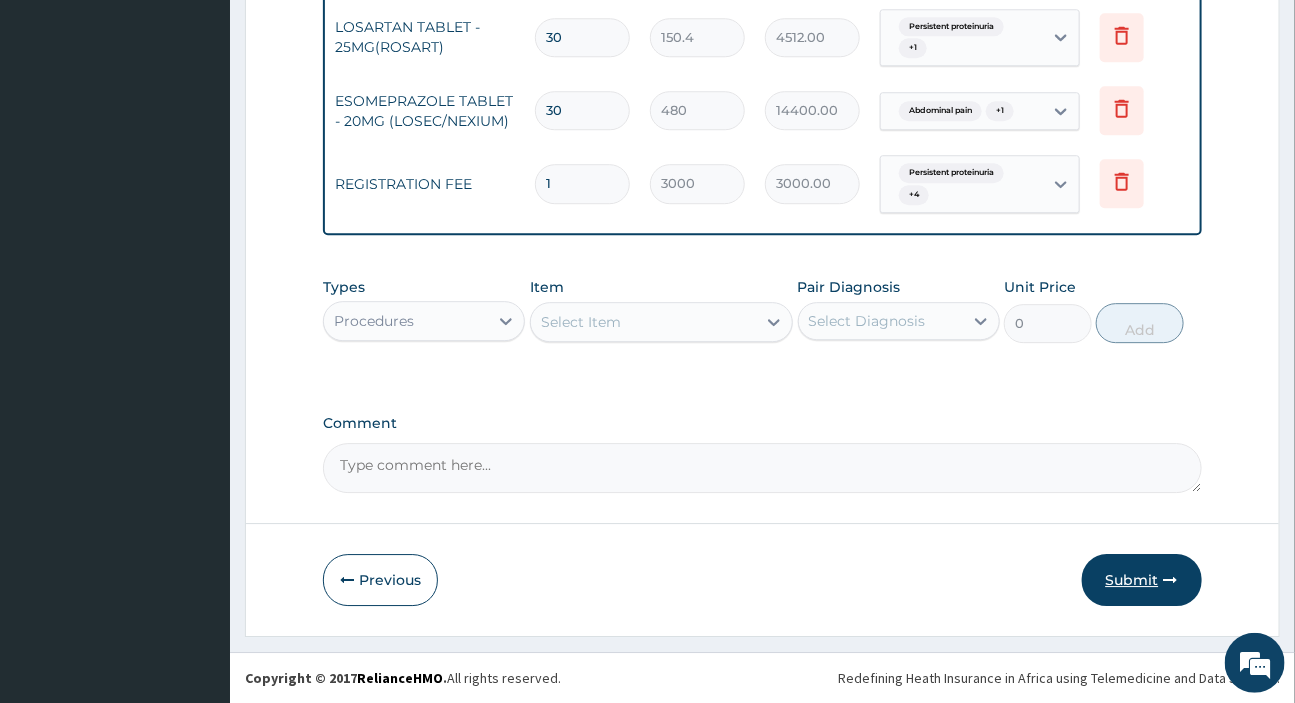 click on "Submit" at bounding box center (1142, 580) 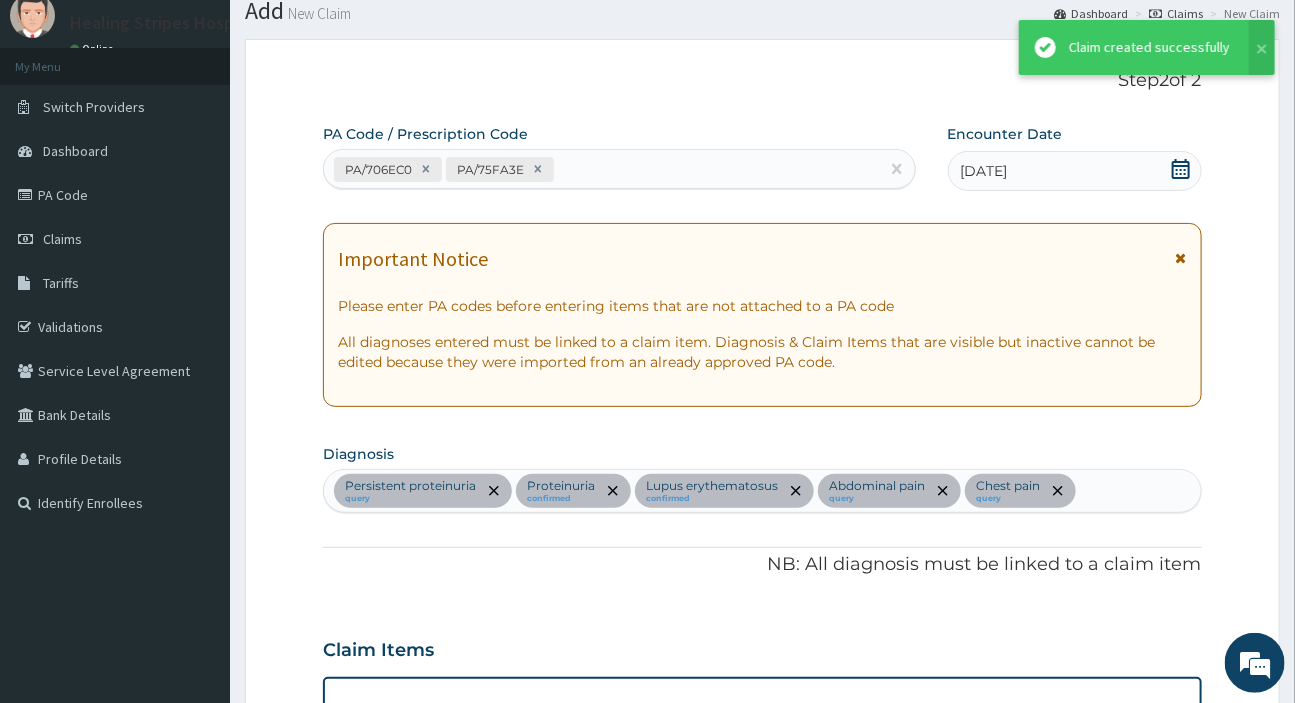 scroll, scrollTop: 2080, scrollLeft: 0, axis: vertical 